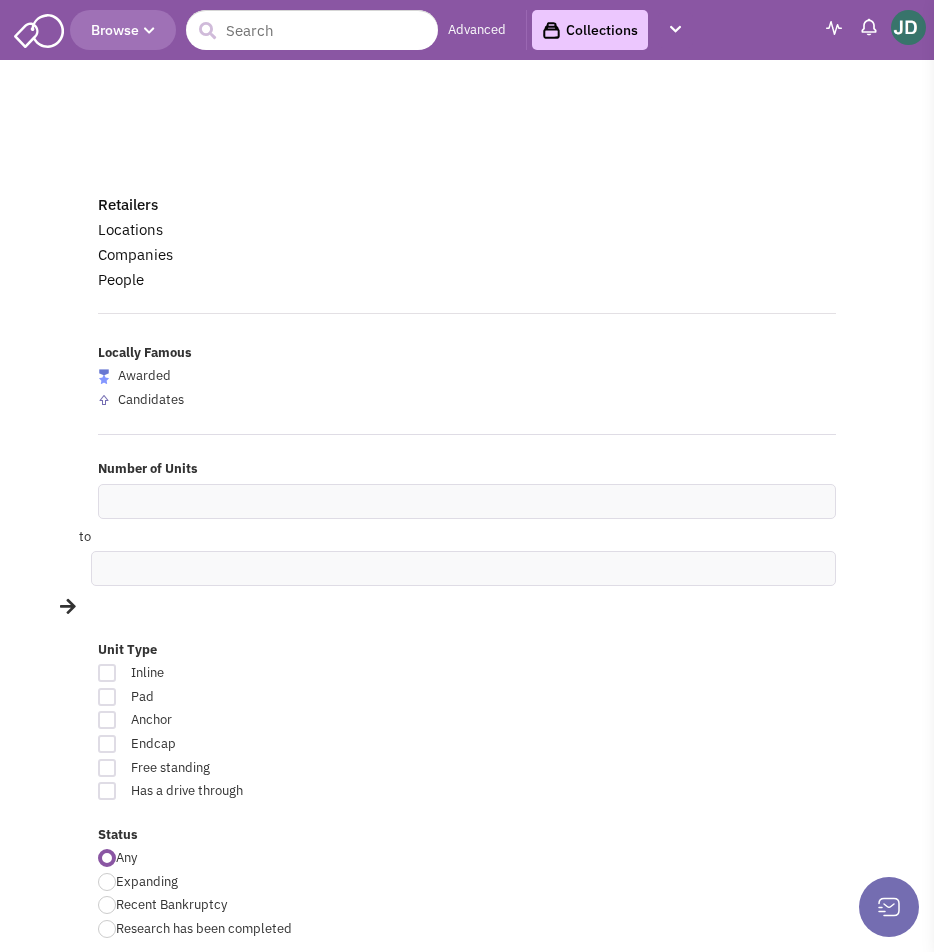 scroll, scrollTop: 0, scrollLeft: 0, axis: both 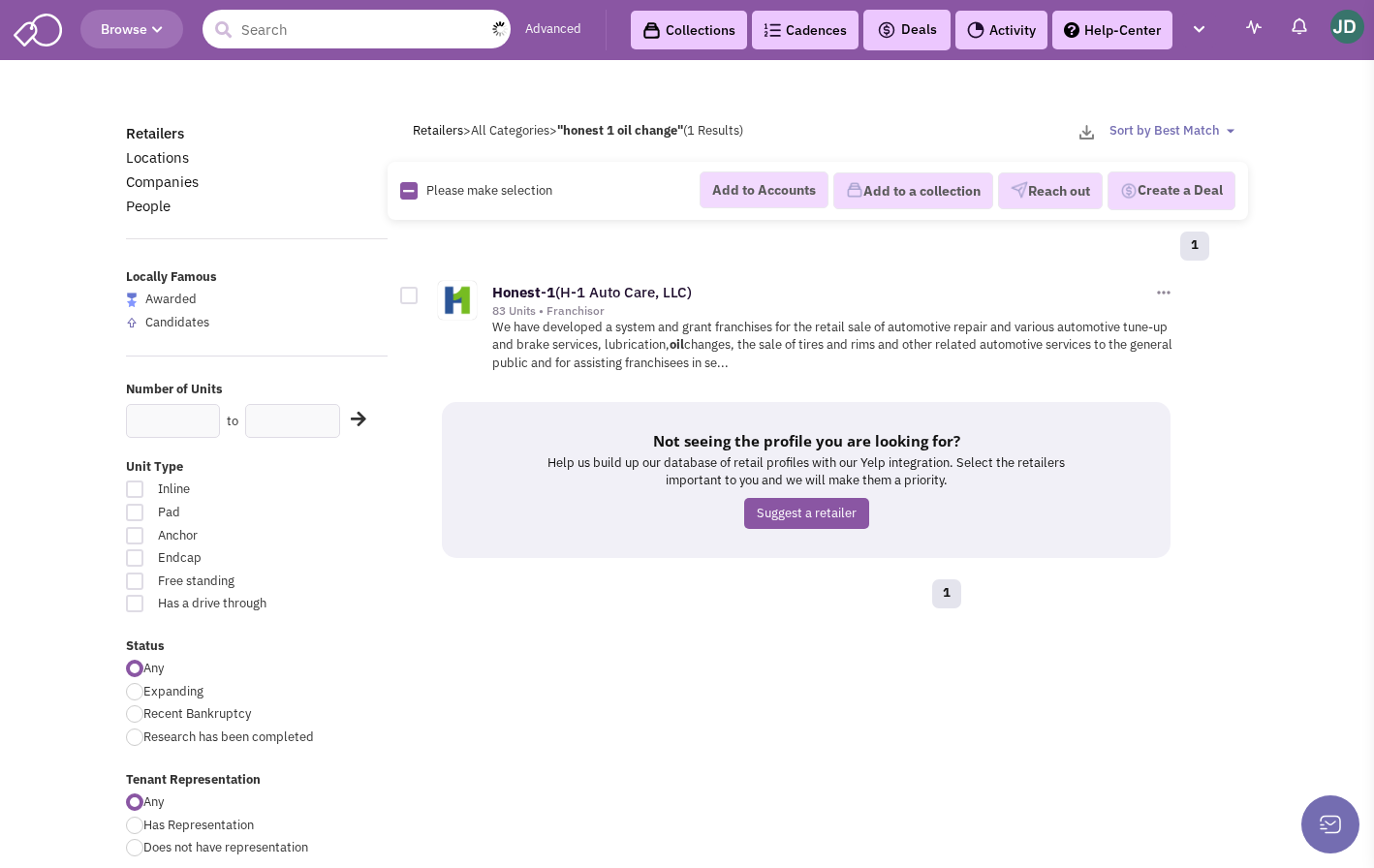 click at bounding box center (357, 29) 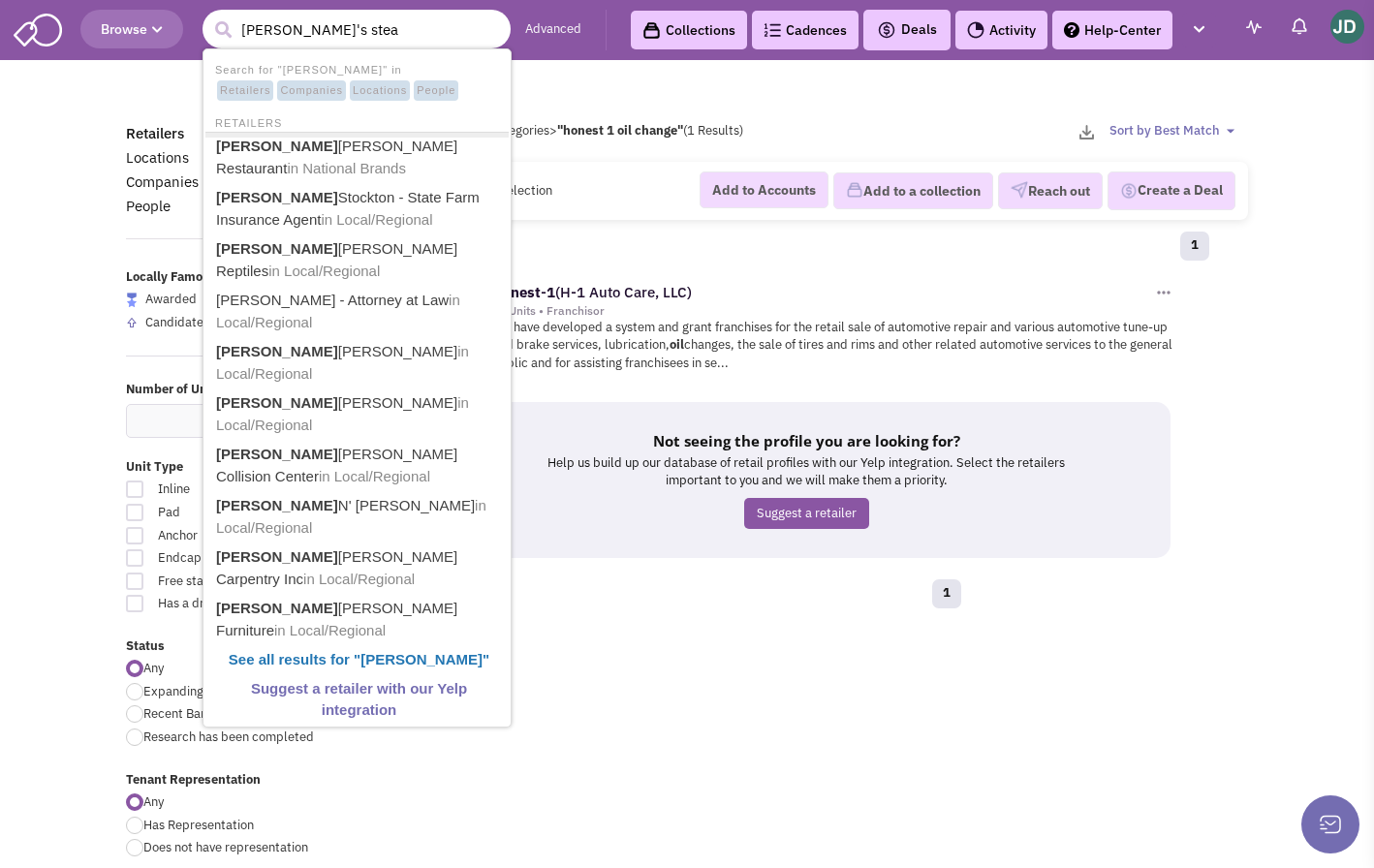 type on "BOB's steak" 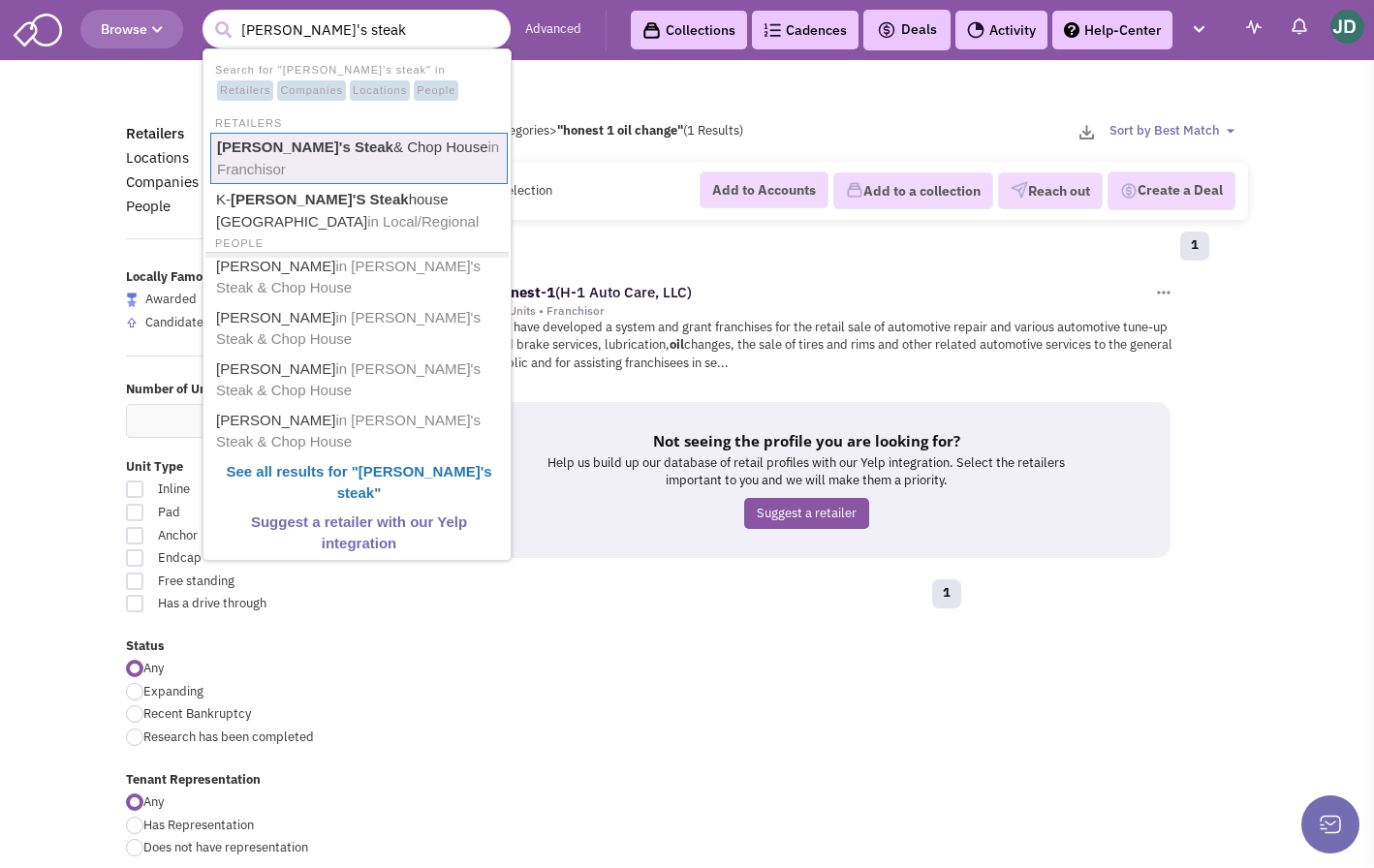 click on "Bob's Steak  & Chop House  in Franchisor" at bounding box center (359, 158) 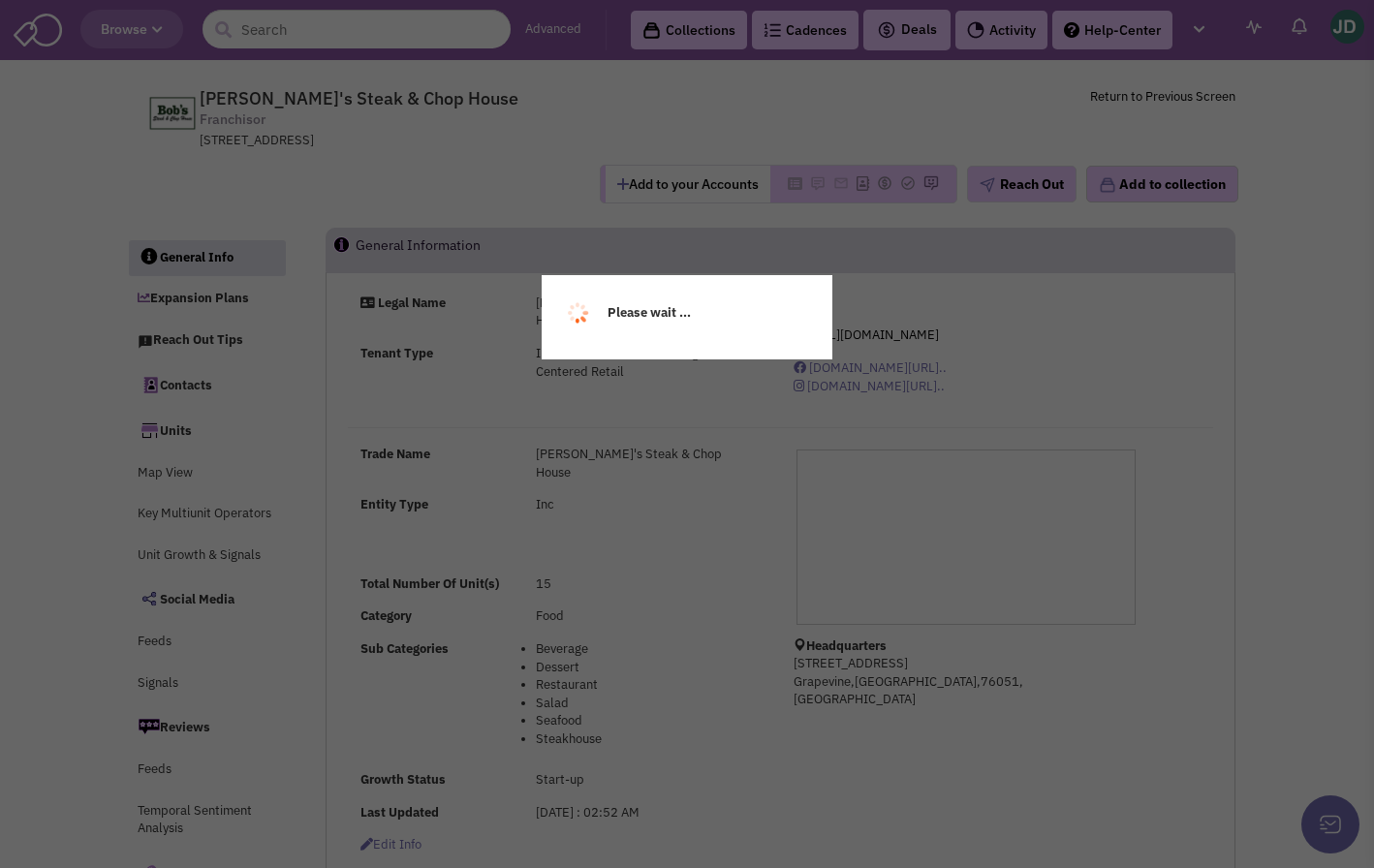 scroll, scrollTop: 0, scrollLeft: 0, axis: both 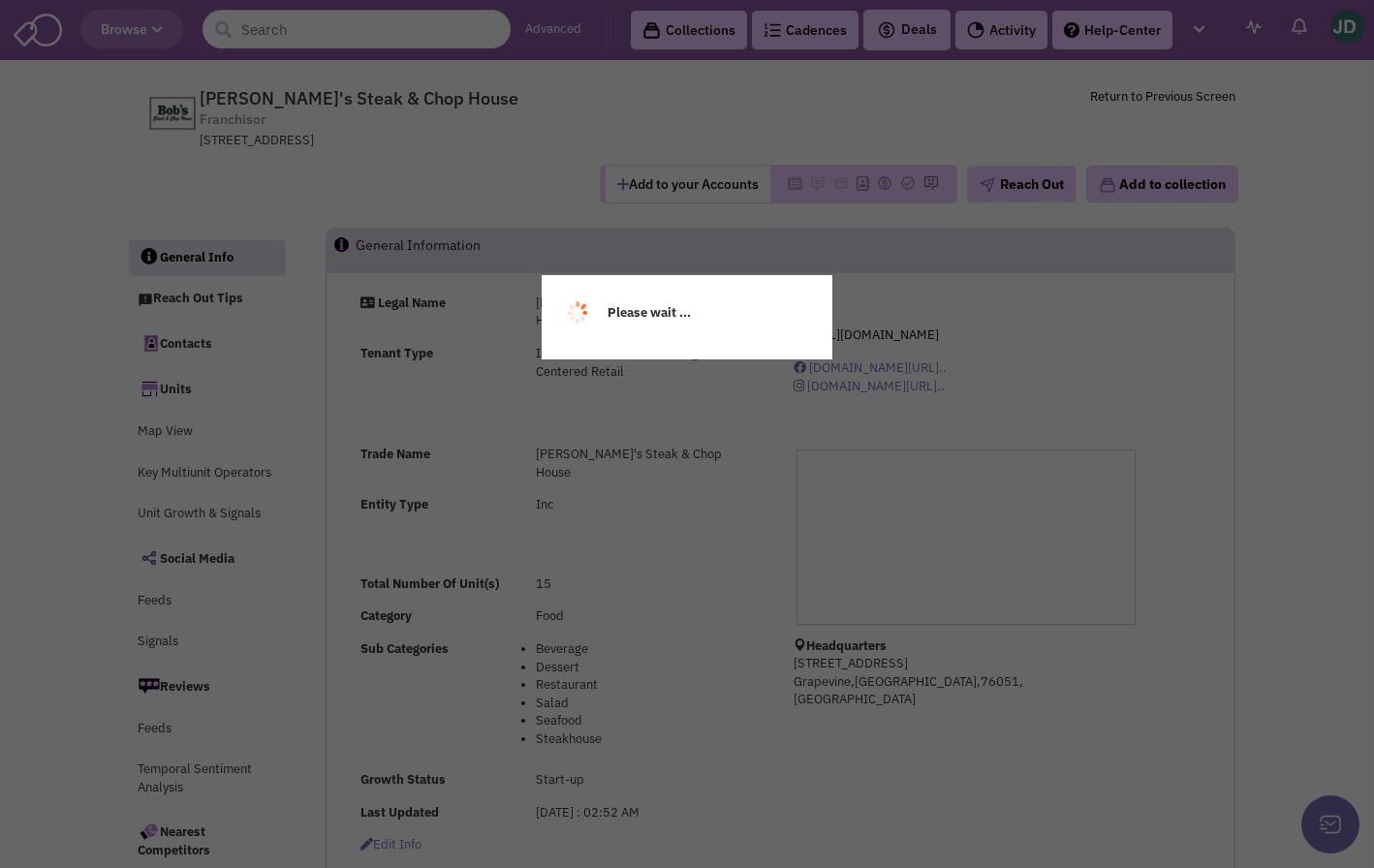 select 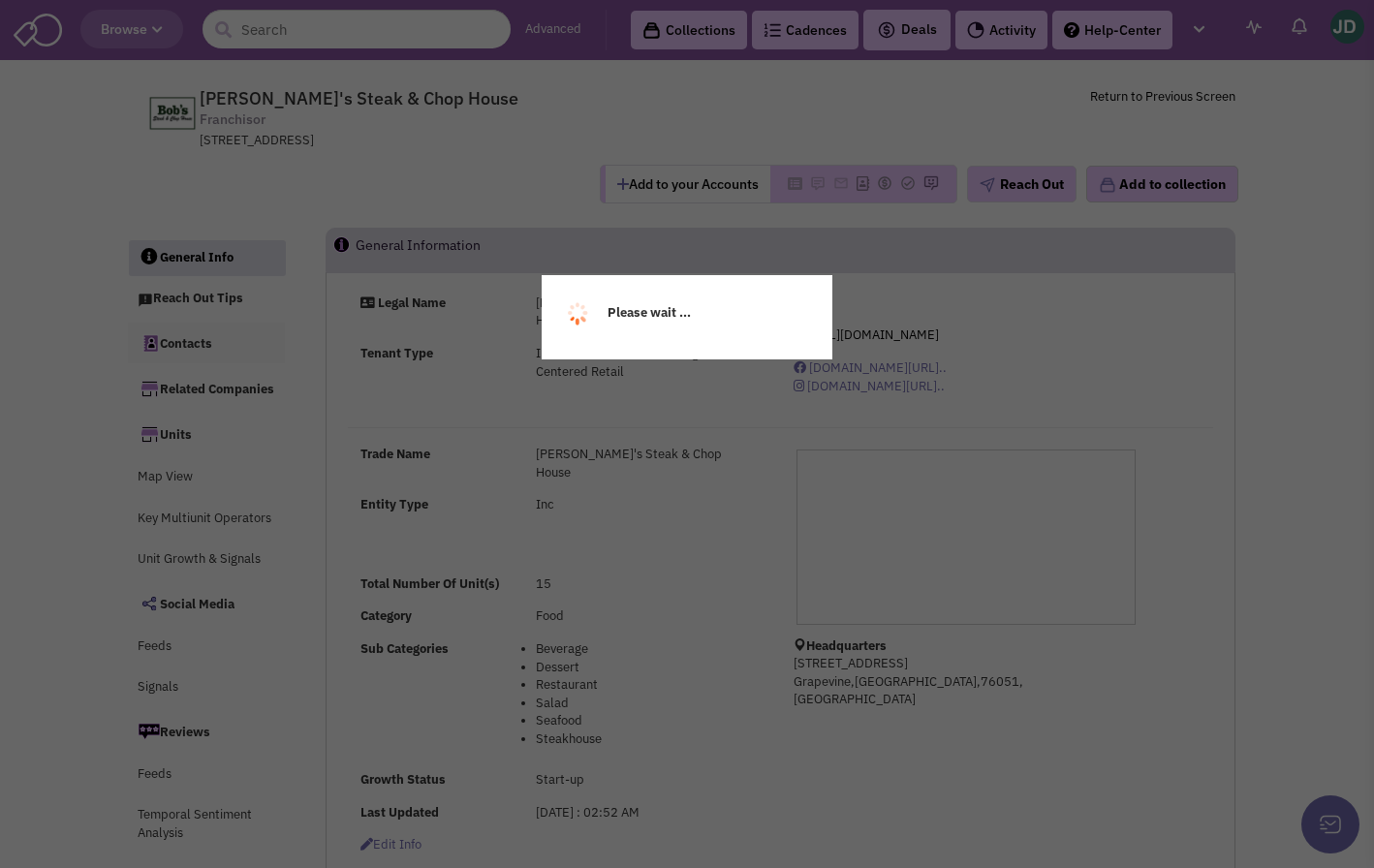 select 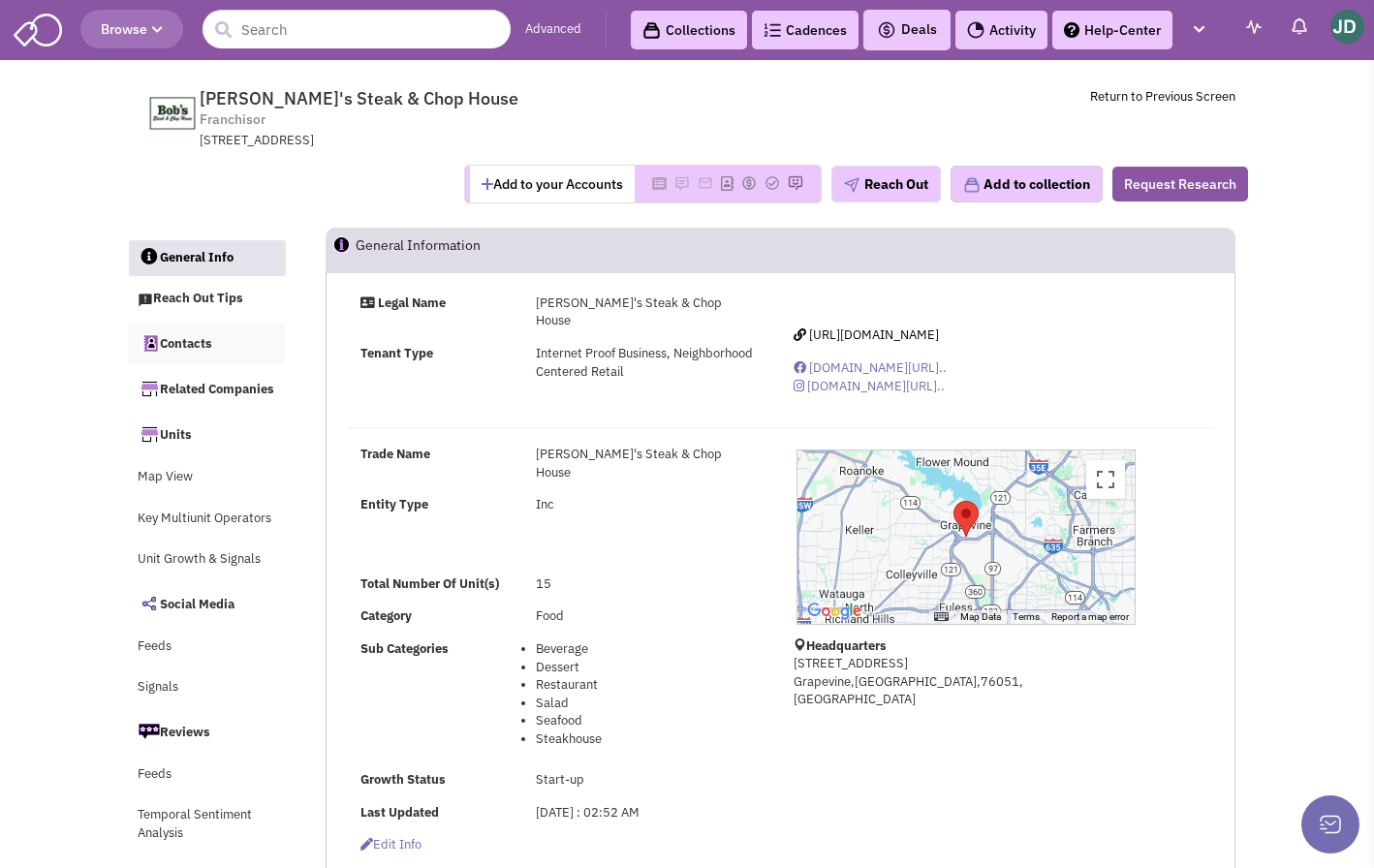 click on "Contacts" at bounding box center [206, 343] 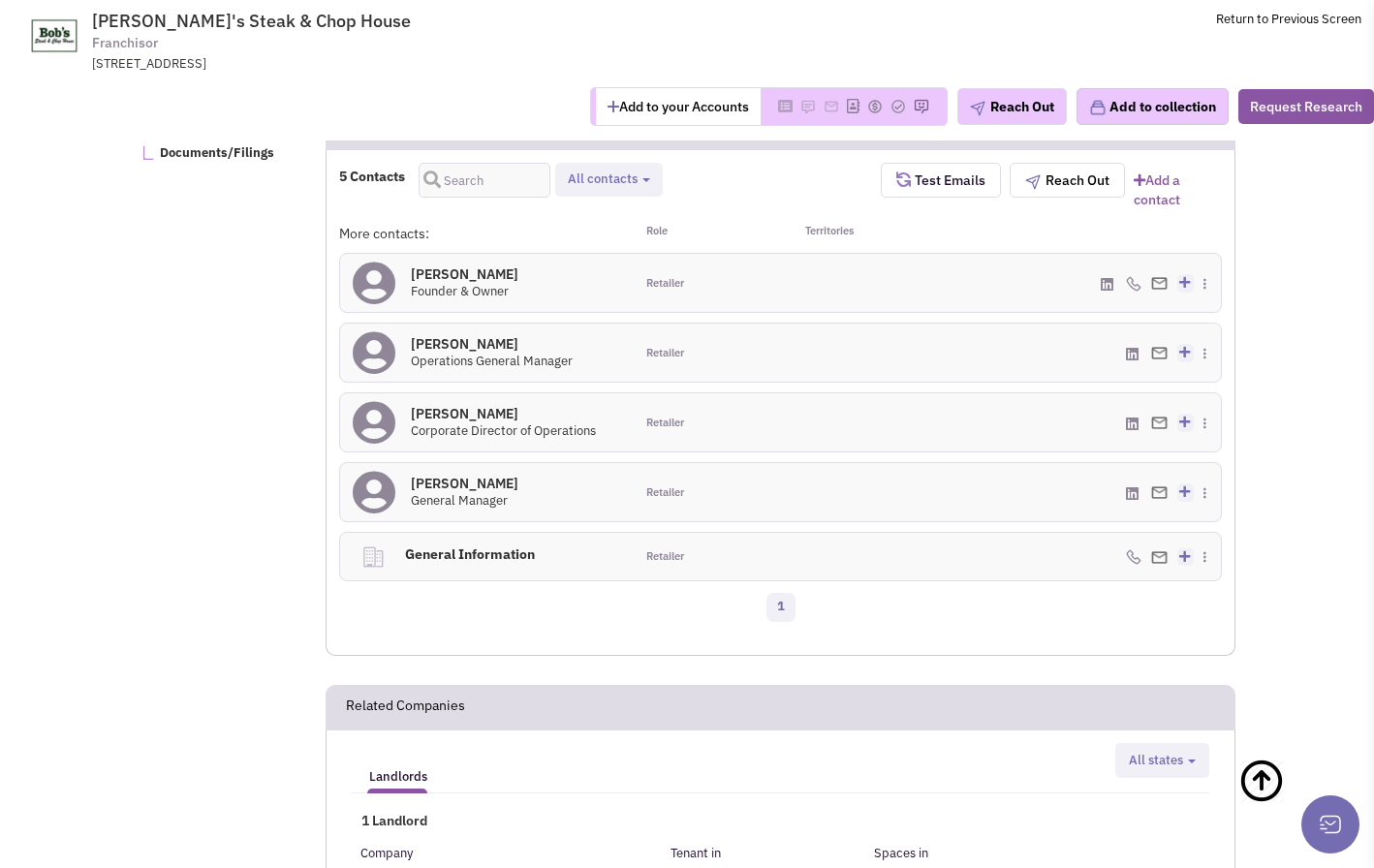 scroll, scrollTop: 1147, scrollLeft: 0, axis: vertical 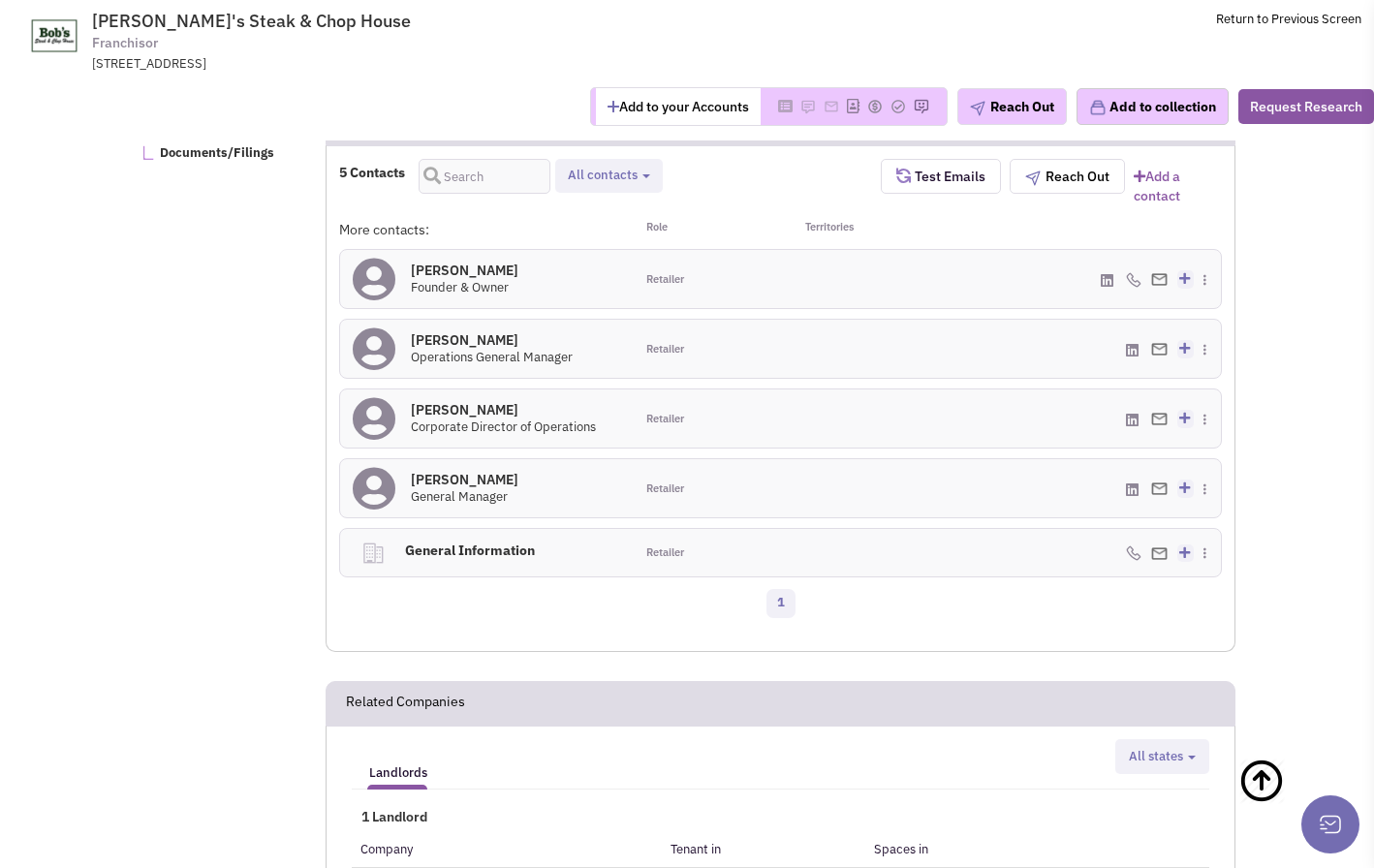 click on "bryan.hantes@bobs-steakandchop.com
- Primary" at bounding box center (1074, 418) 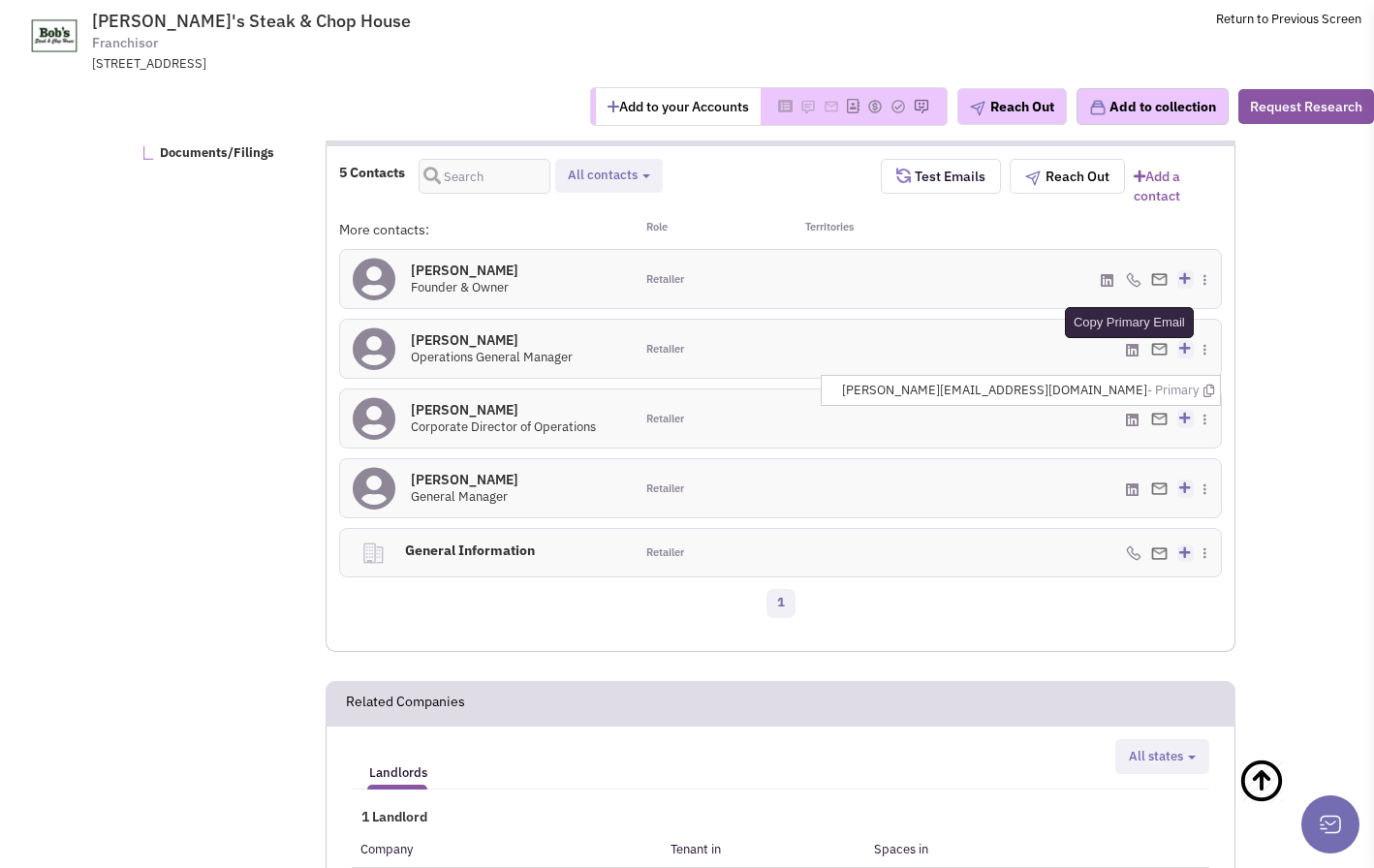 click at bounding box center (1208, 390) 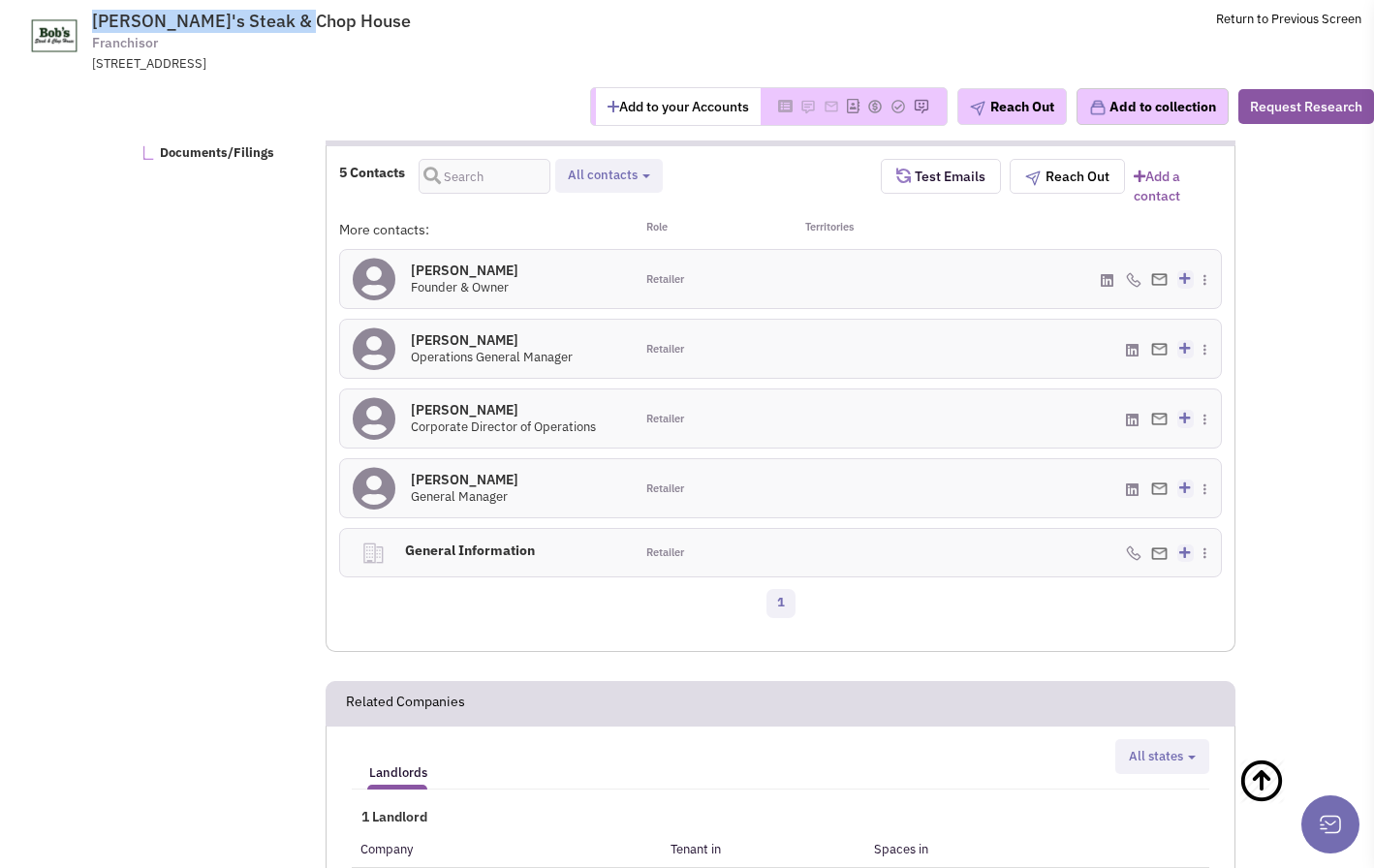 drag, startPoint x: 210, startPoint y: 23, endPoint x: 85, endPoint y: 22, distance: 125.004 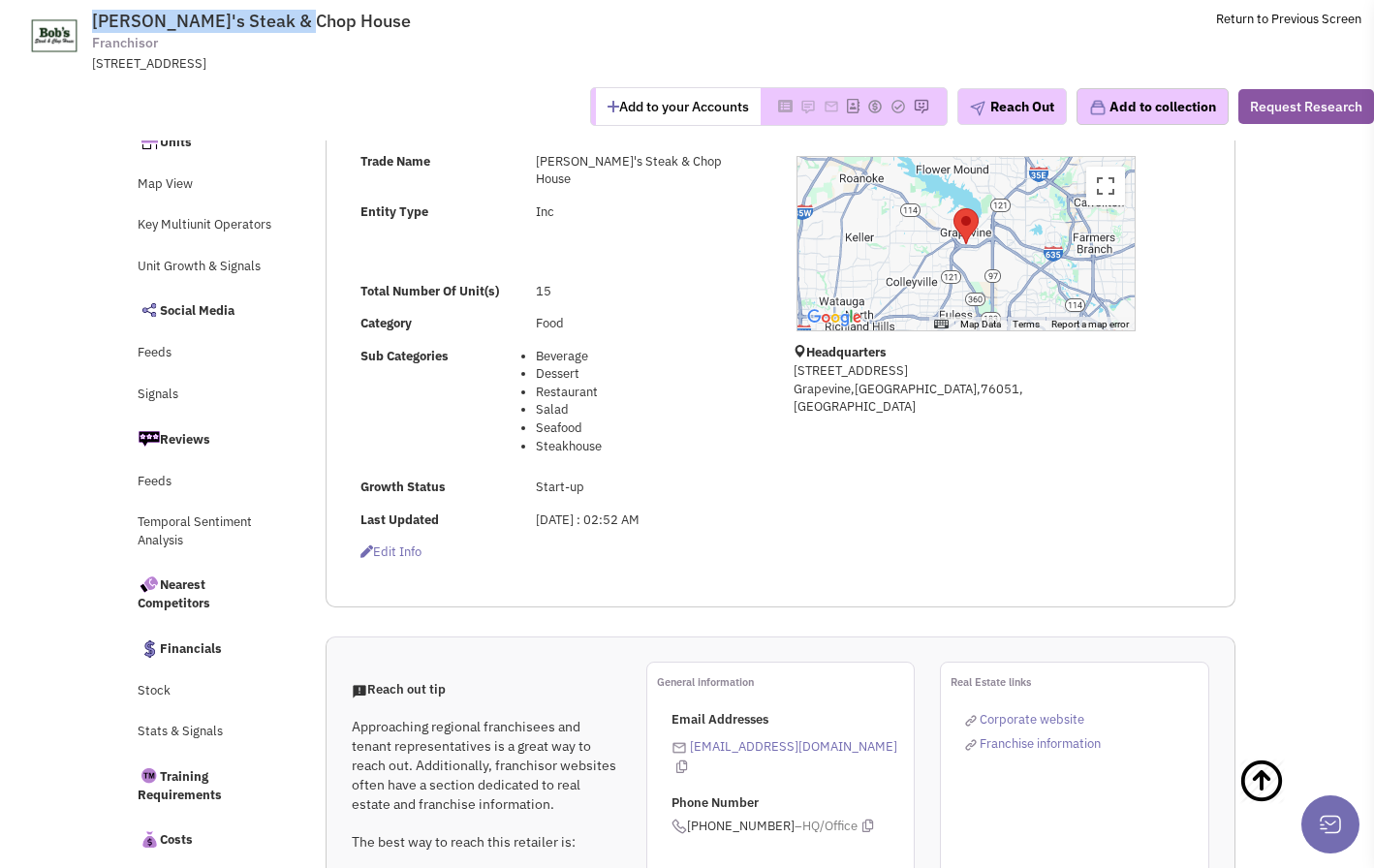 scroll, scrollTop: 0, scrollLeft: 0, axis: both 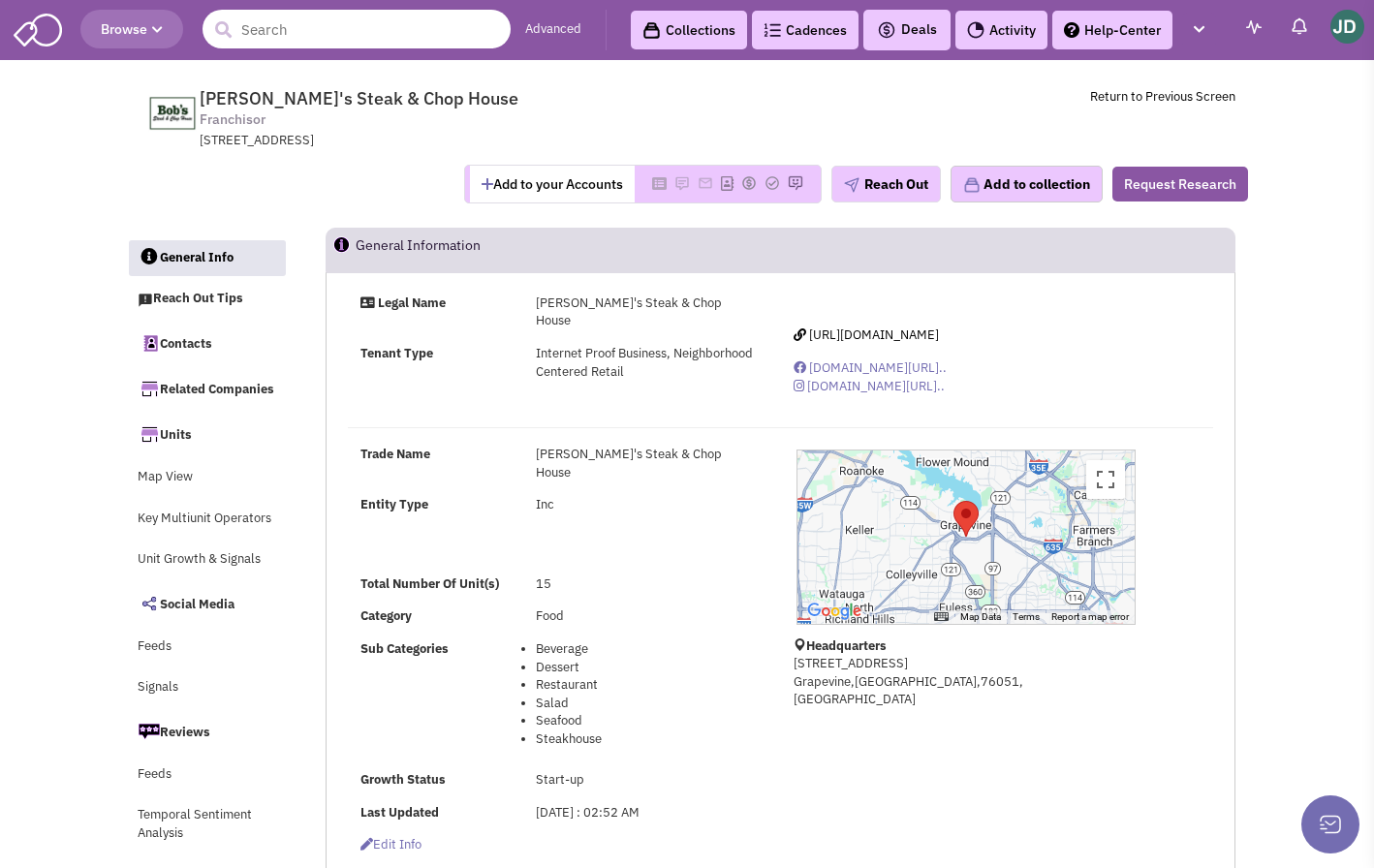 click at bounding box center (357, 29) 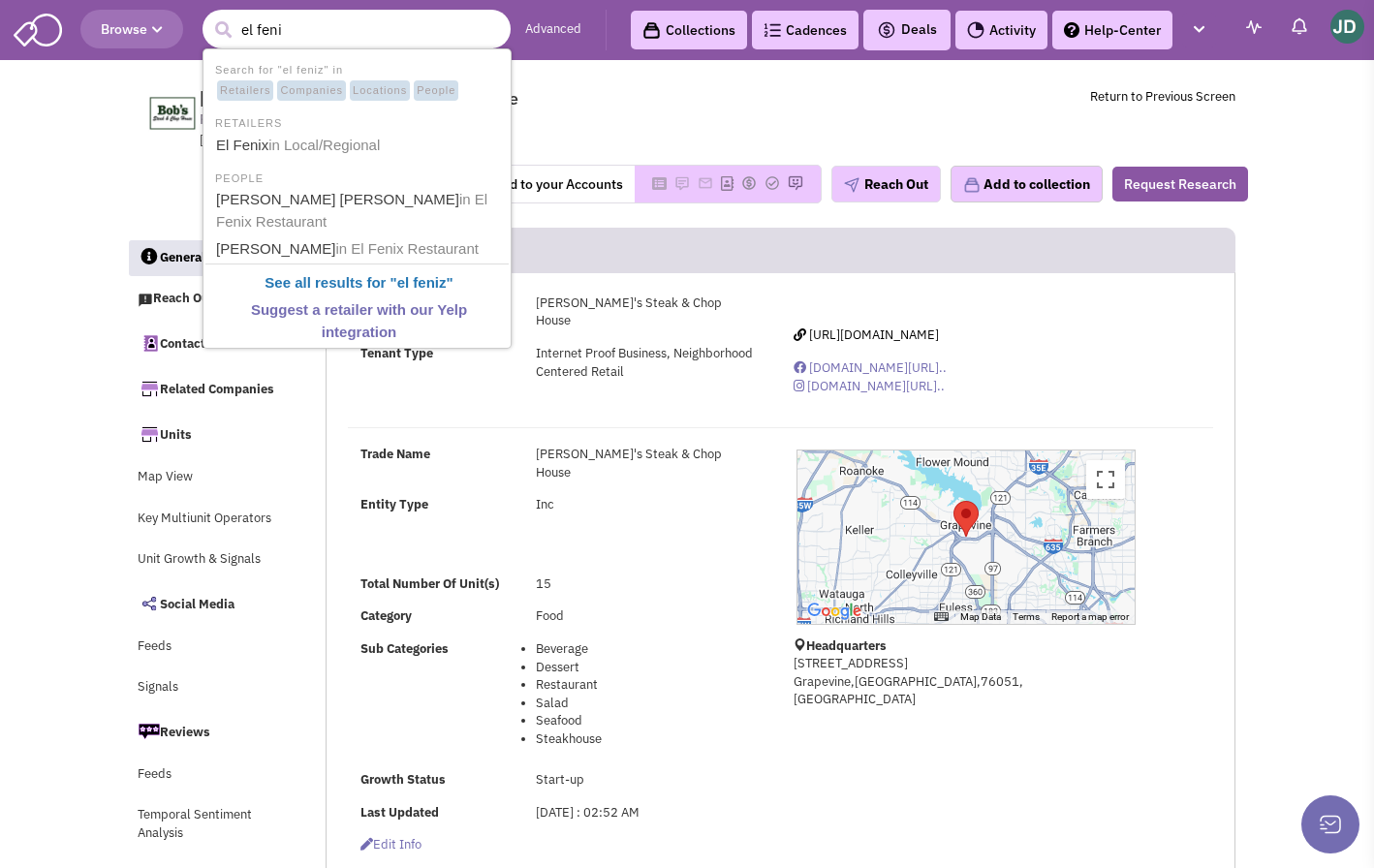 type on "el fenix" 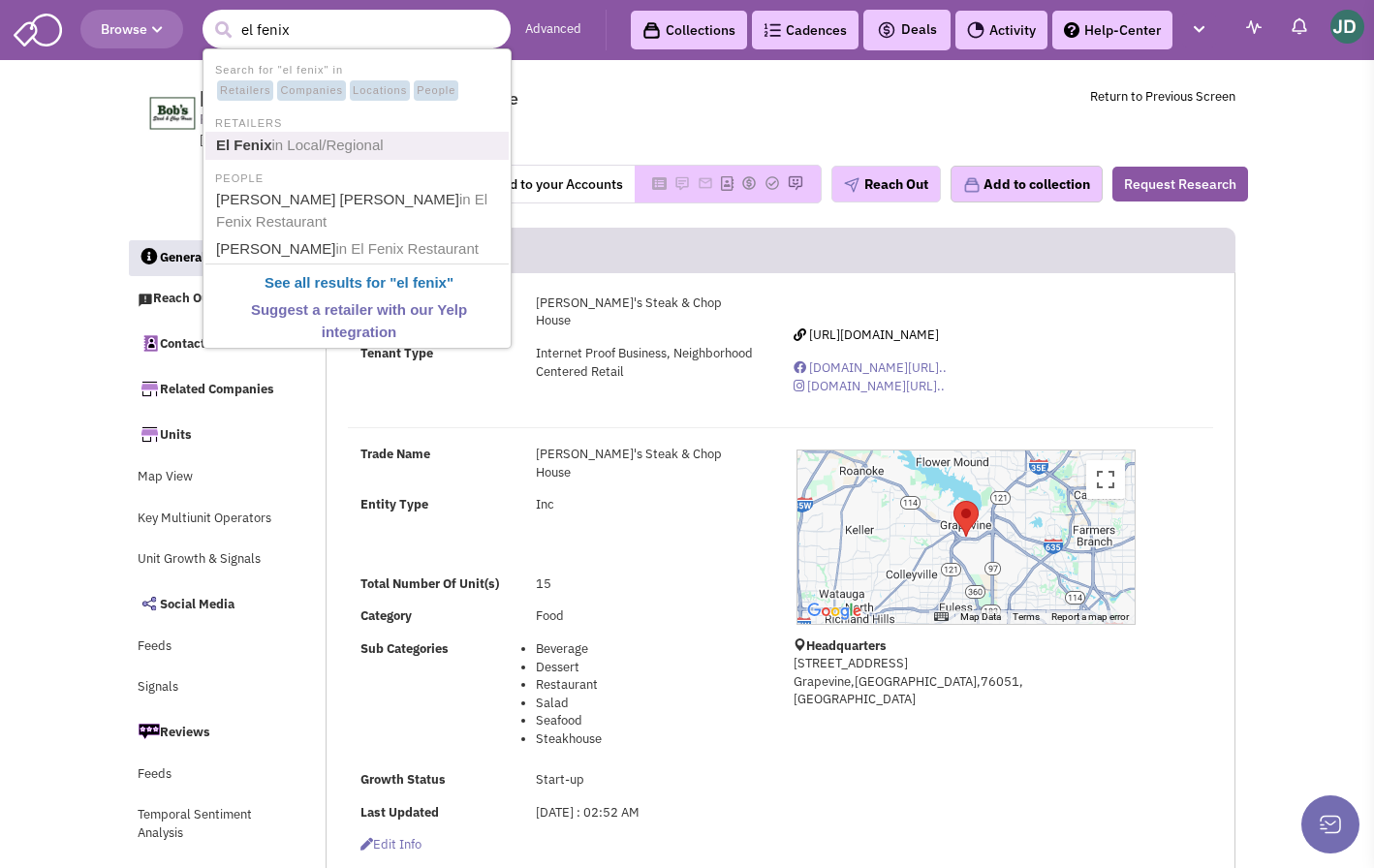 click on "in Local/Regional" at bounding box center [328, 144] 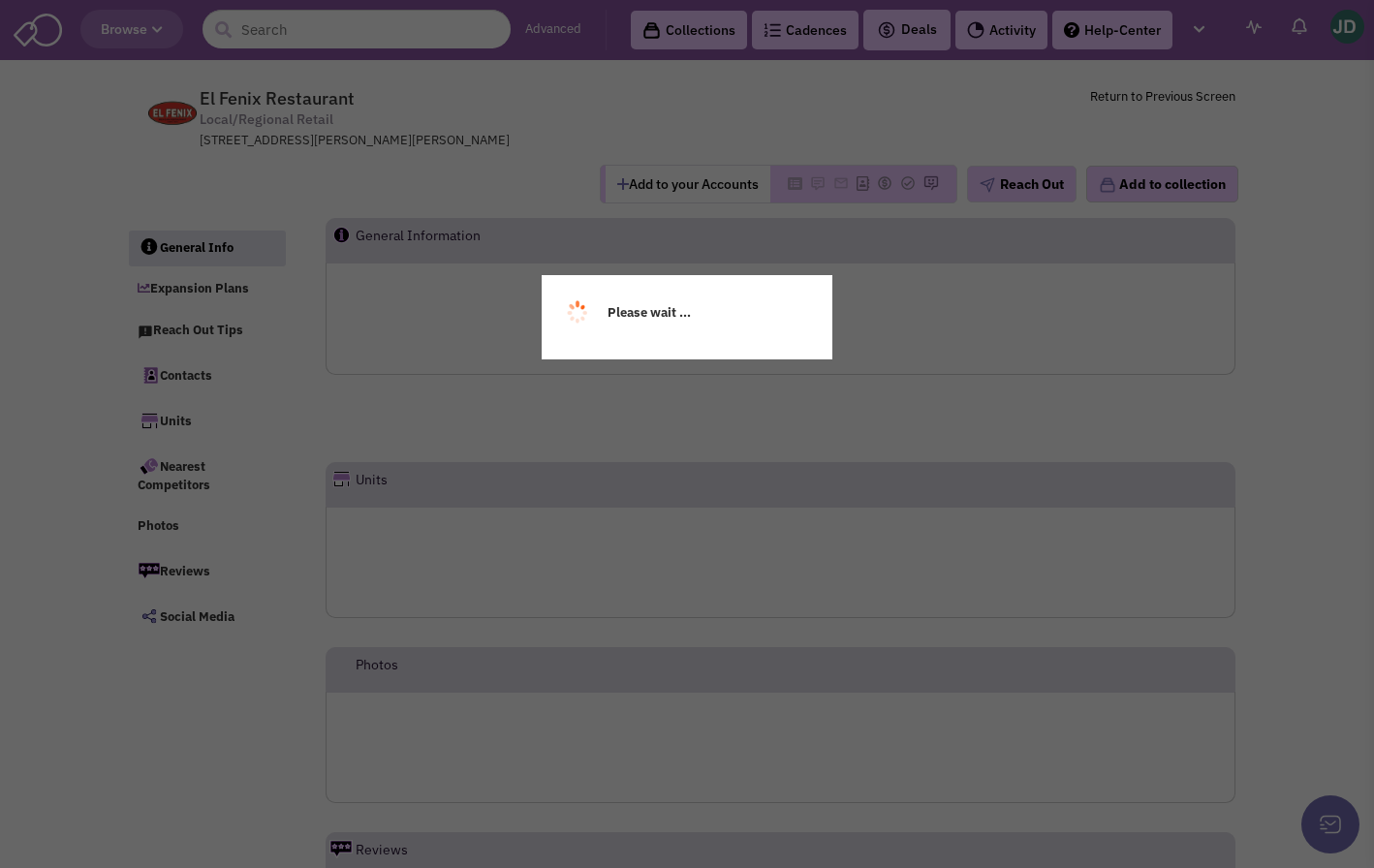 scroll, scrollTop: 0, scrollLeft: 0, axis: both 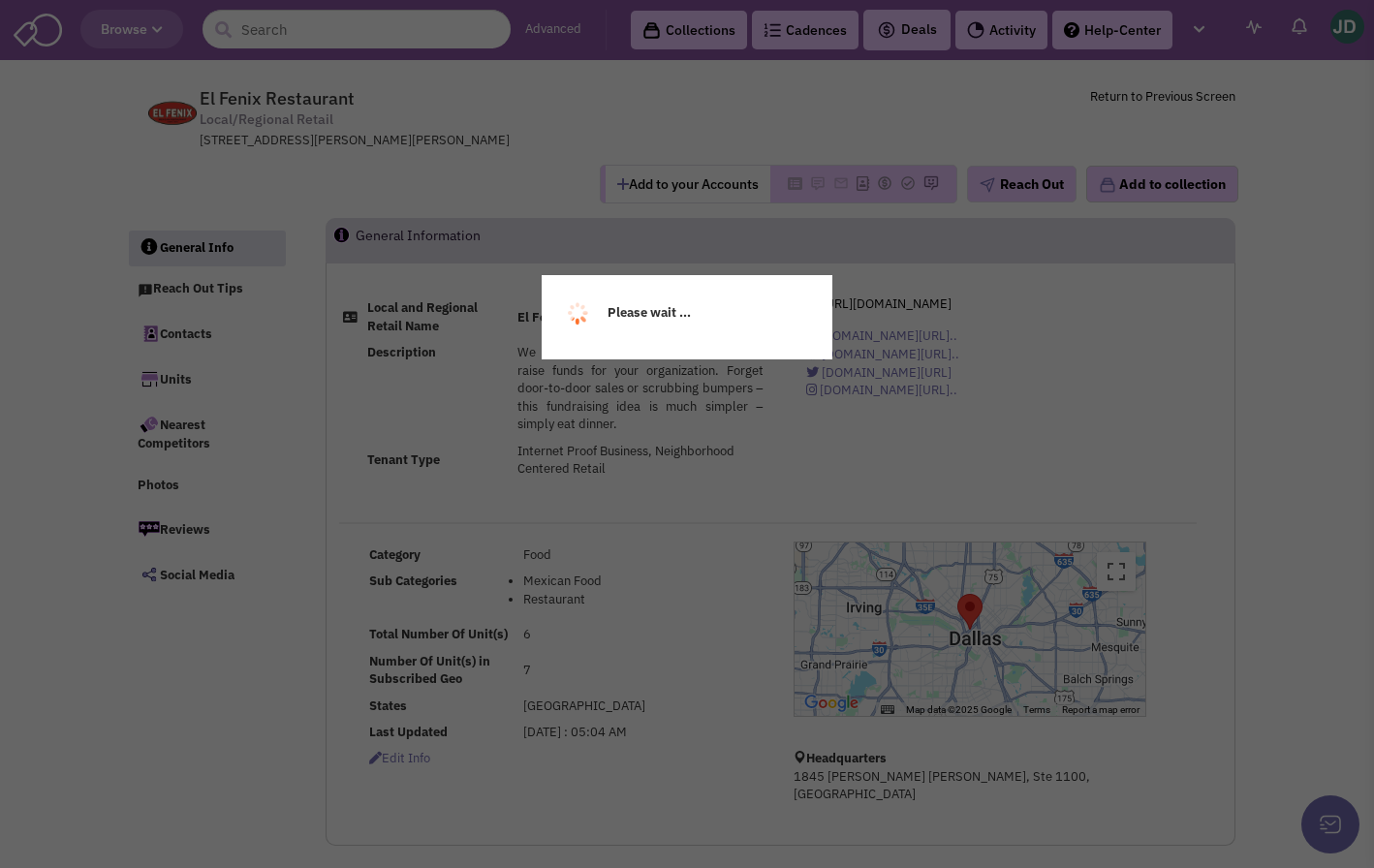 select 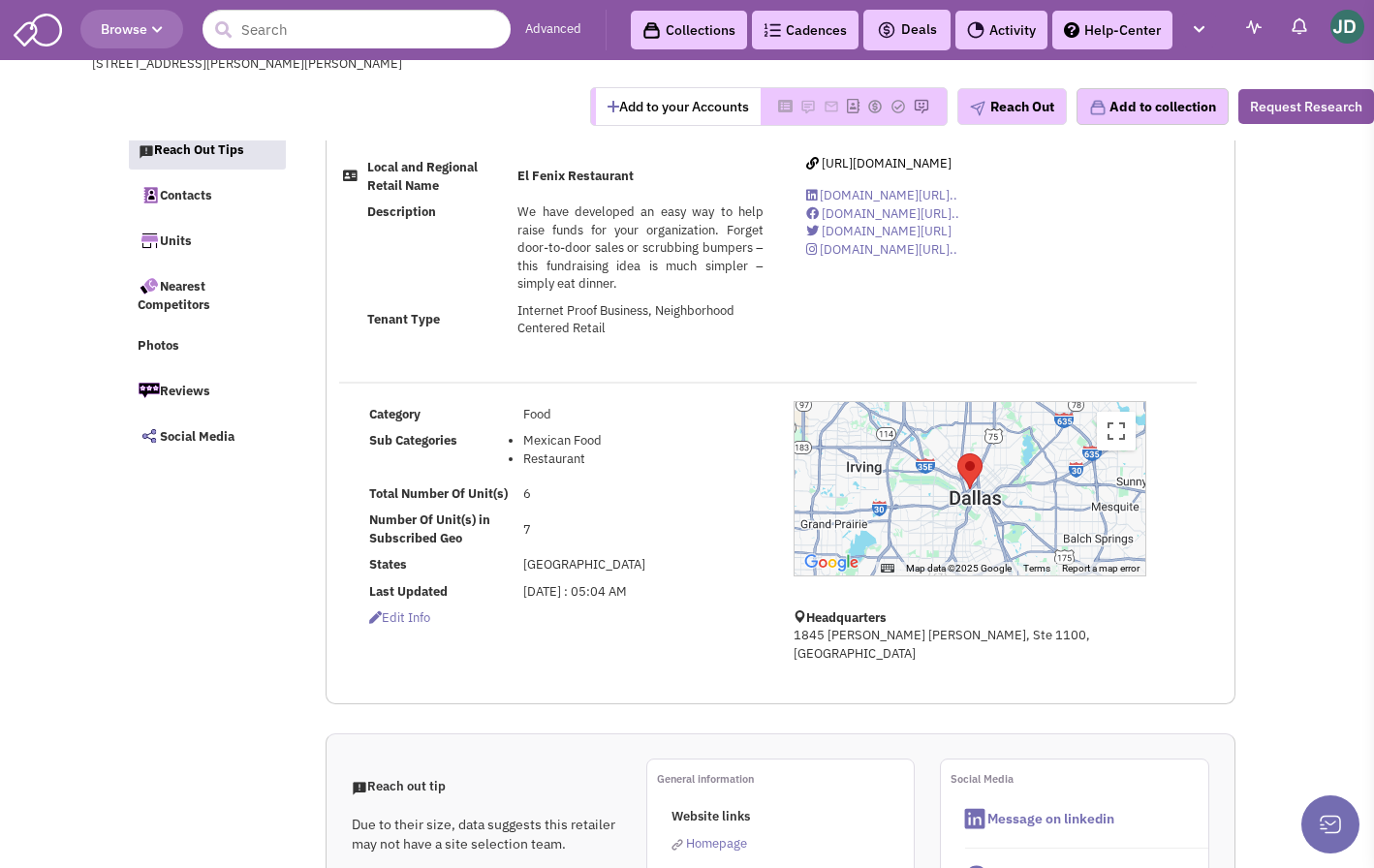 scroll, scrollTop: 824, scrollLeft: 0, axis: vertical 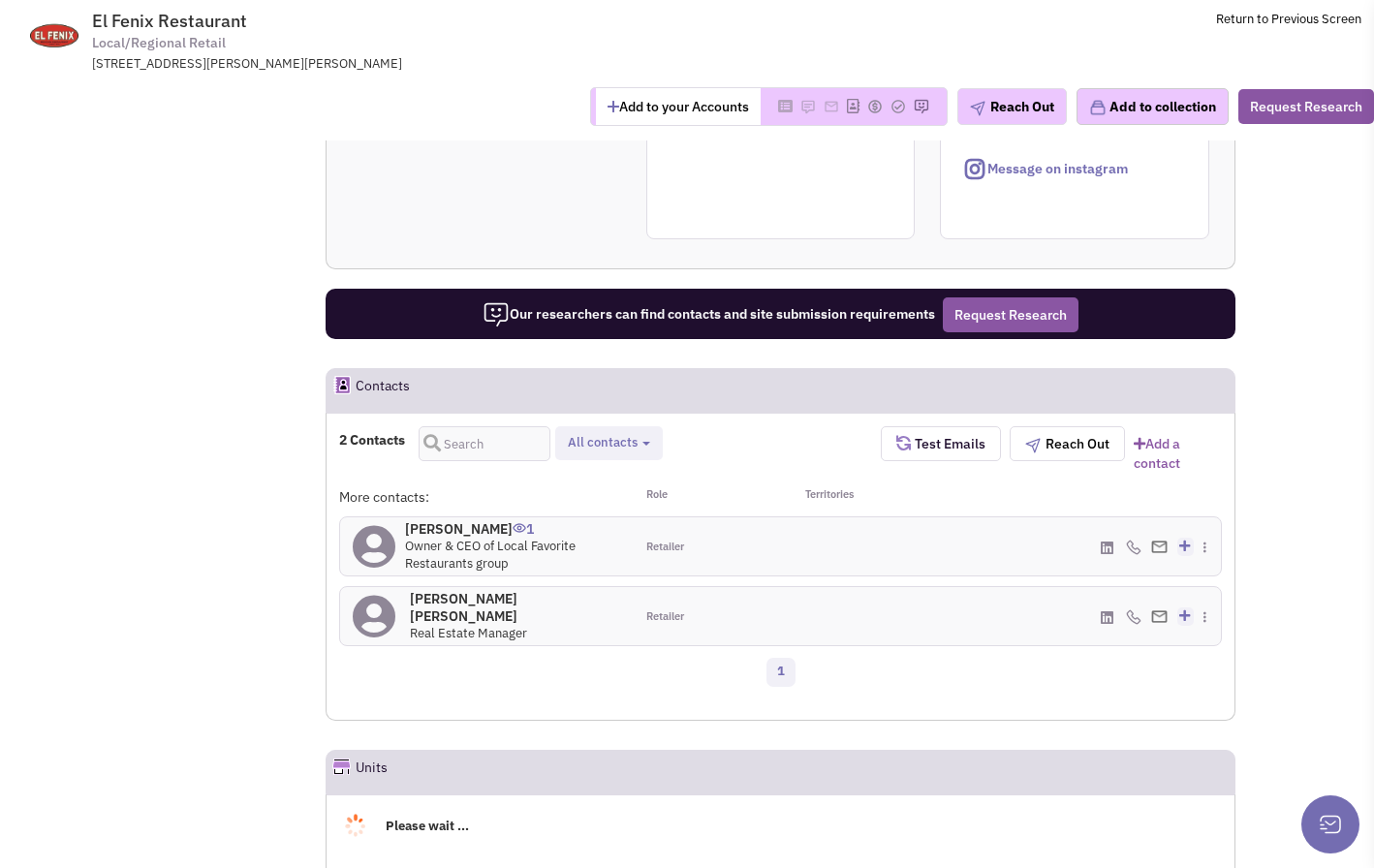 select 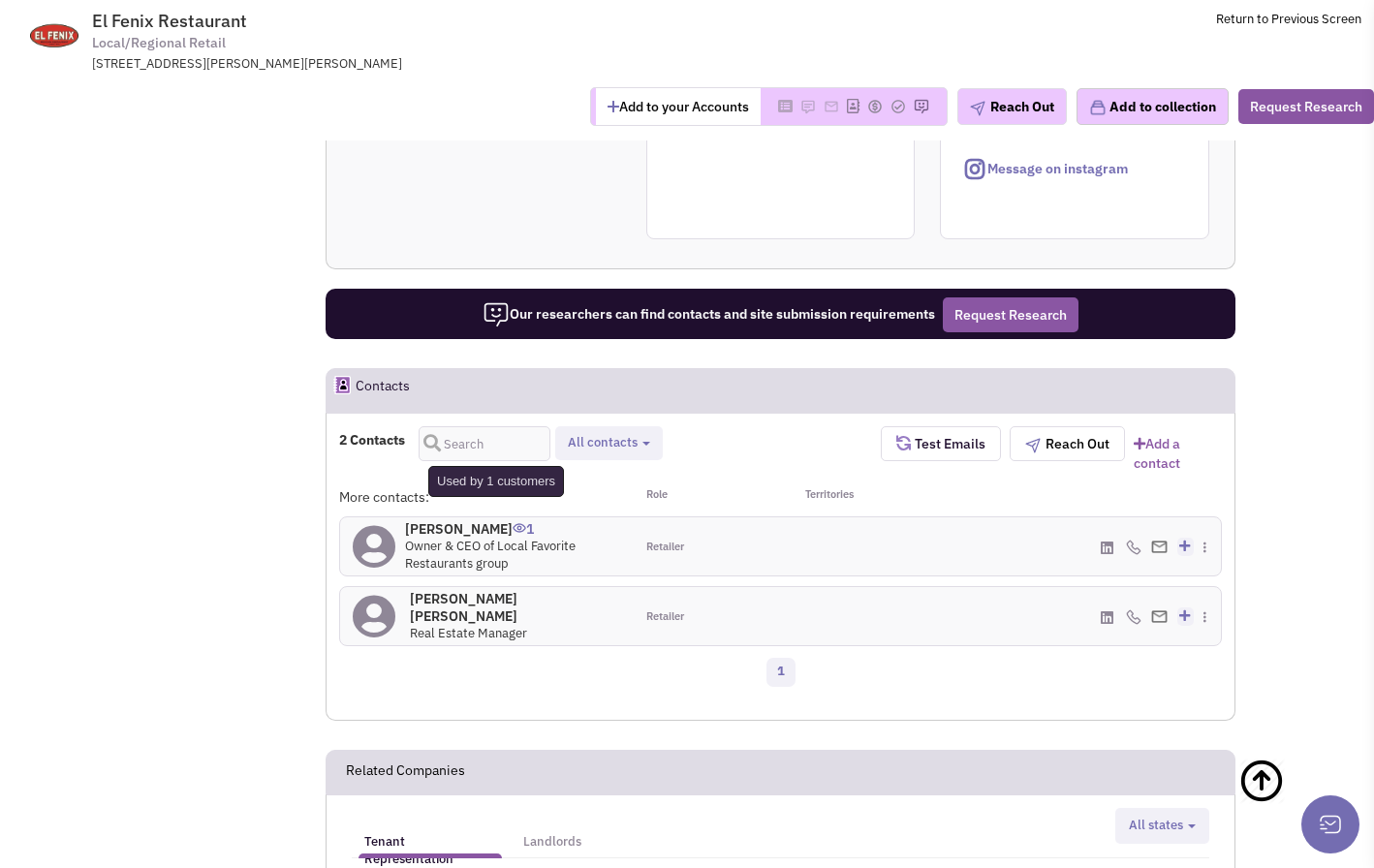 click at bounding box center [519, 528] 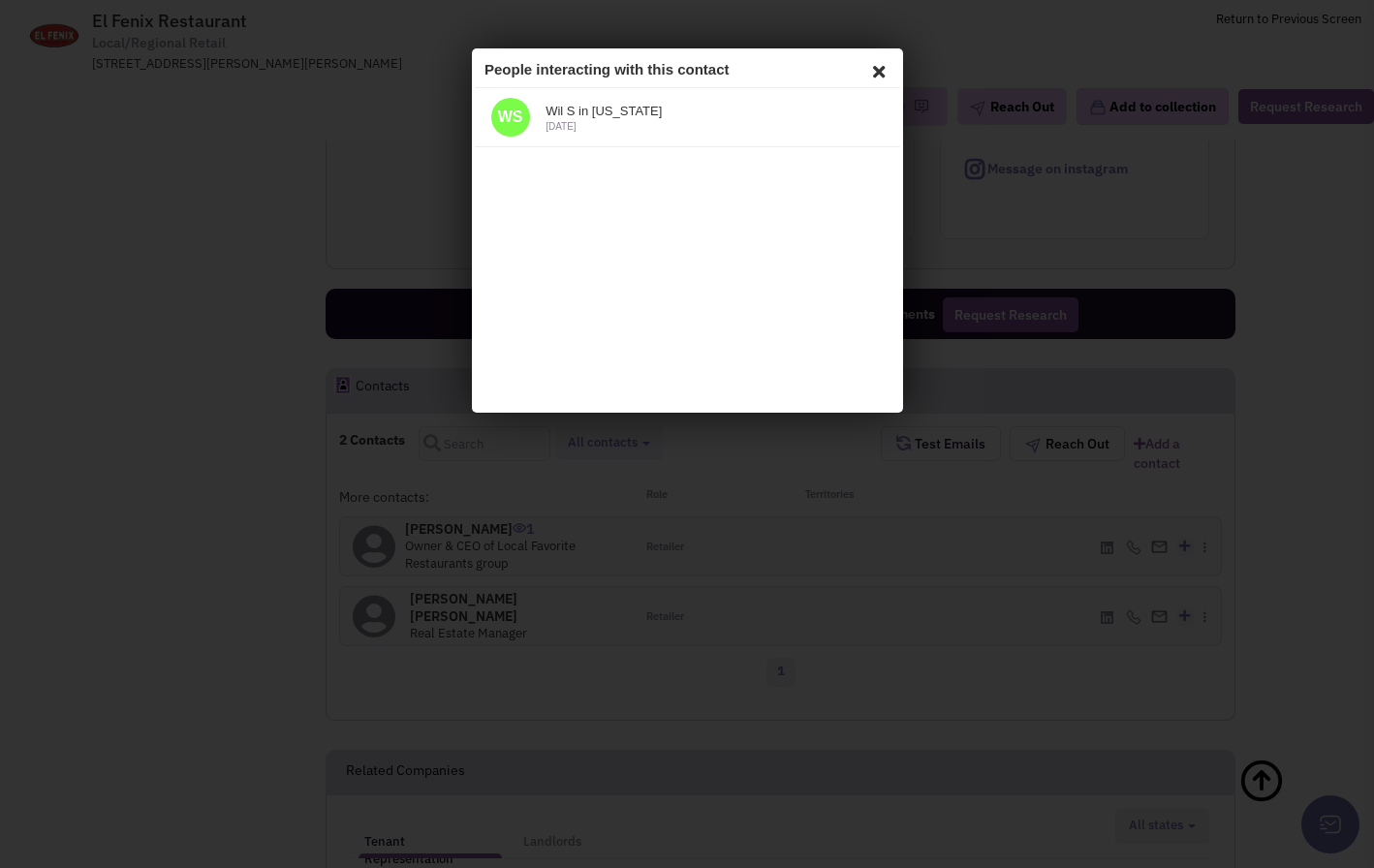 scroll, scrollTop: 0, scrollLeft: 0, axis: both 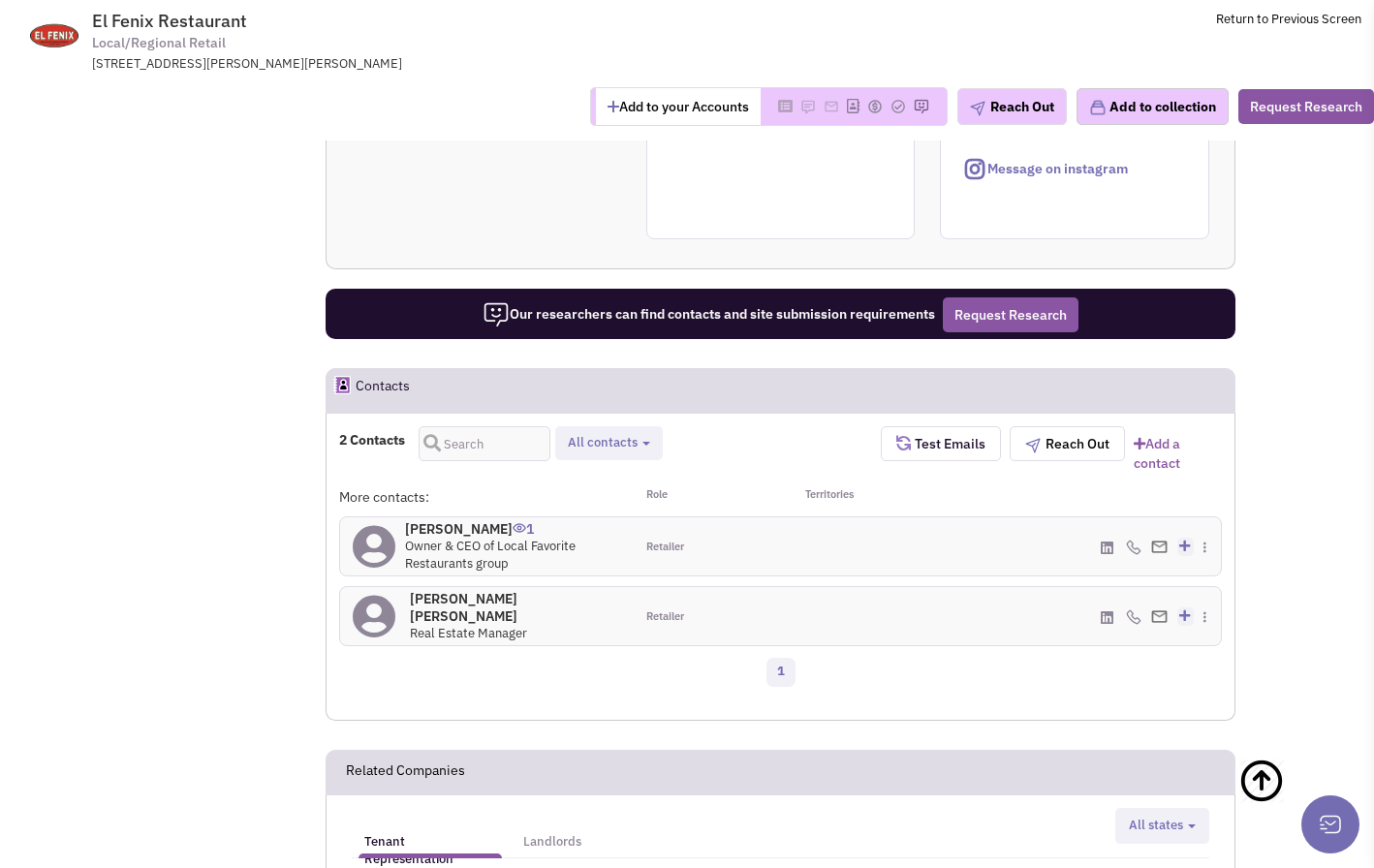 click on "Cannon  Karns
0" at bounding box center [515, 607] 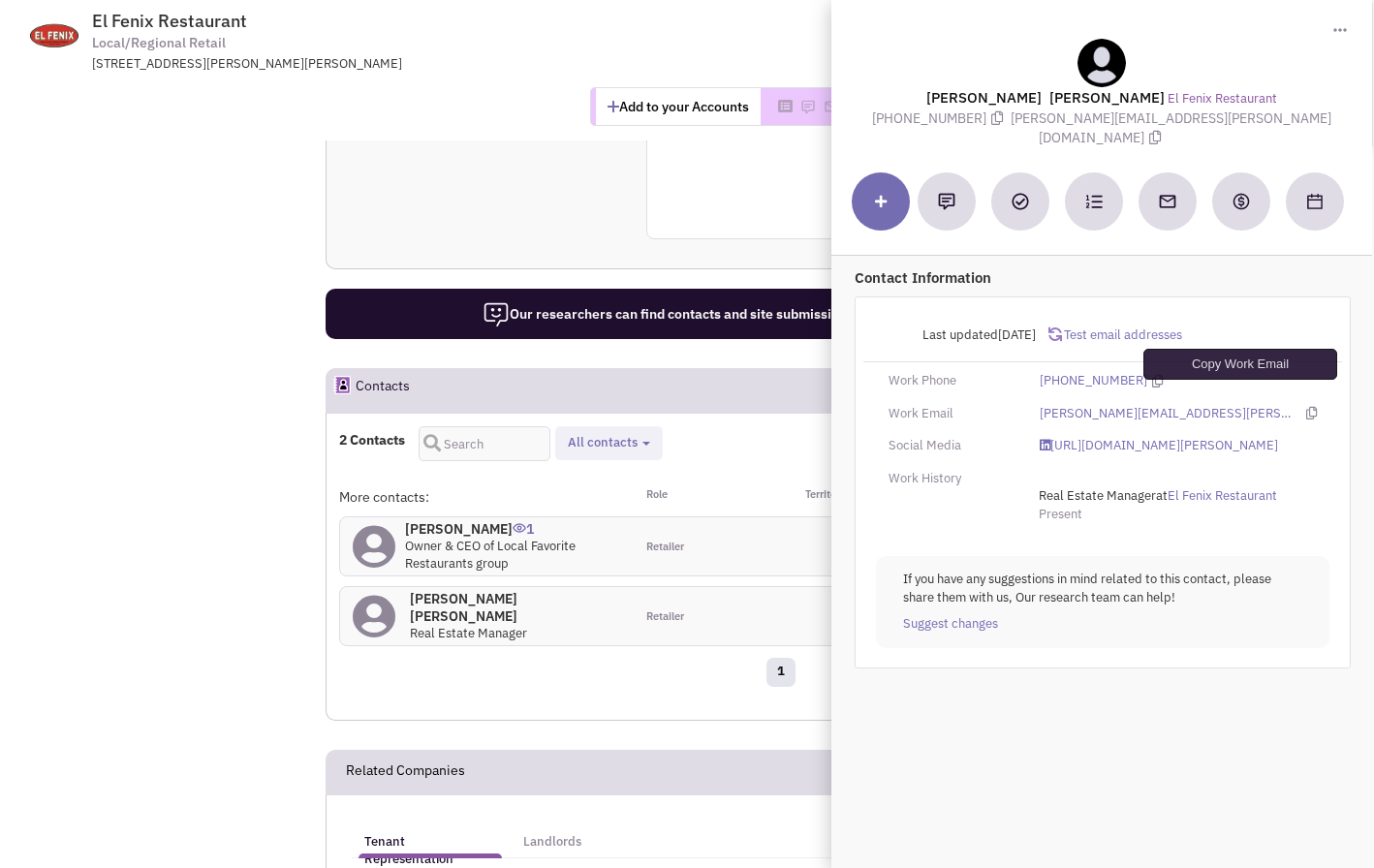 click at bounding box center [1311, 413] 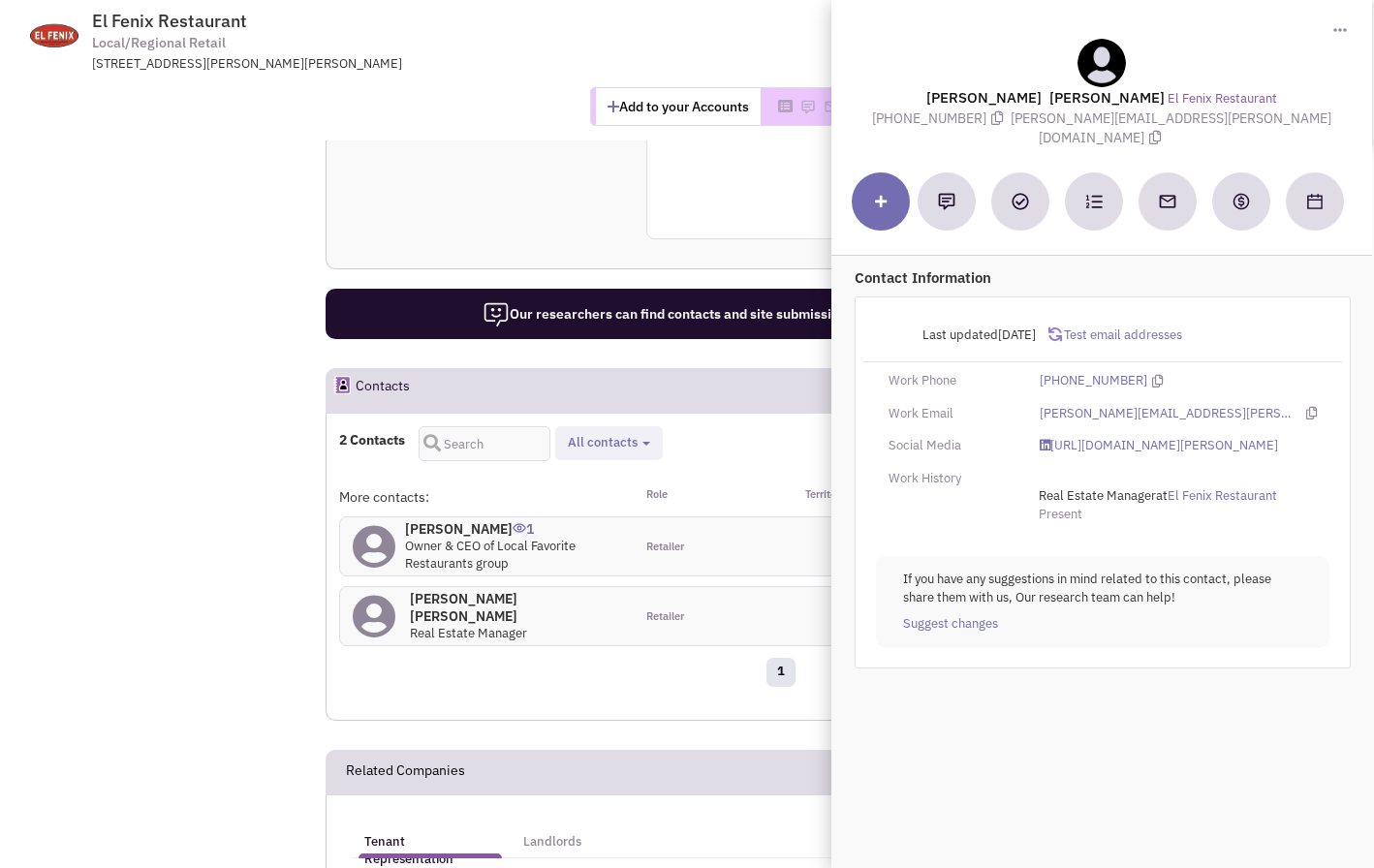 click on "El Fenix Restaurant     Local/Regional Retail
1845 Woodall Rodgers, Ste 1100, Dallas, TX, 75201
Return to Previous Screen" at bounding box center (736, 36) 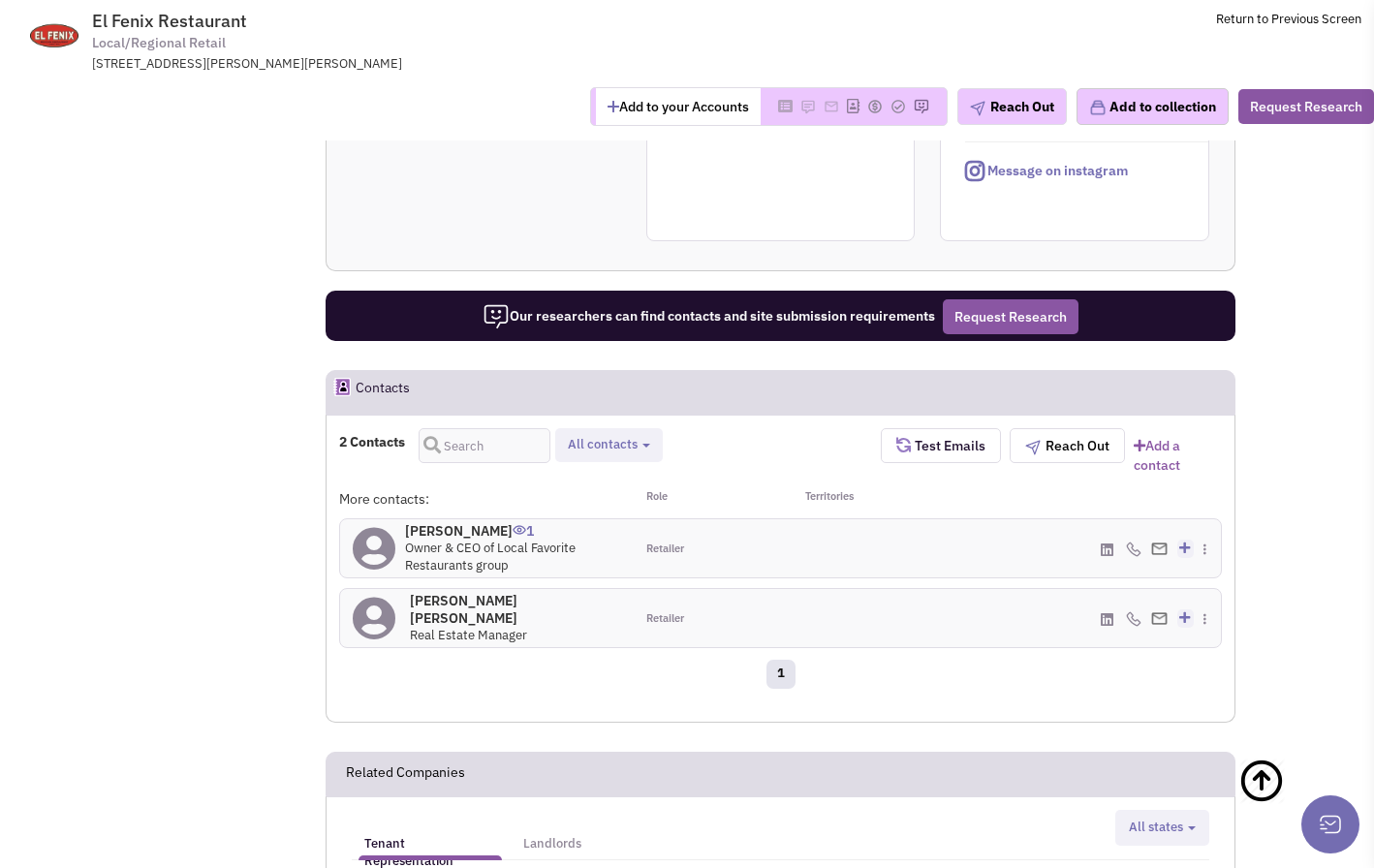 scroll, scrollTop: 0, scrollLeft: 0, axis: both 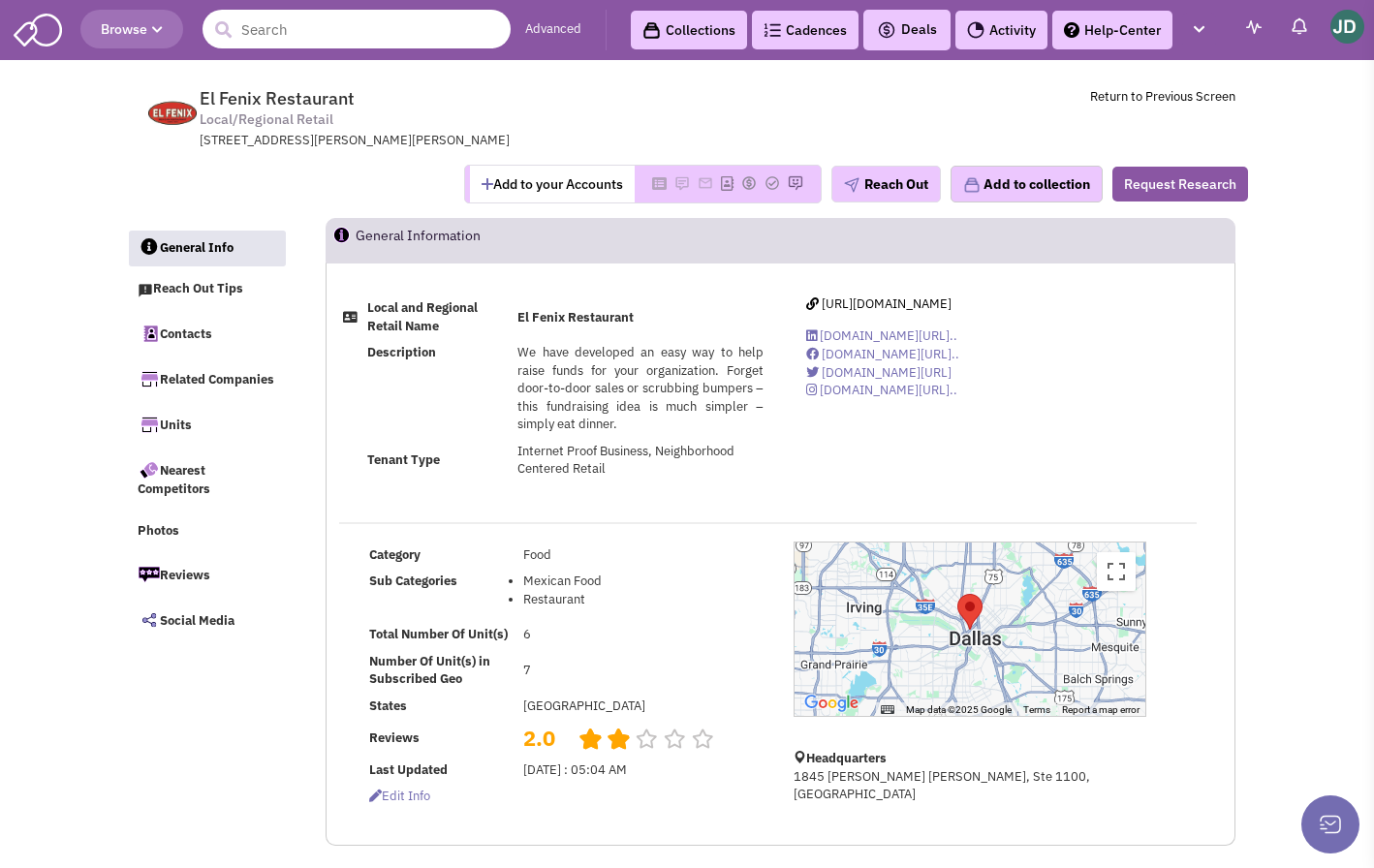 click at bounding box center (357, 29) 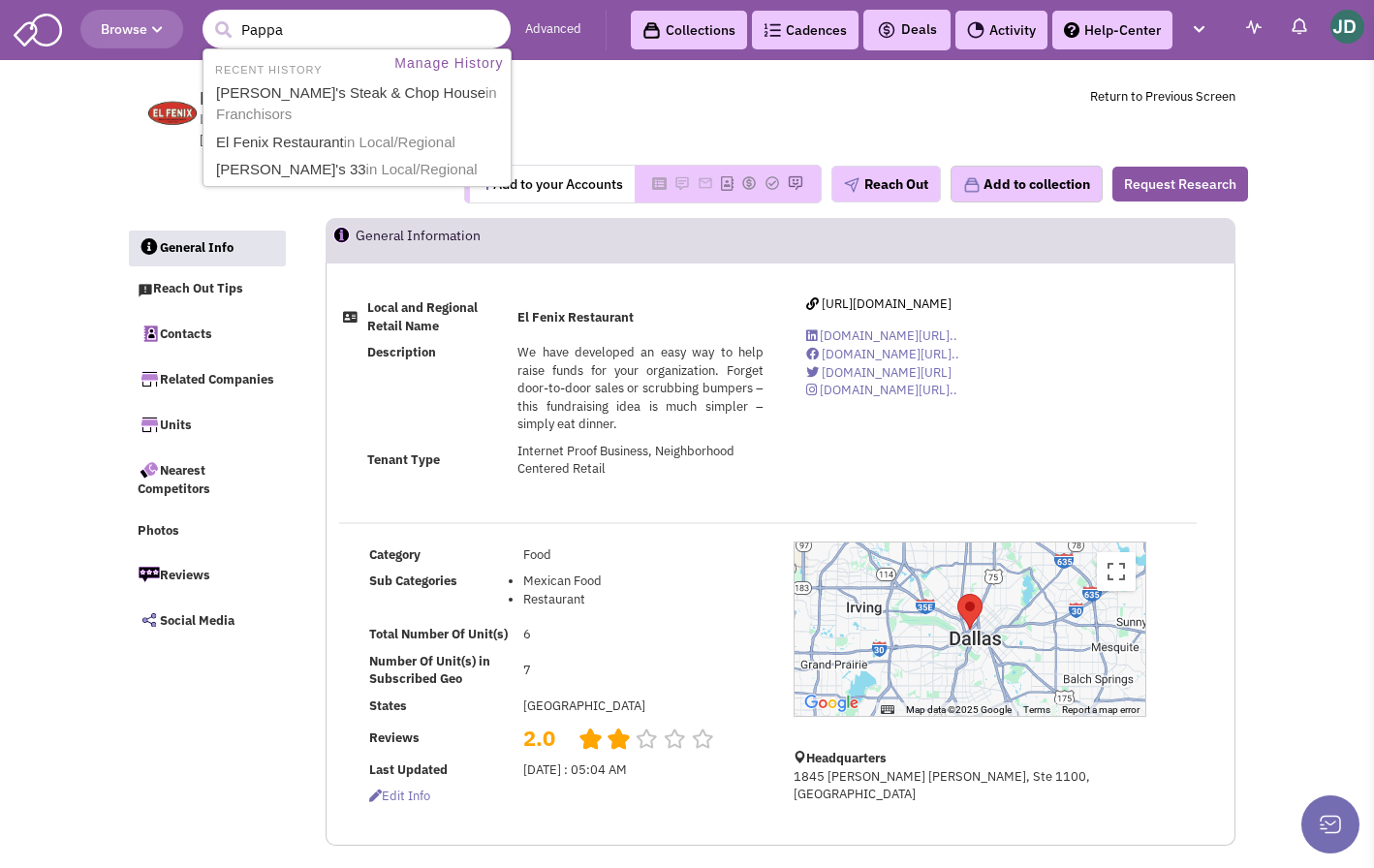 type on "Pappas" 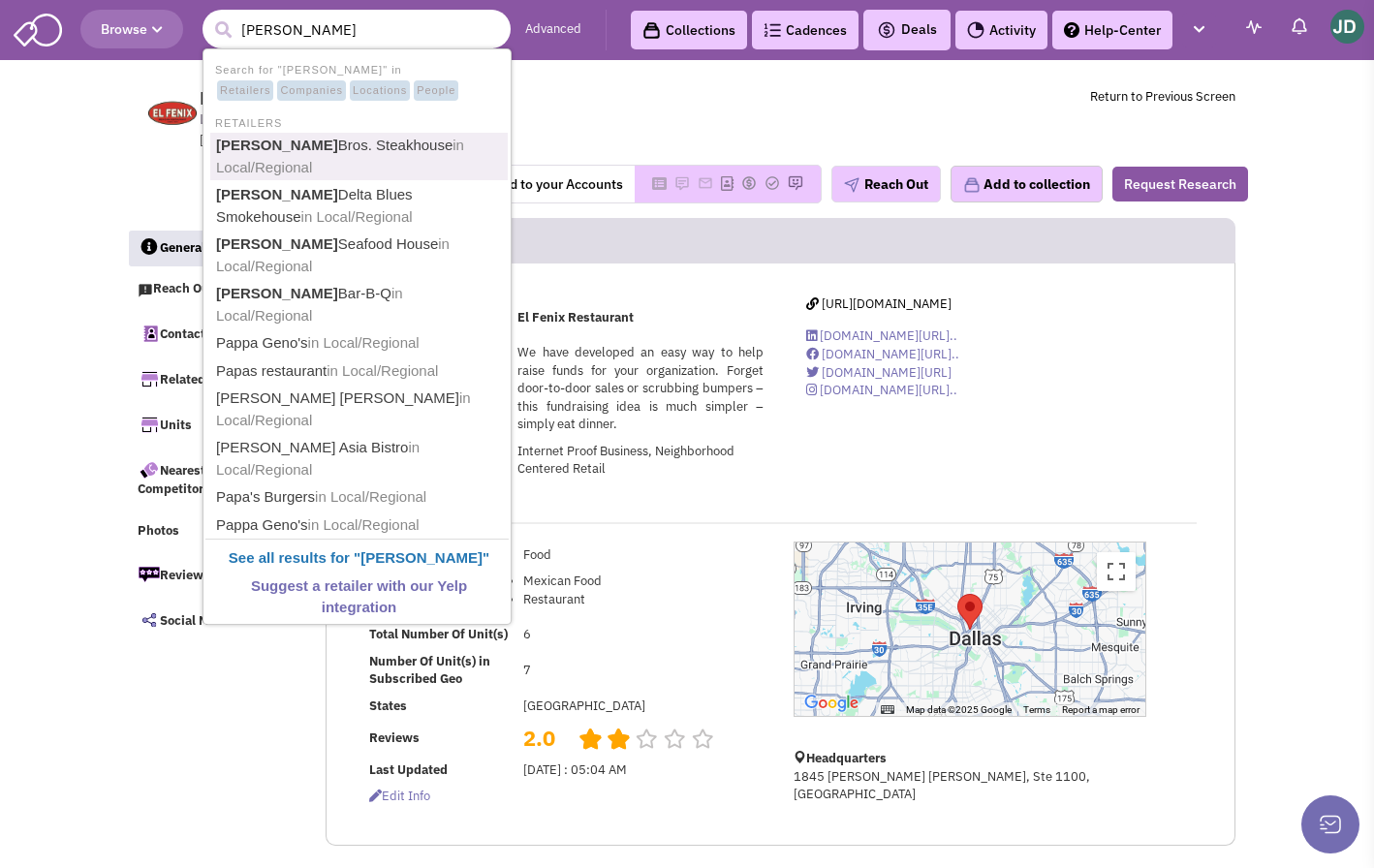 click on "Pappas" at bounding box center [277, 144] 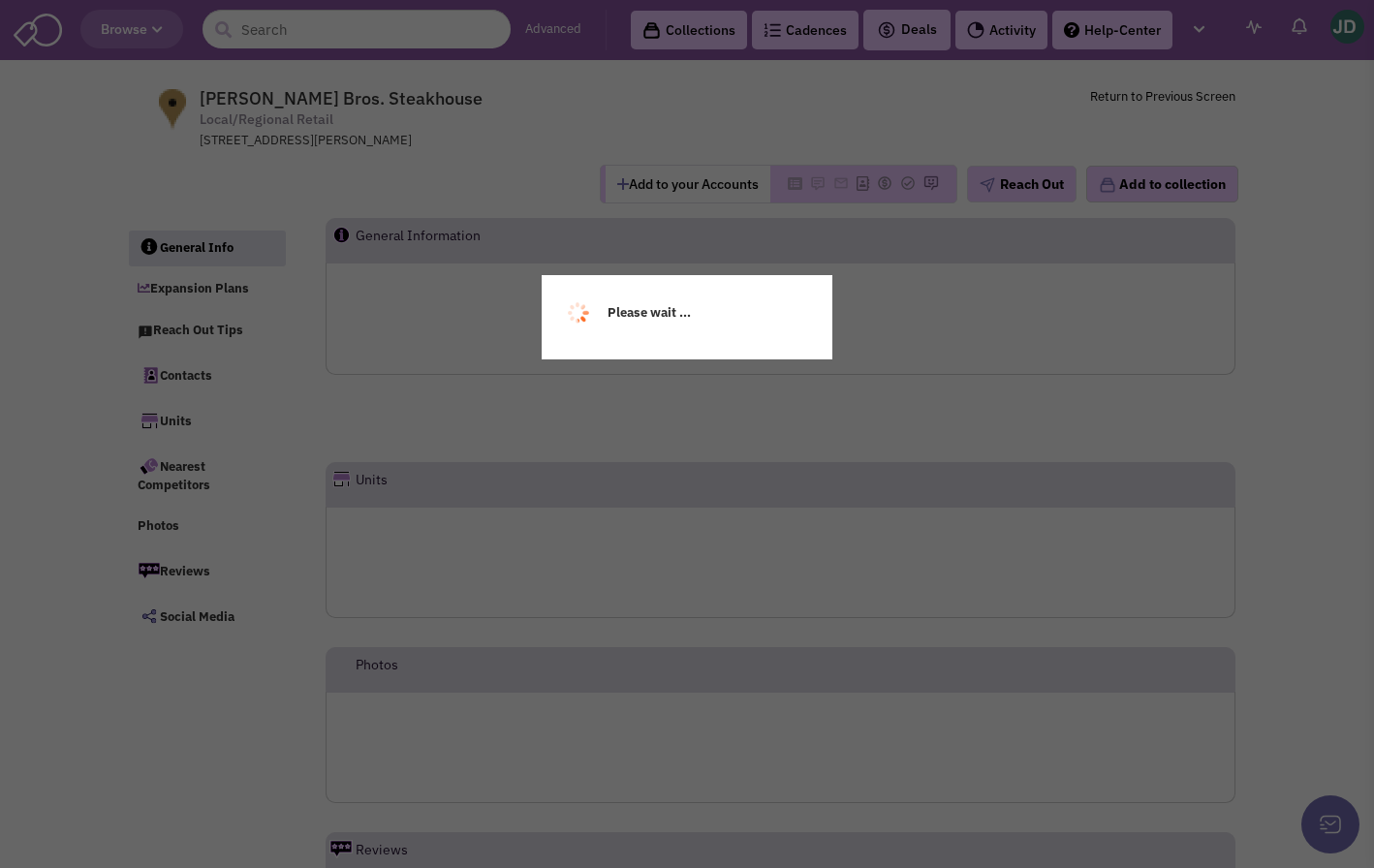 scroll, scrollTop: 0, scrollLeft: 0, axis: both 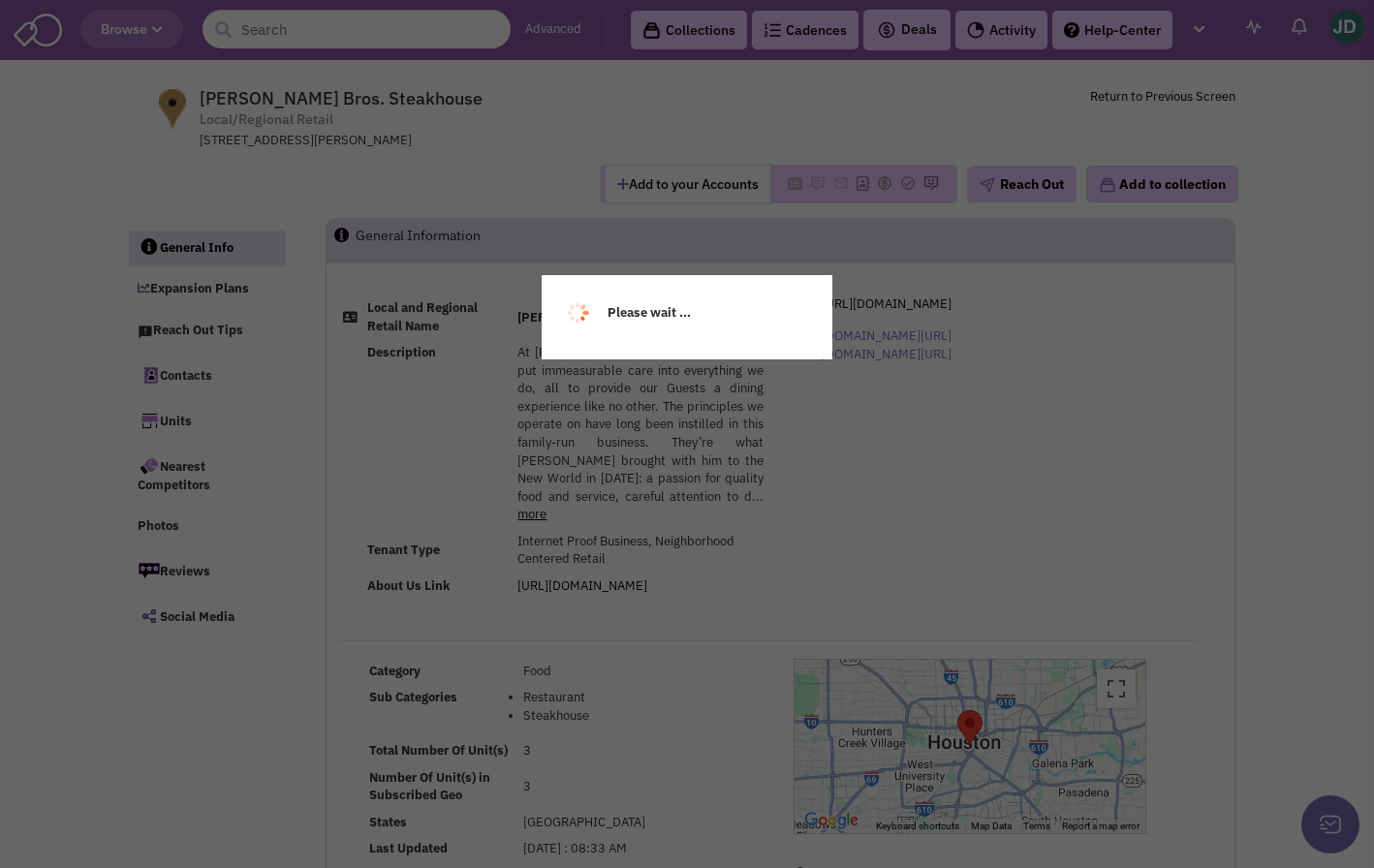 select 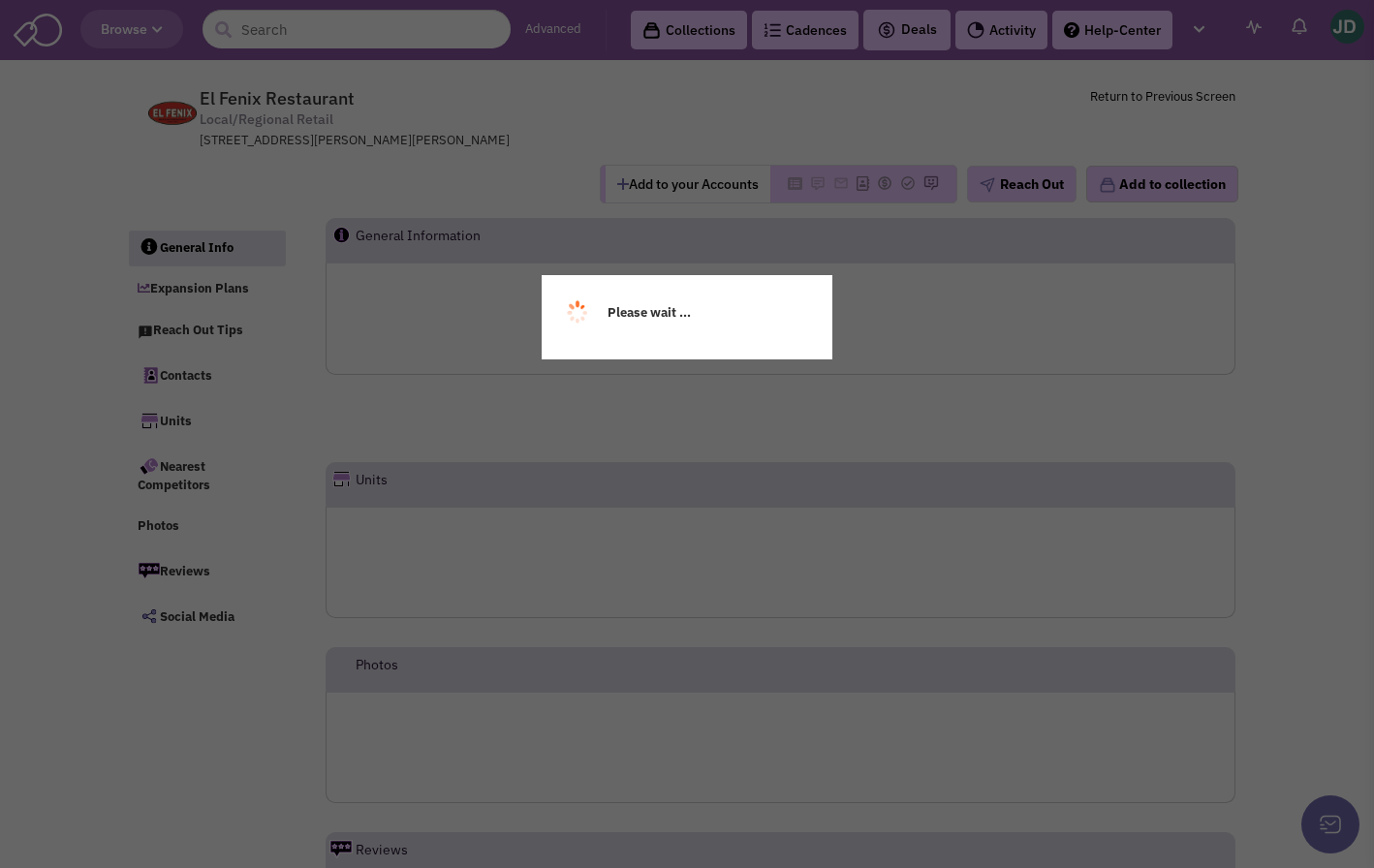 scroll, scrollTop: 0, scrollLeft: 0, axis: both 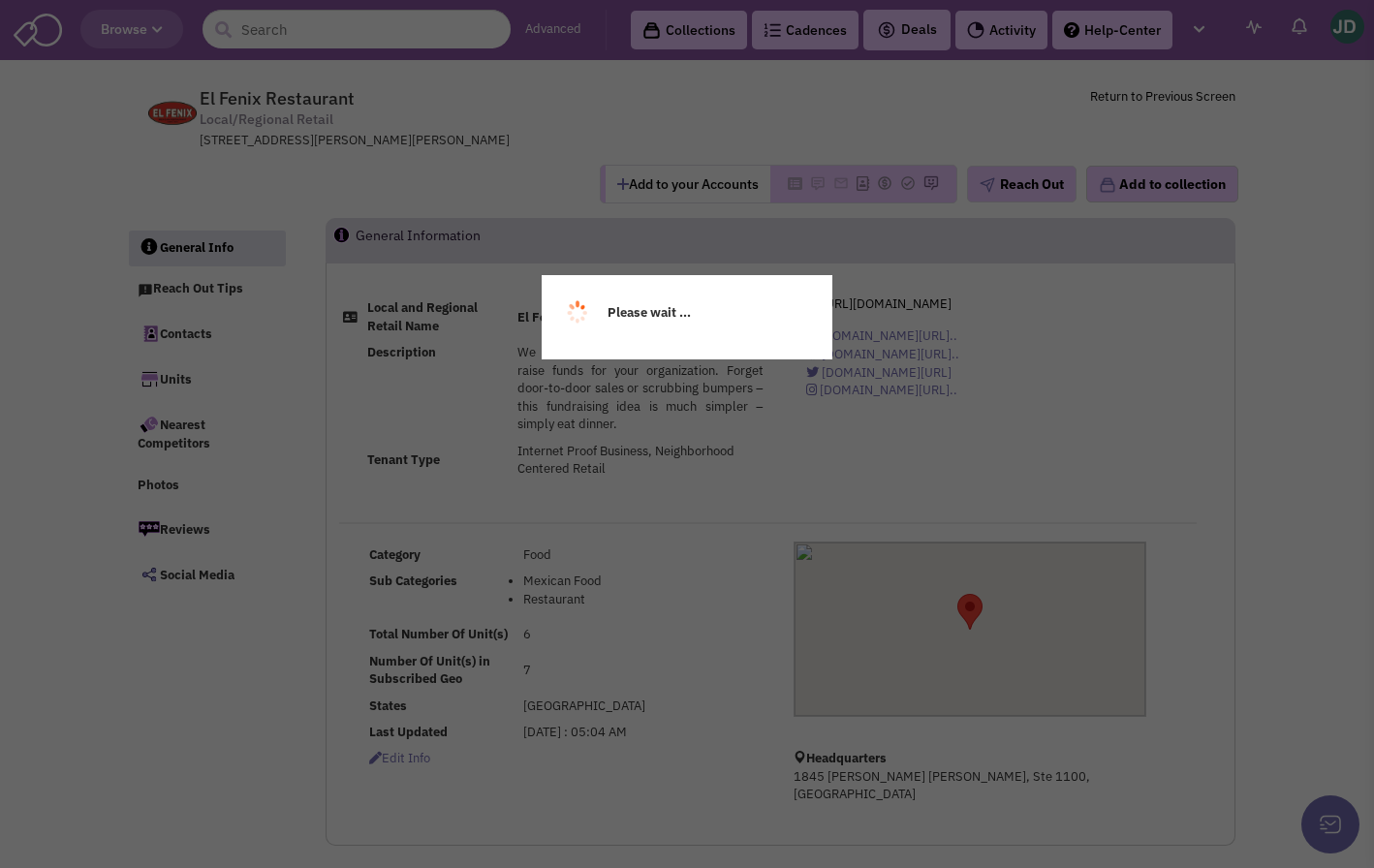 select 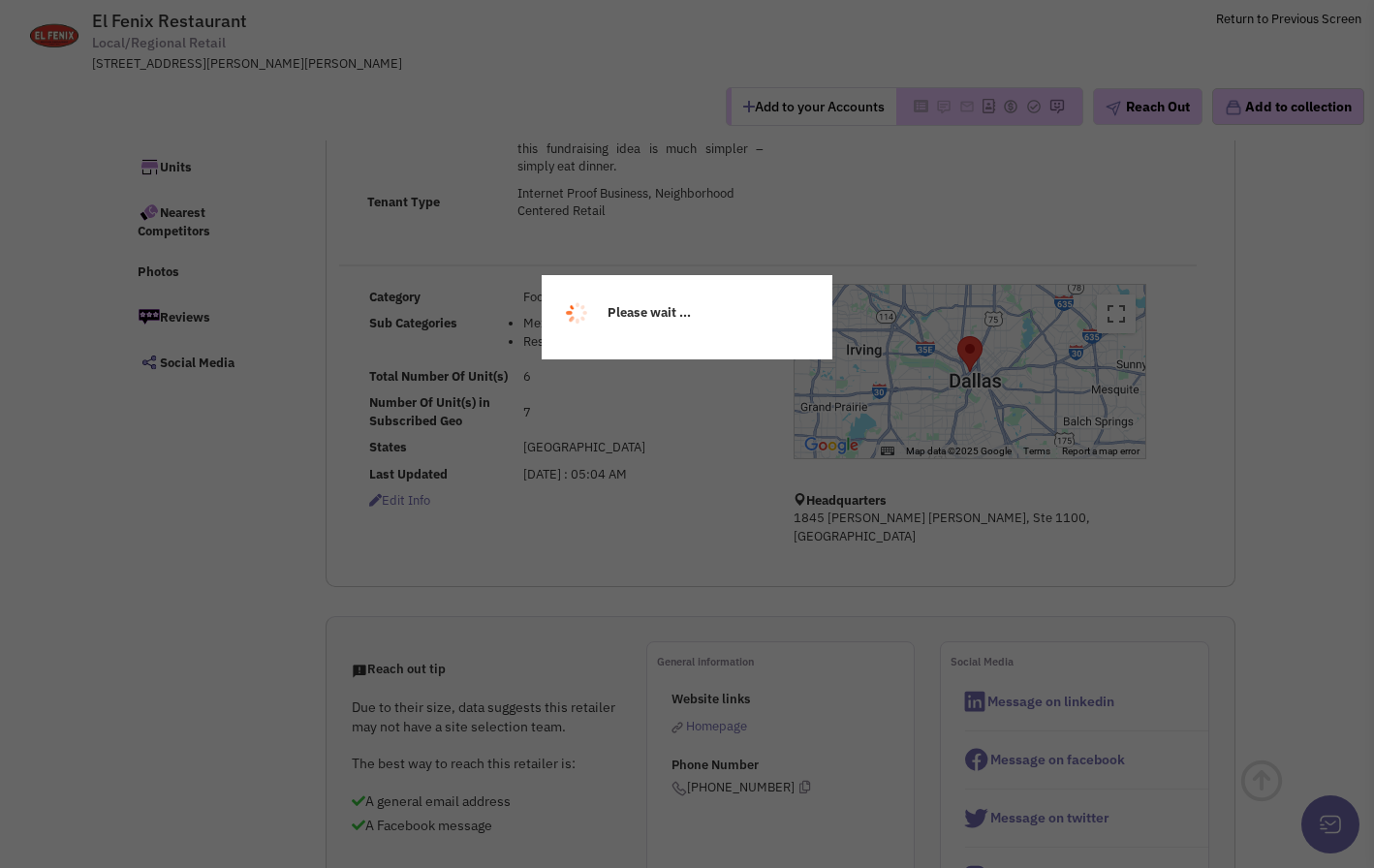 scroll, scrollTop: 294, scrollLeft: 0, axis: vertical 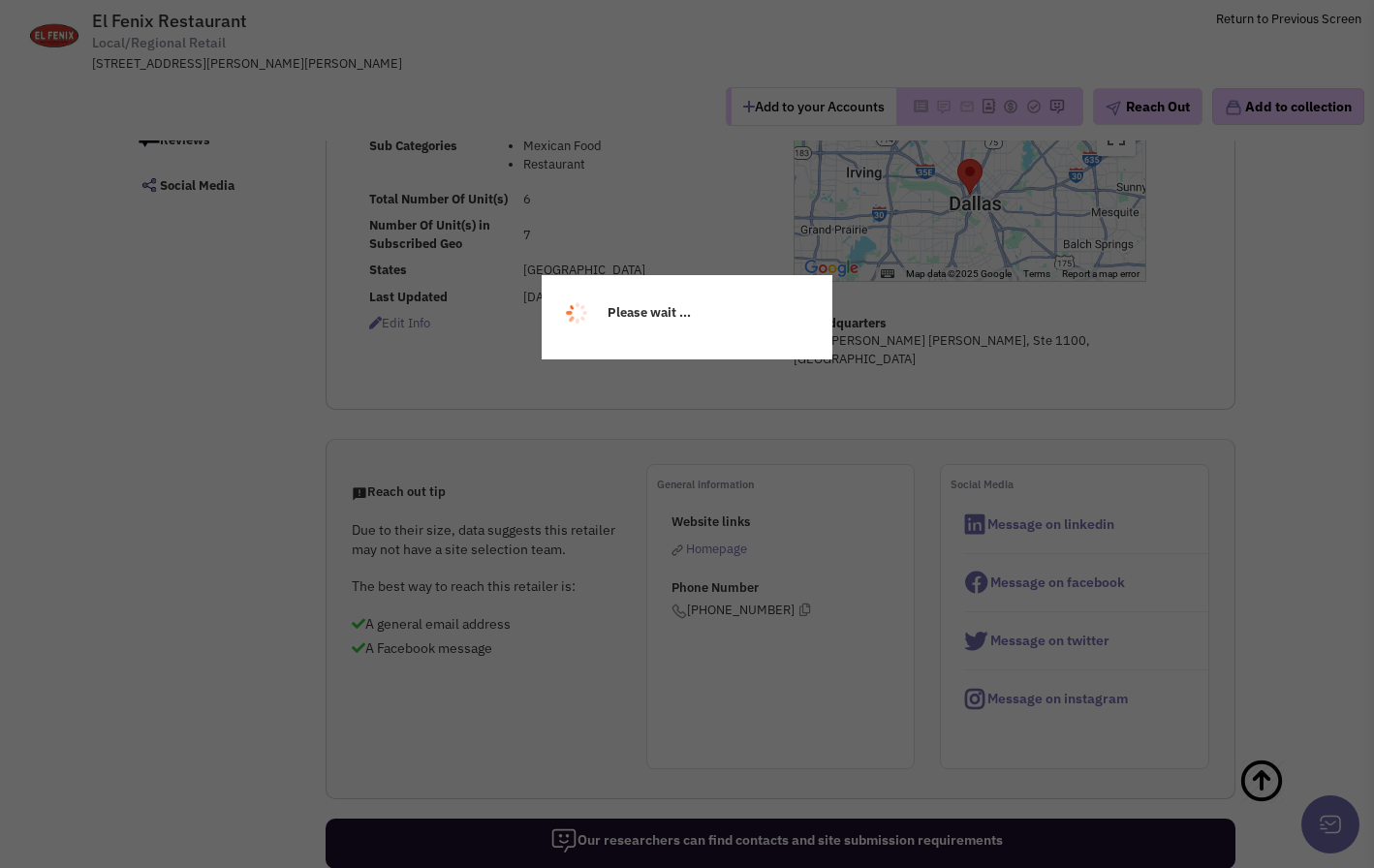 select 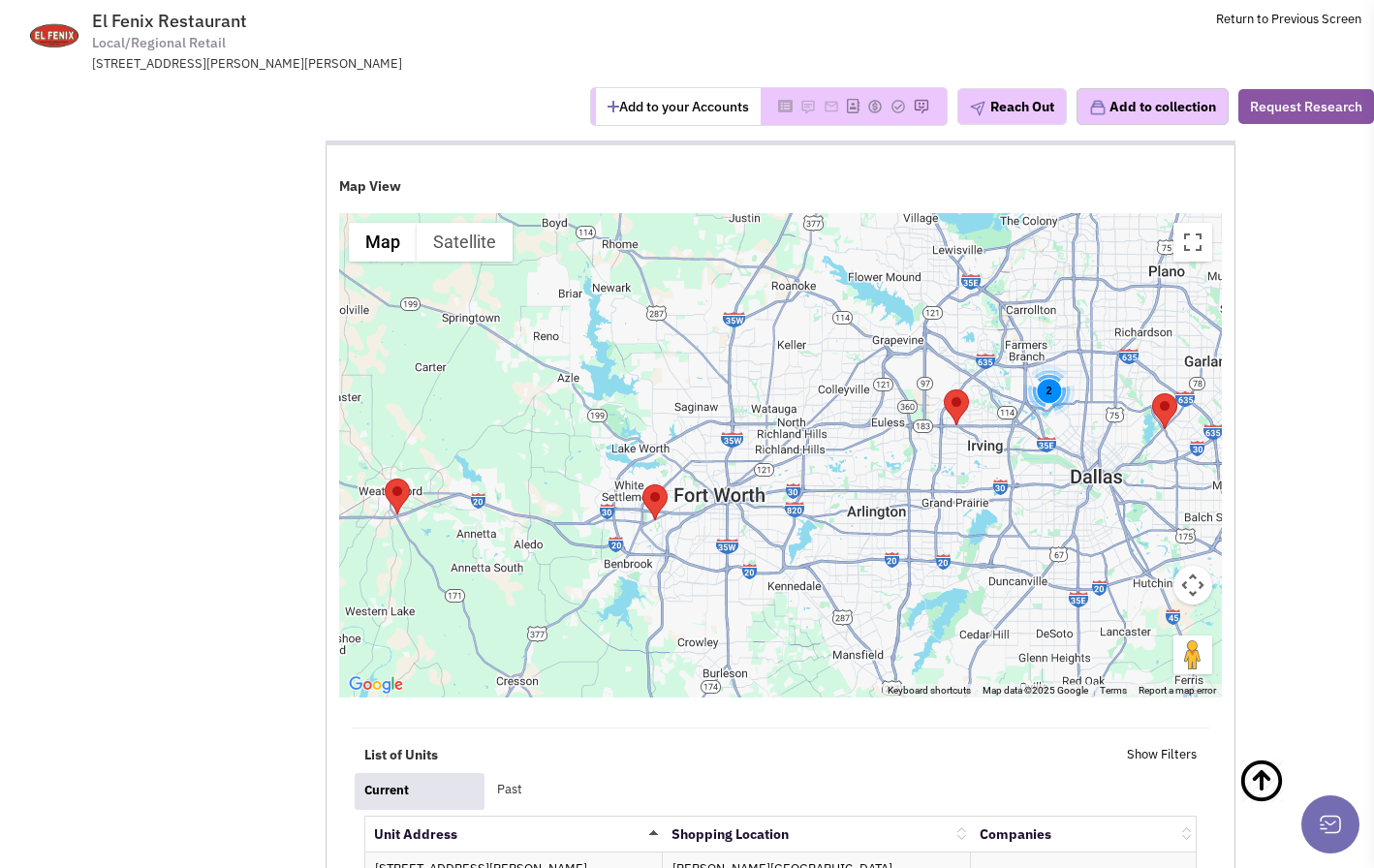 scroll, scrollTop: 0, scrollLeft: 0, axis: both 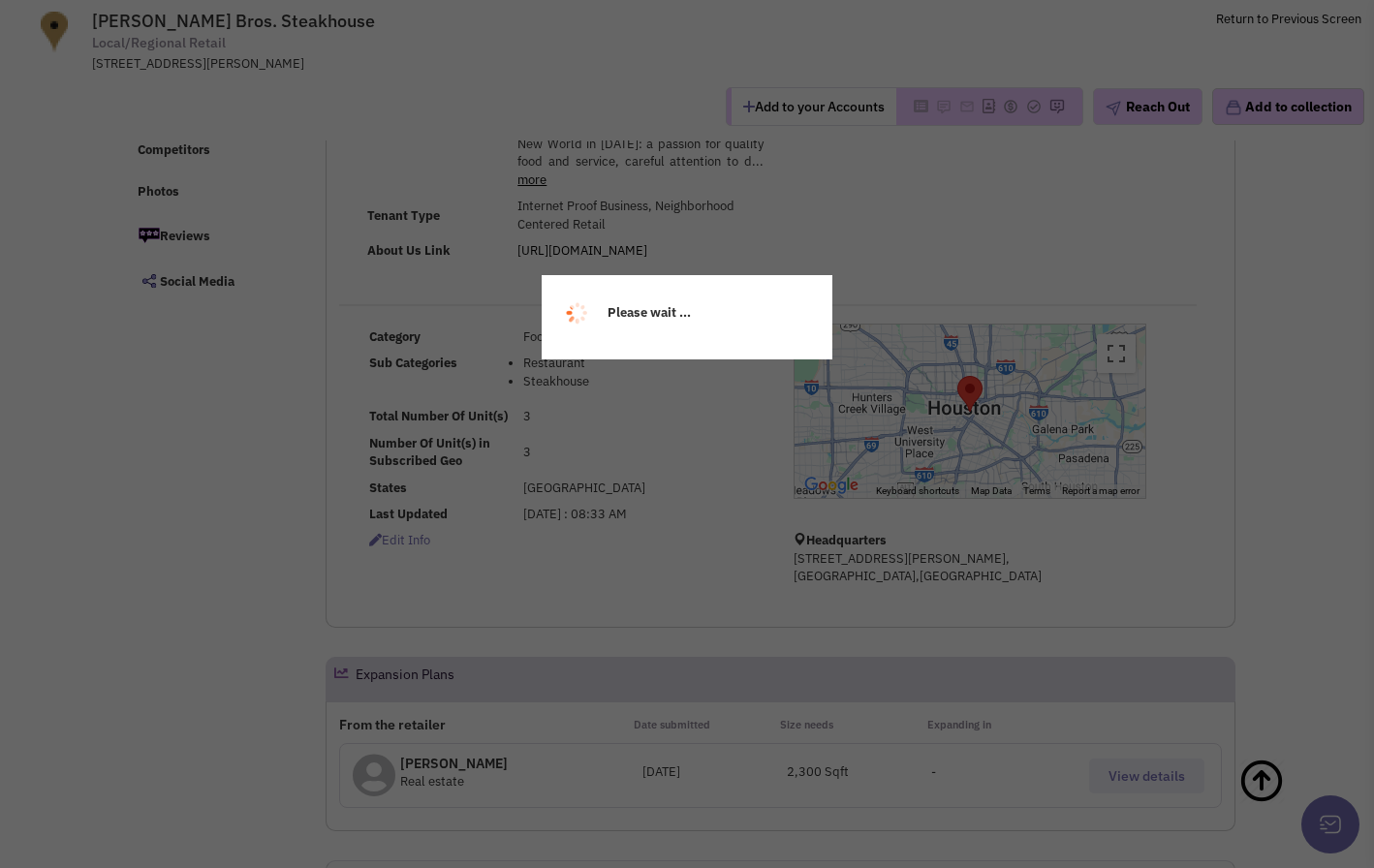 select 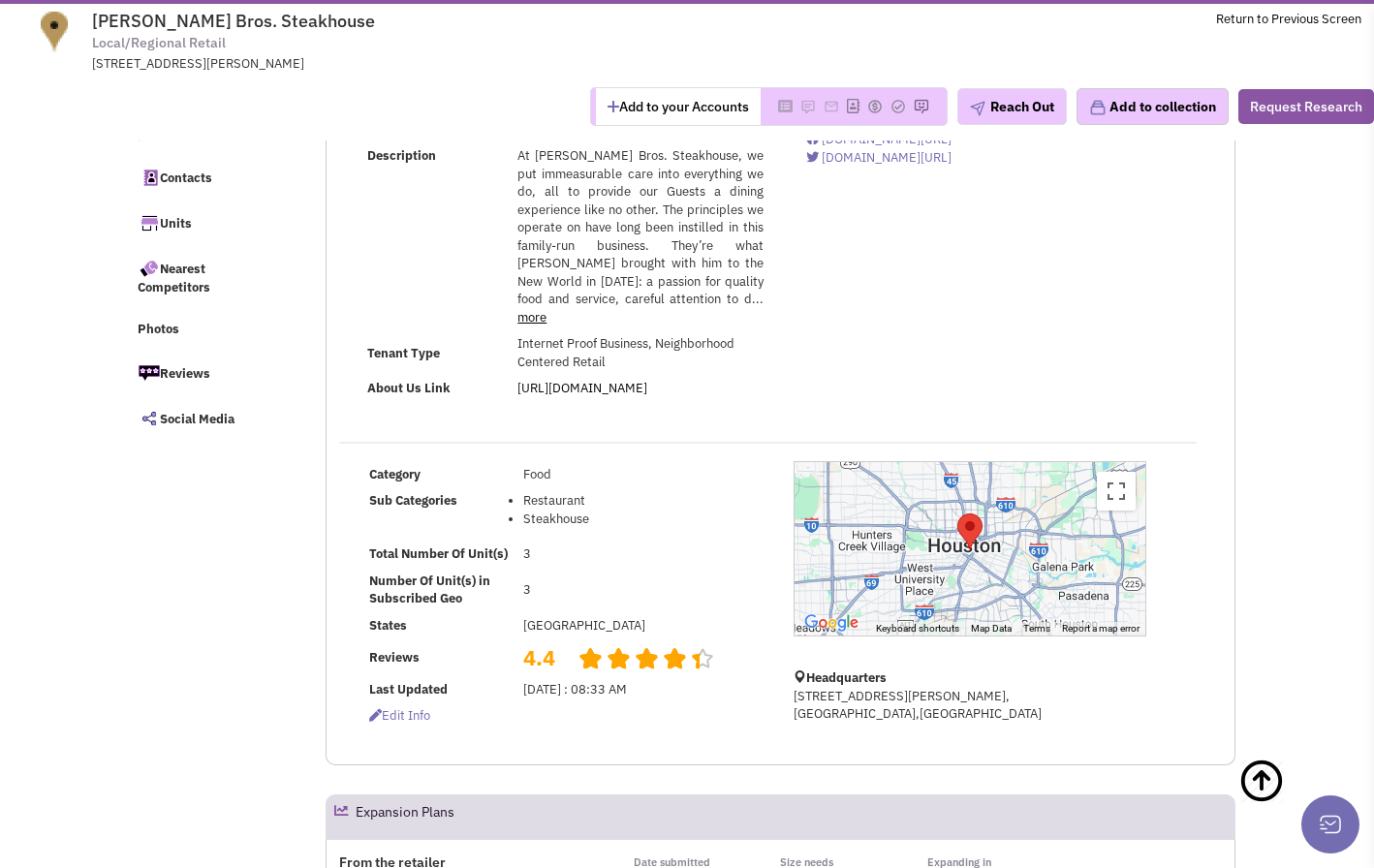 scroll, scrollTop: 0, scrollLeft: 0, axis: both 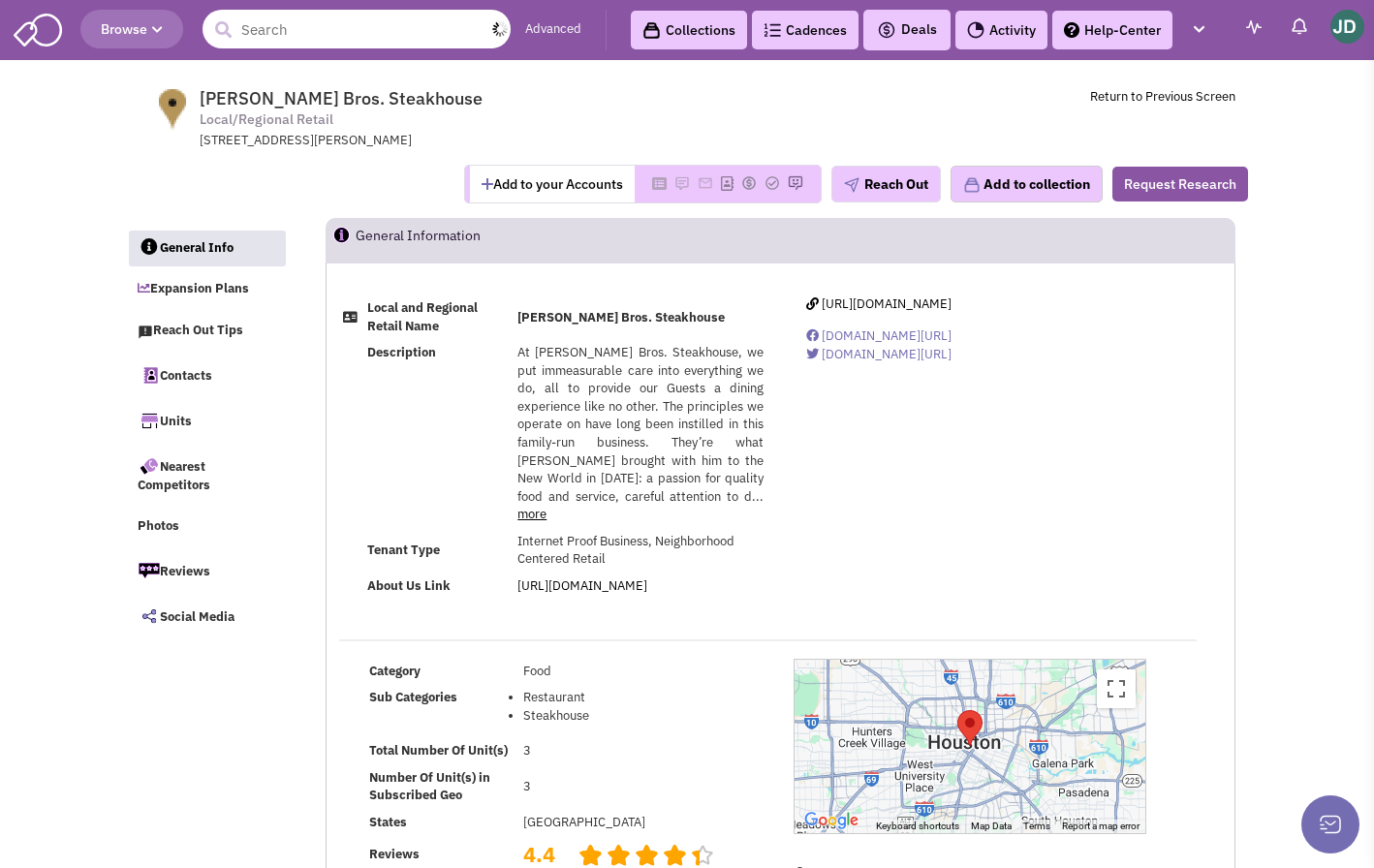 click at bounding box center [357, 29] 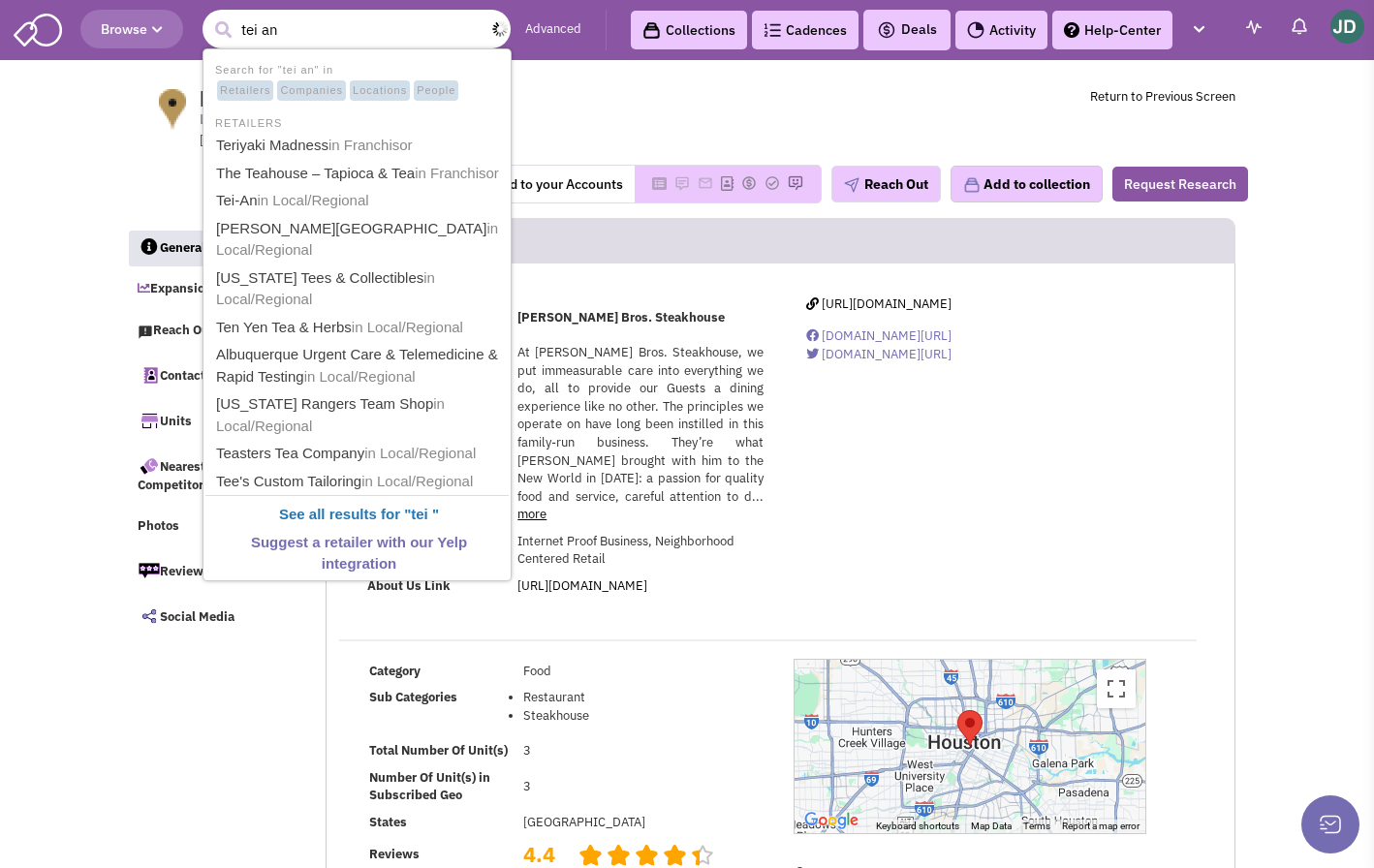 type on "tei ann" 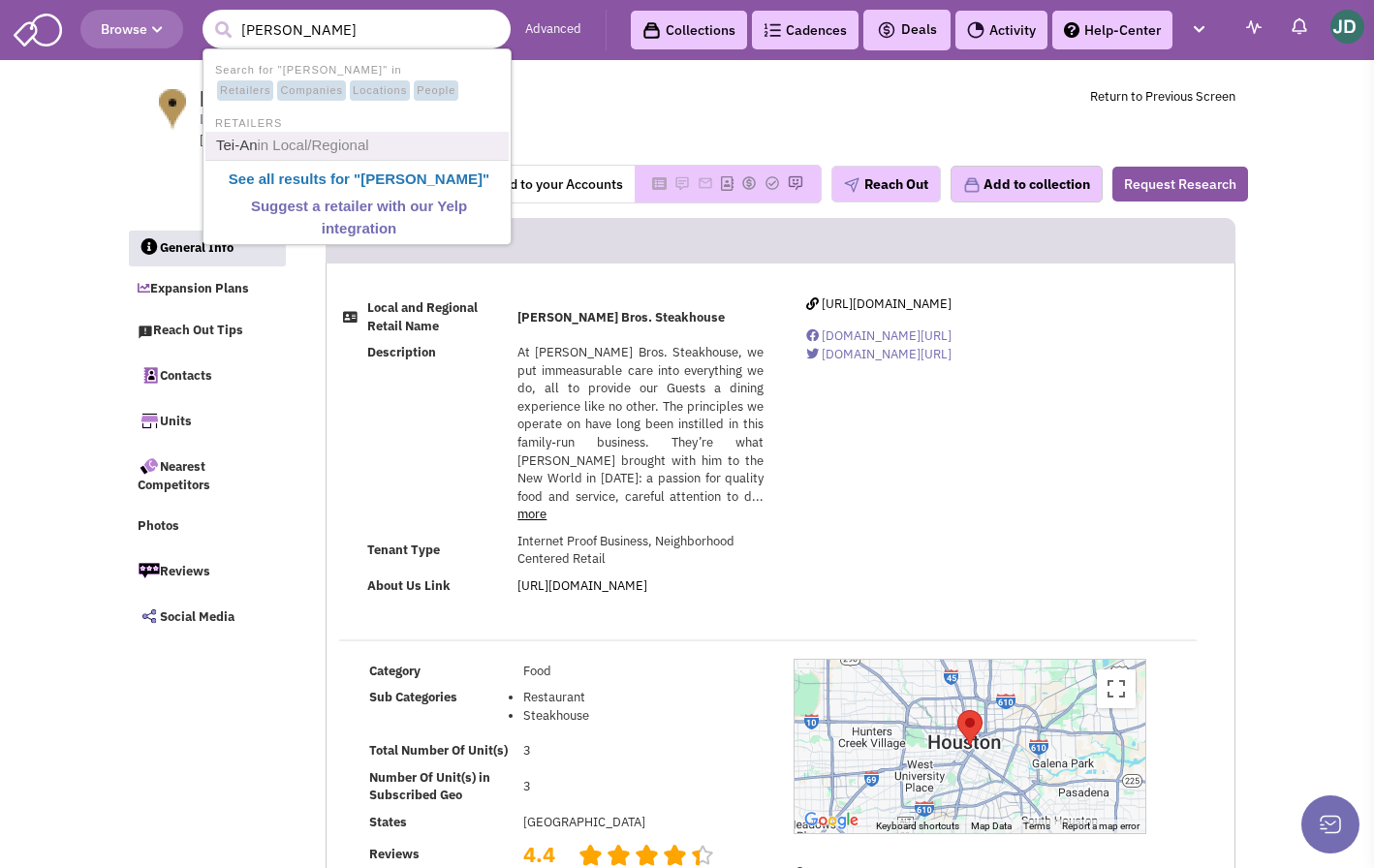 click on "in Local/Regional" at bounding box center (313, 144) 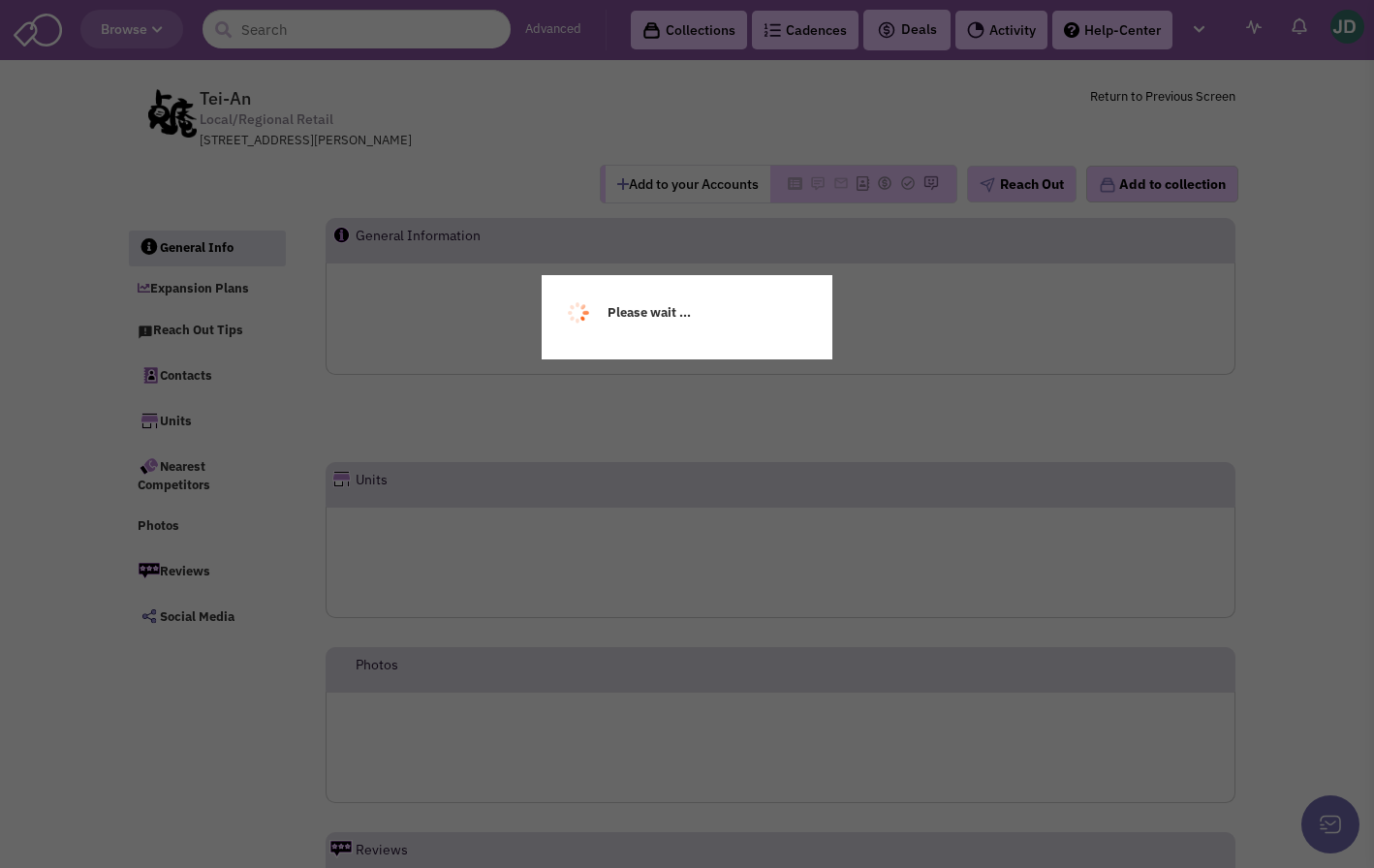 scroll, scrollTop: 0, scrollLeft: 0, axis: both 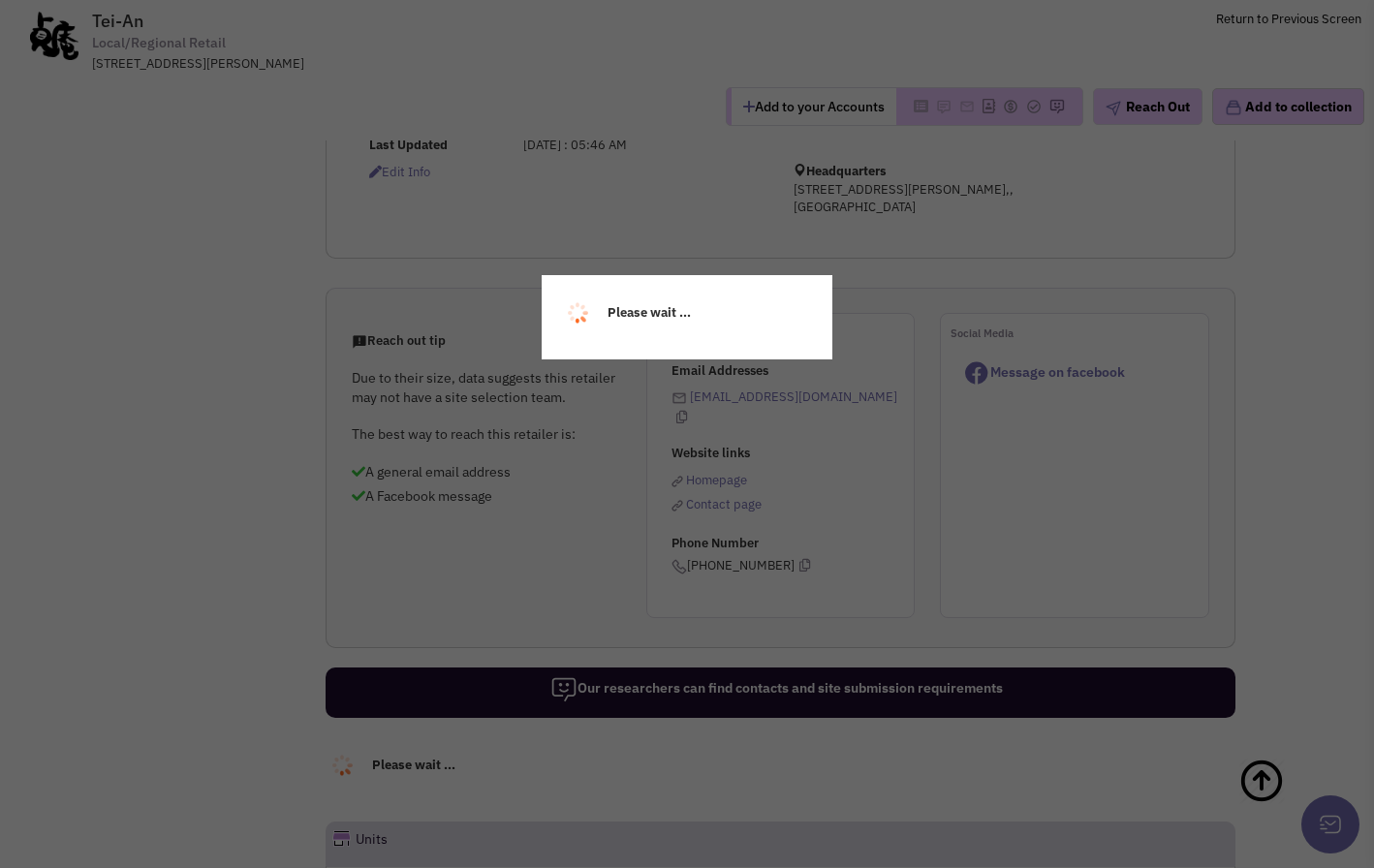 select 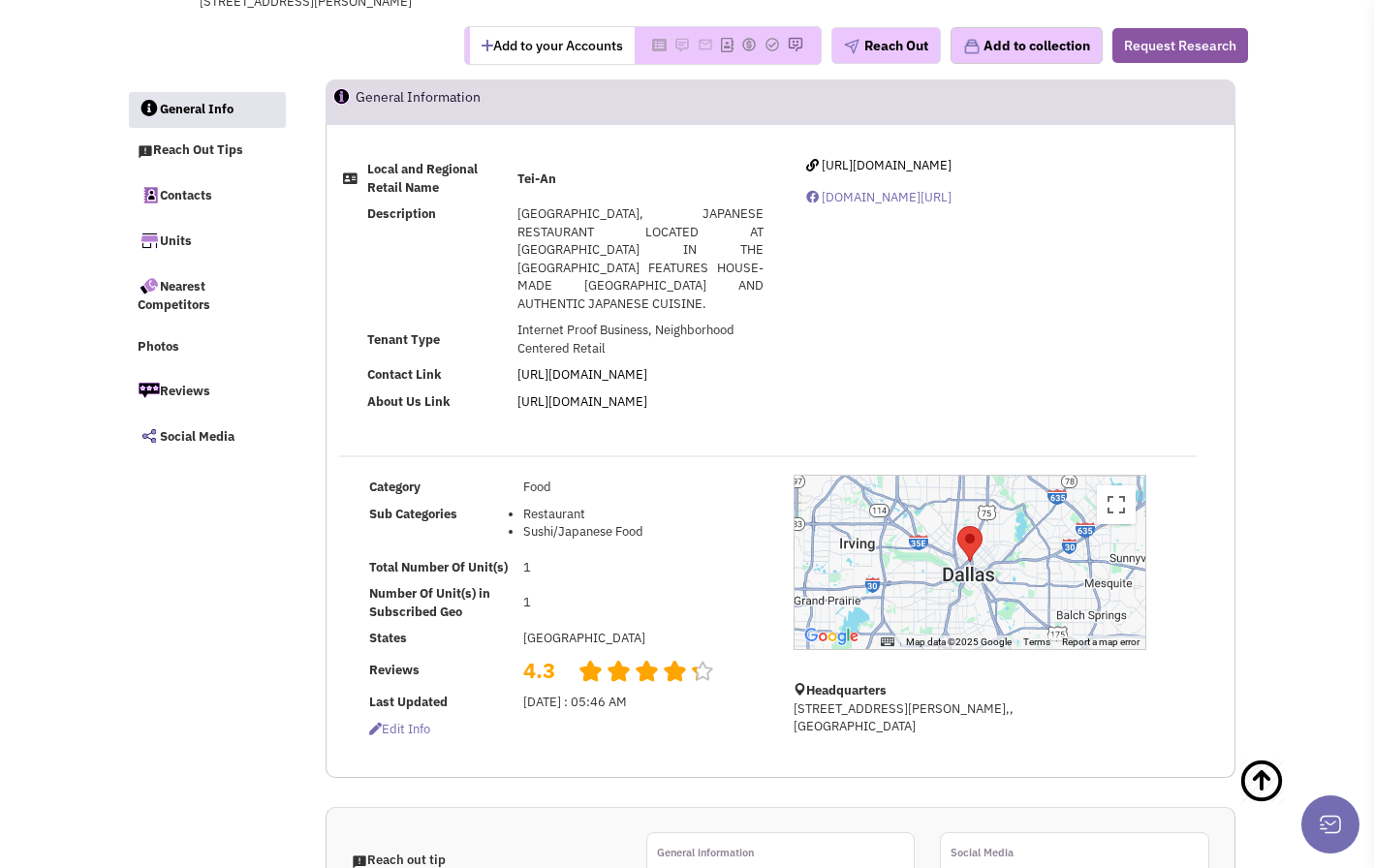 scroll, scrollTop: 0, scrollLeft: 0, axis: both 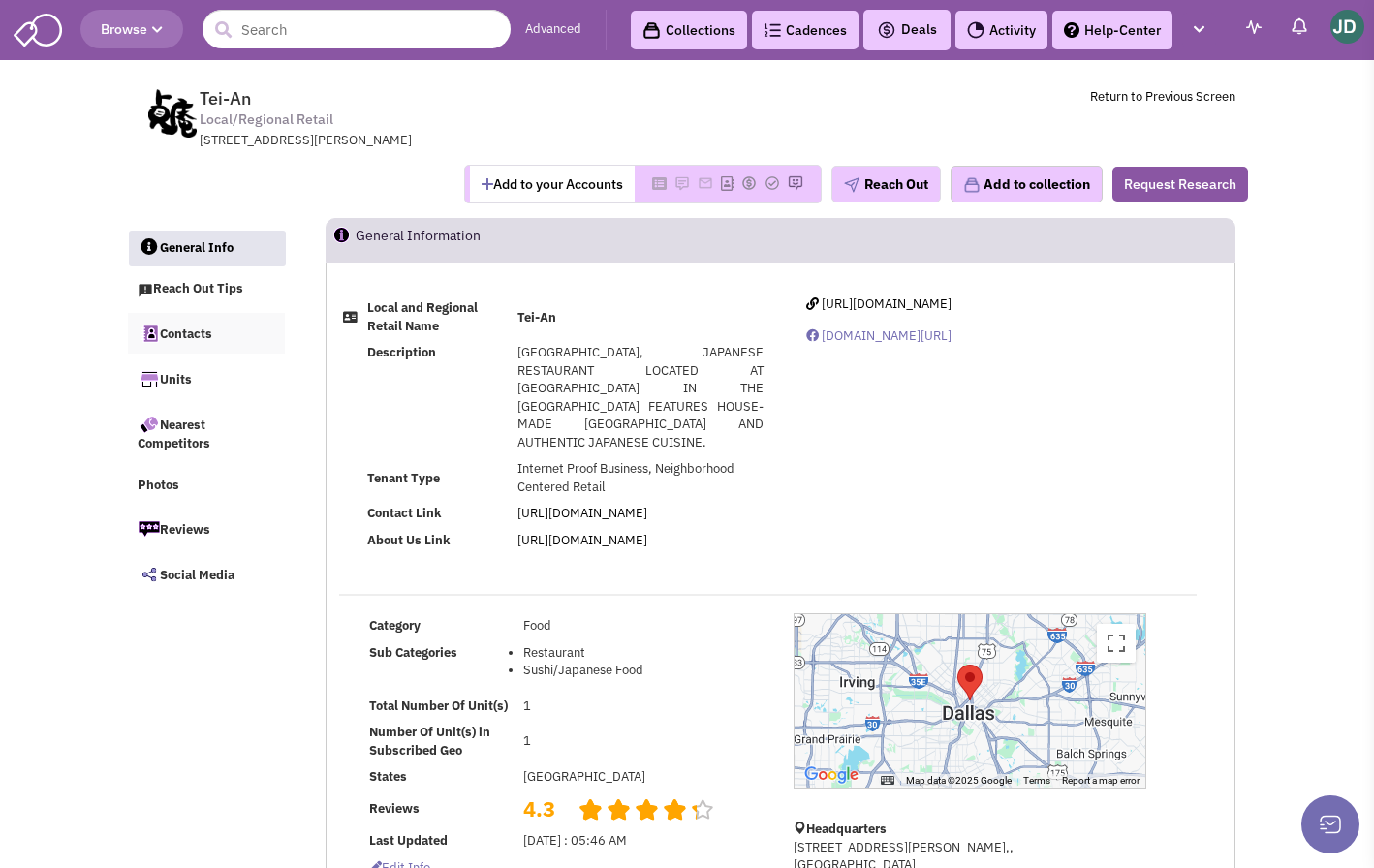 click on "Contacts" at bounding box center [206, 333] 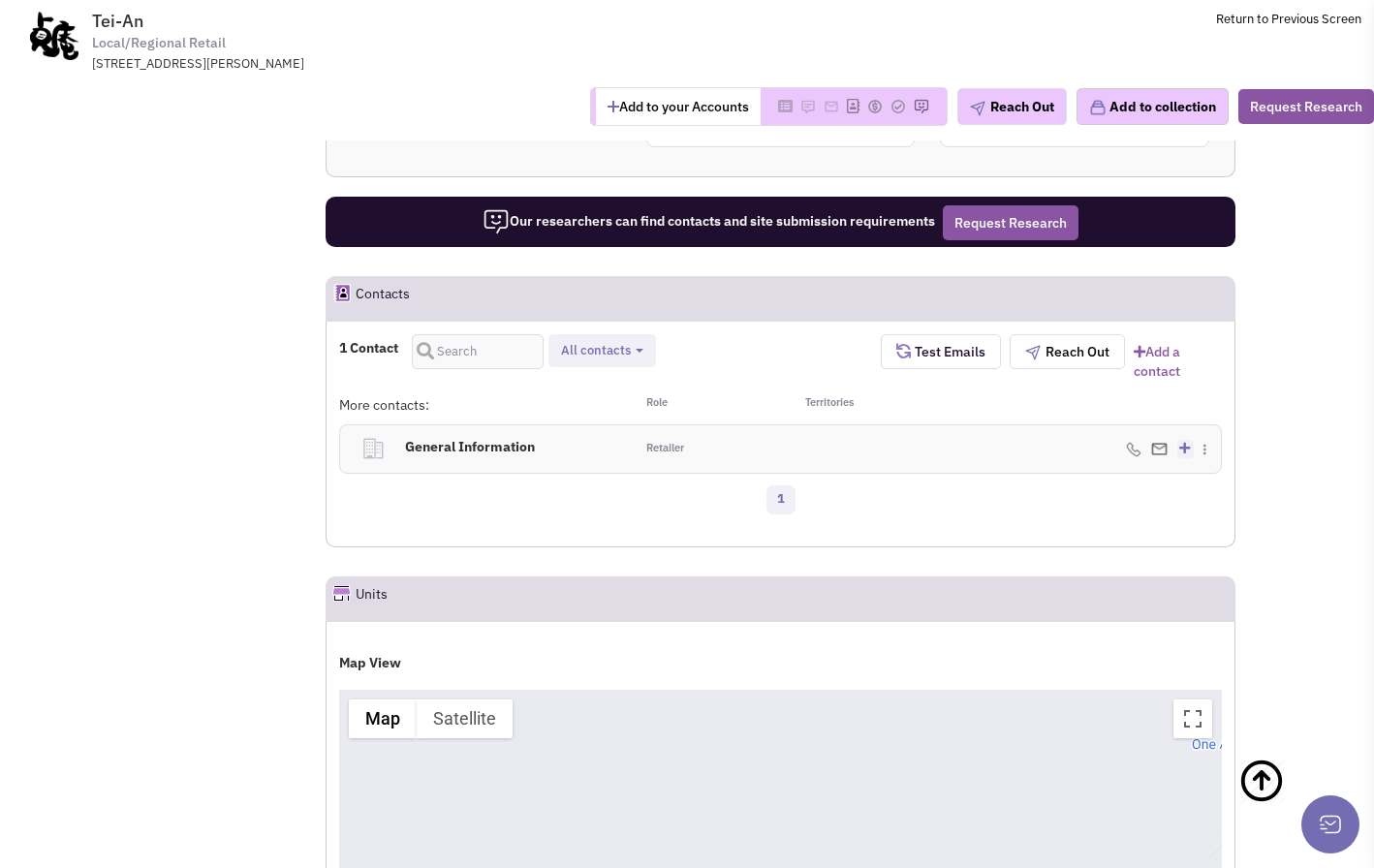 scroll, scrollTop: 1148, scrollLeft: 0, axis: vertical 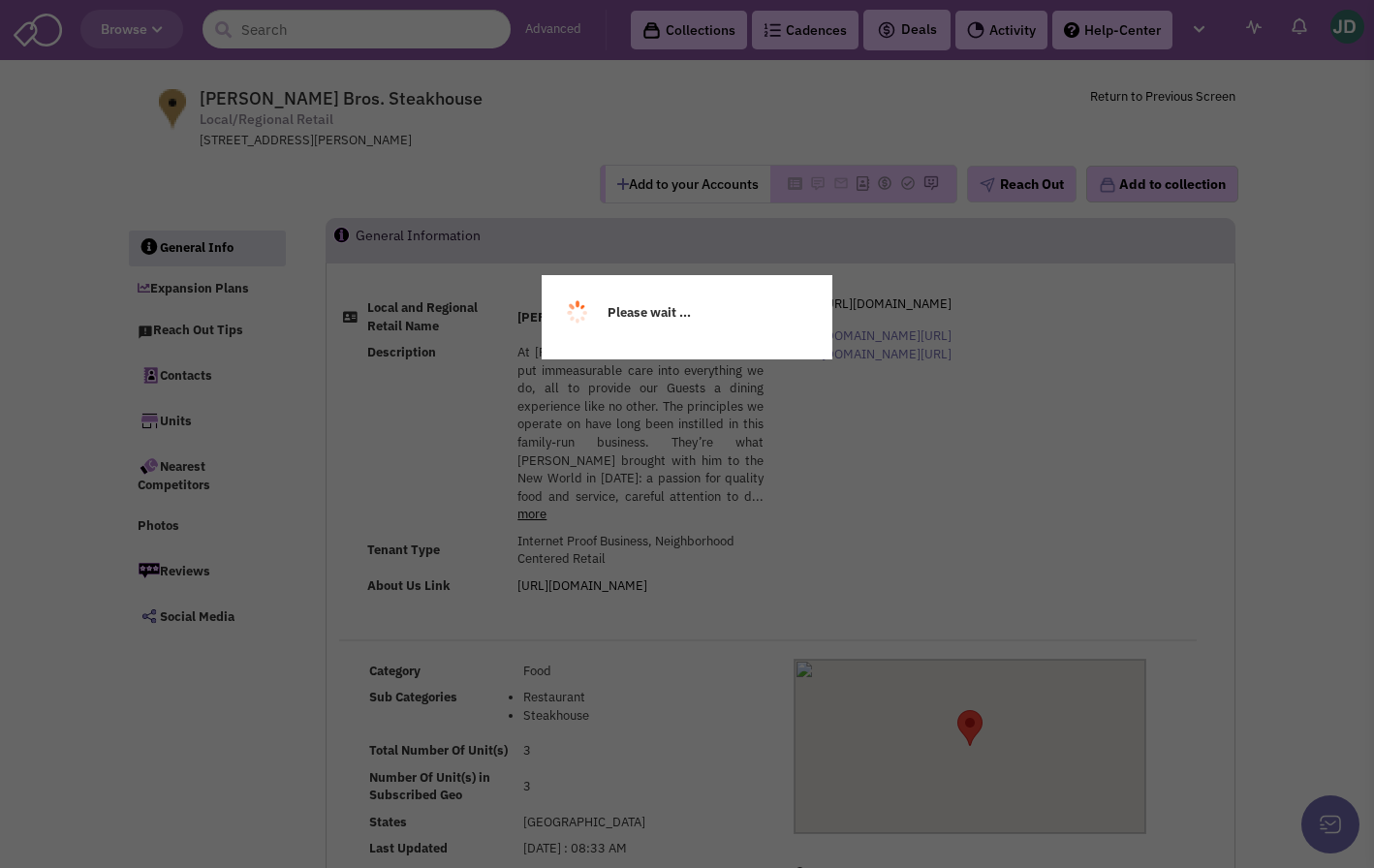 click on "Please wait ..." at bounding box center (687, 434) 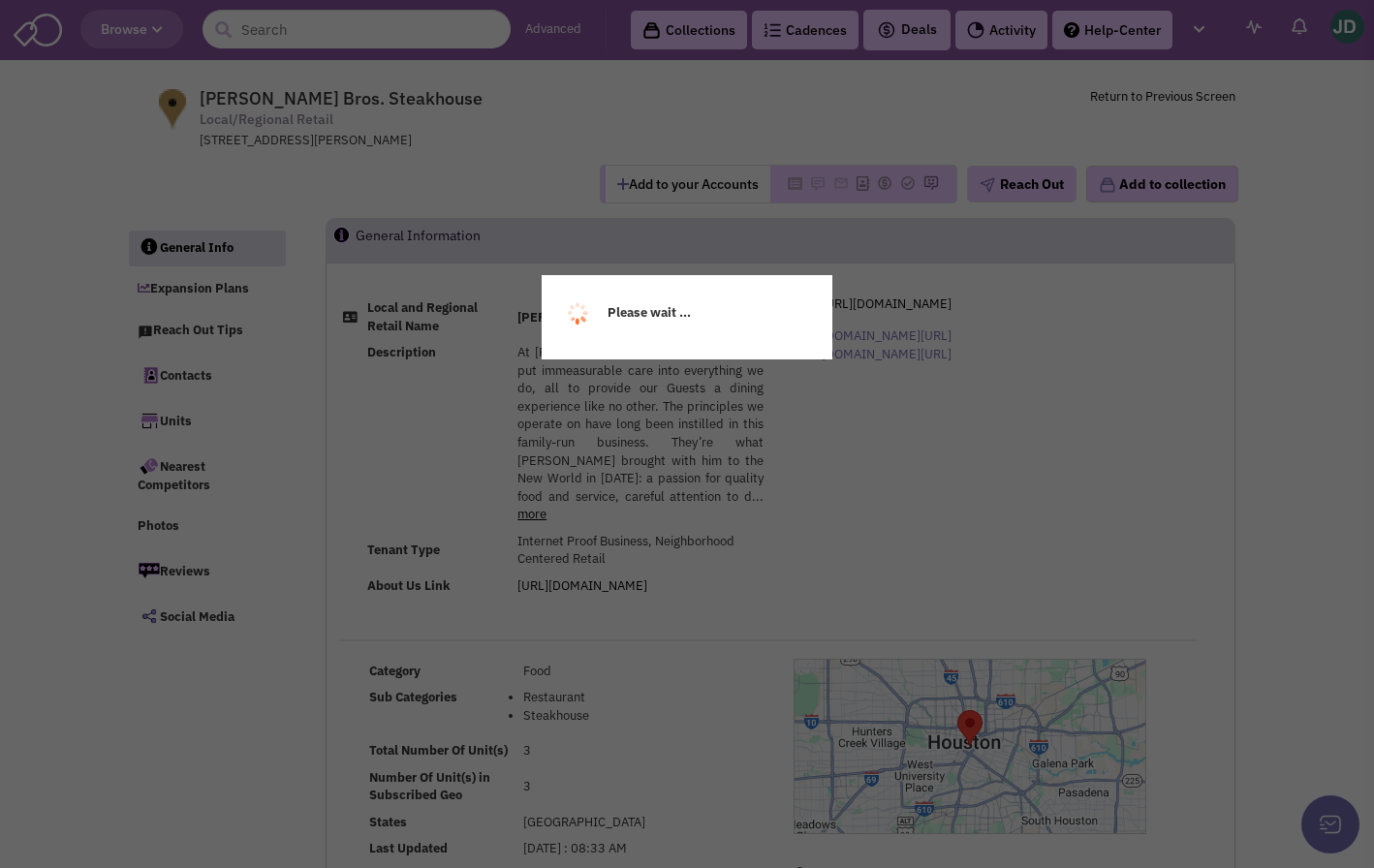 scroll, scrollTop: 0, scrollLeft: 0, axis: both 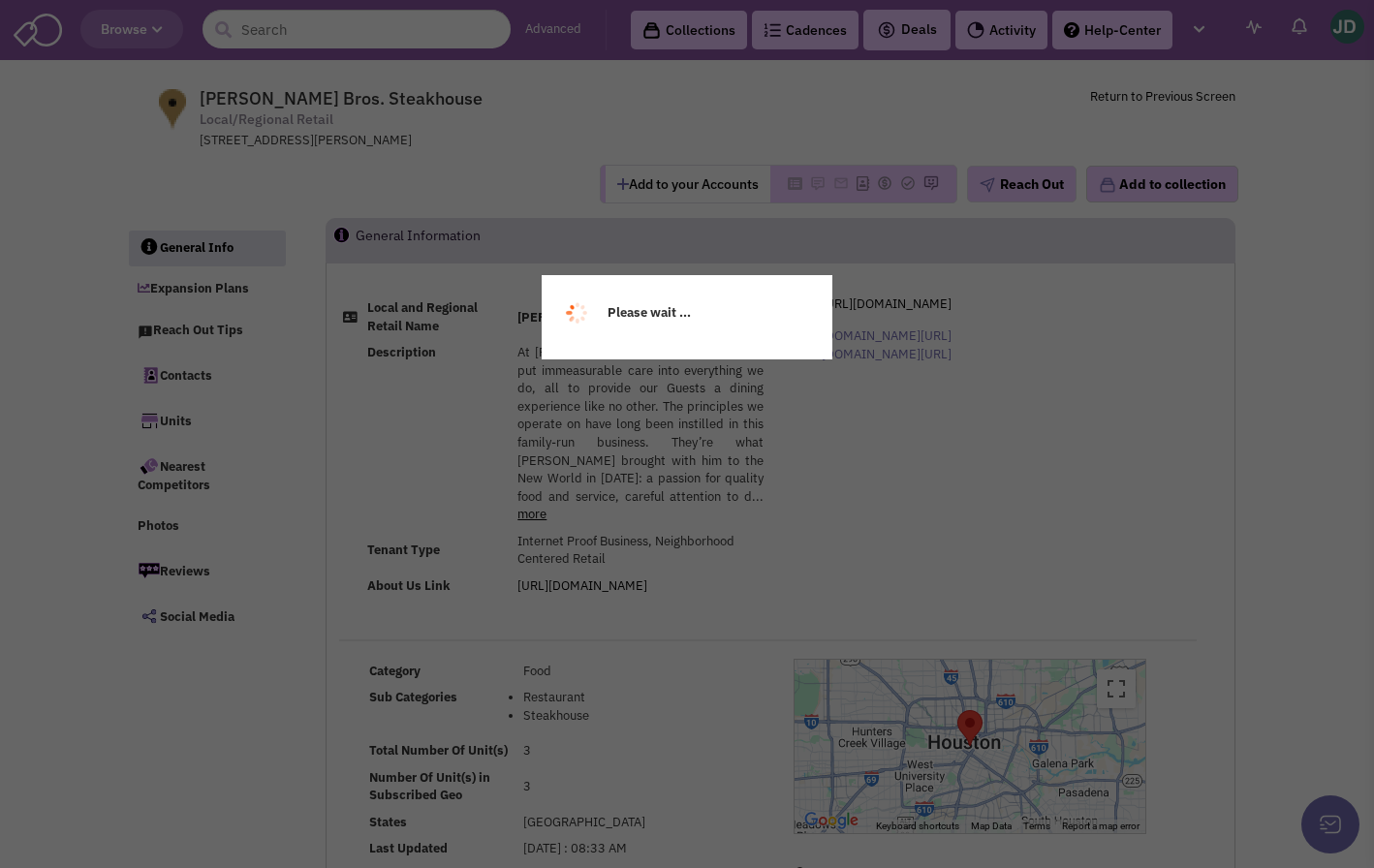 click on "Please wait ..." at bounding box center (687, 434) 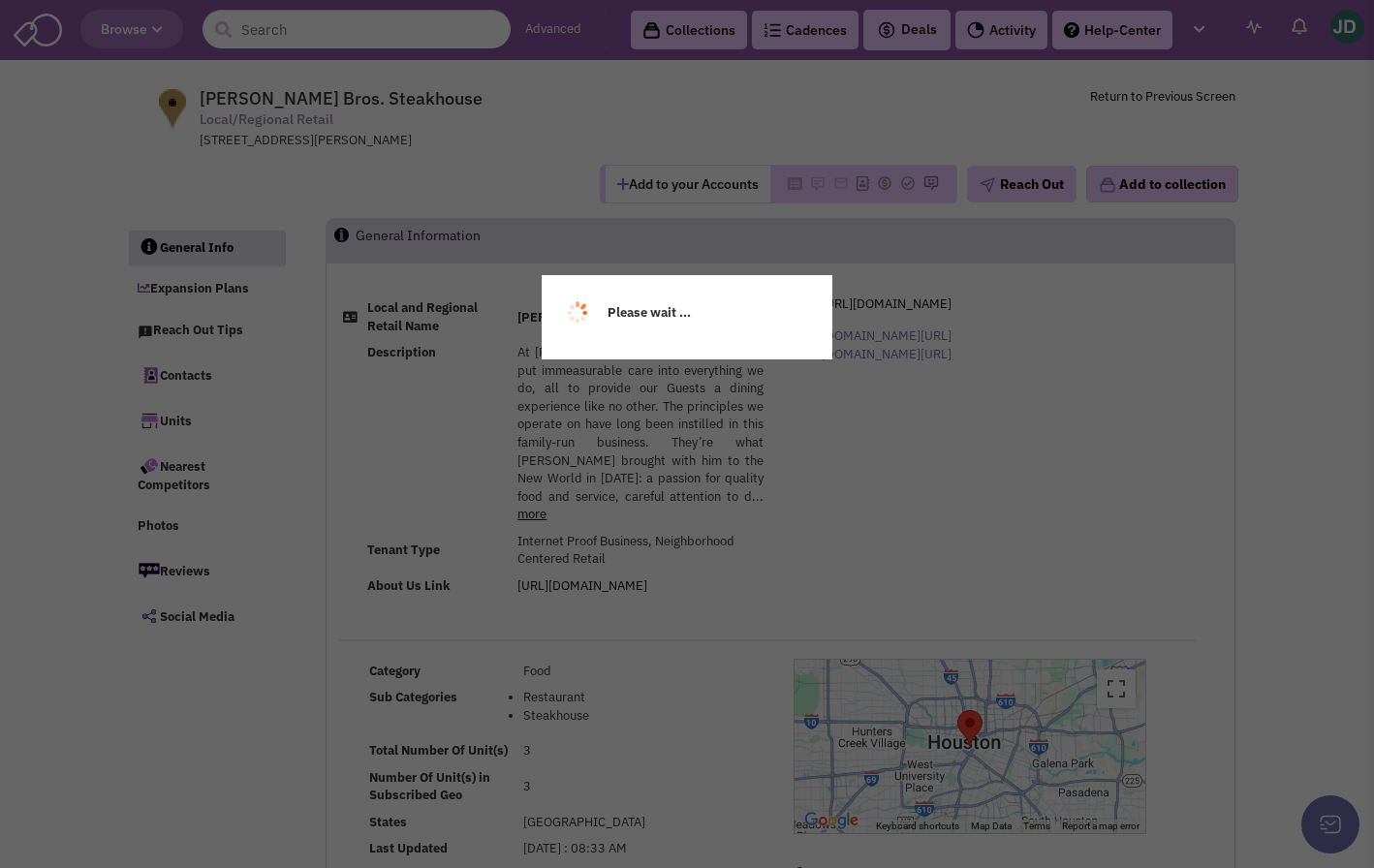 select 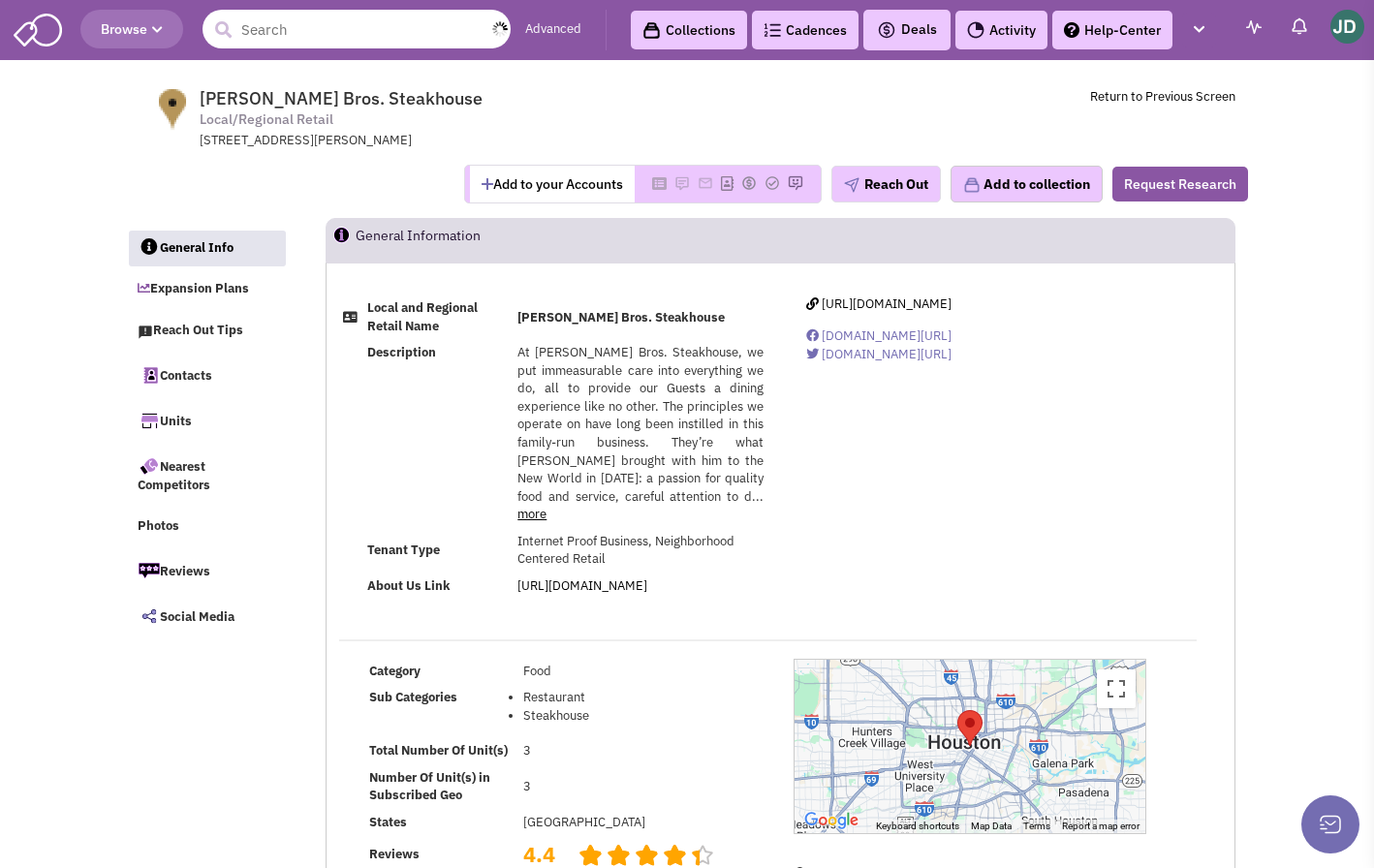click at bounding box center [357, 29] 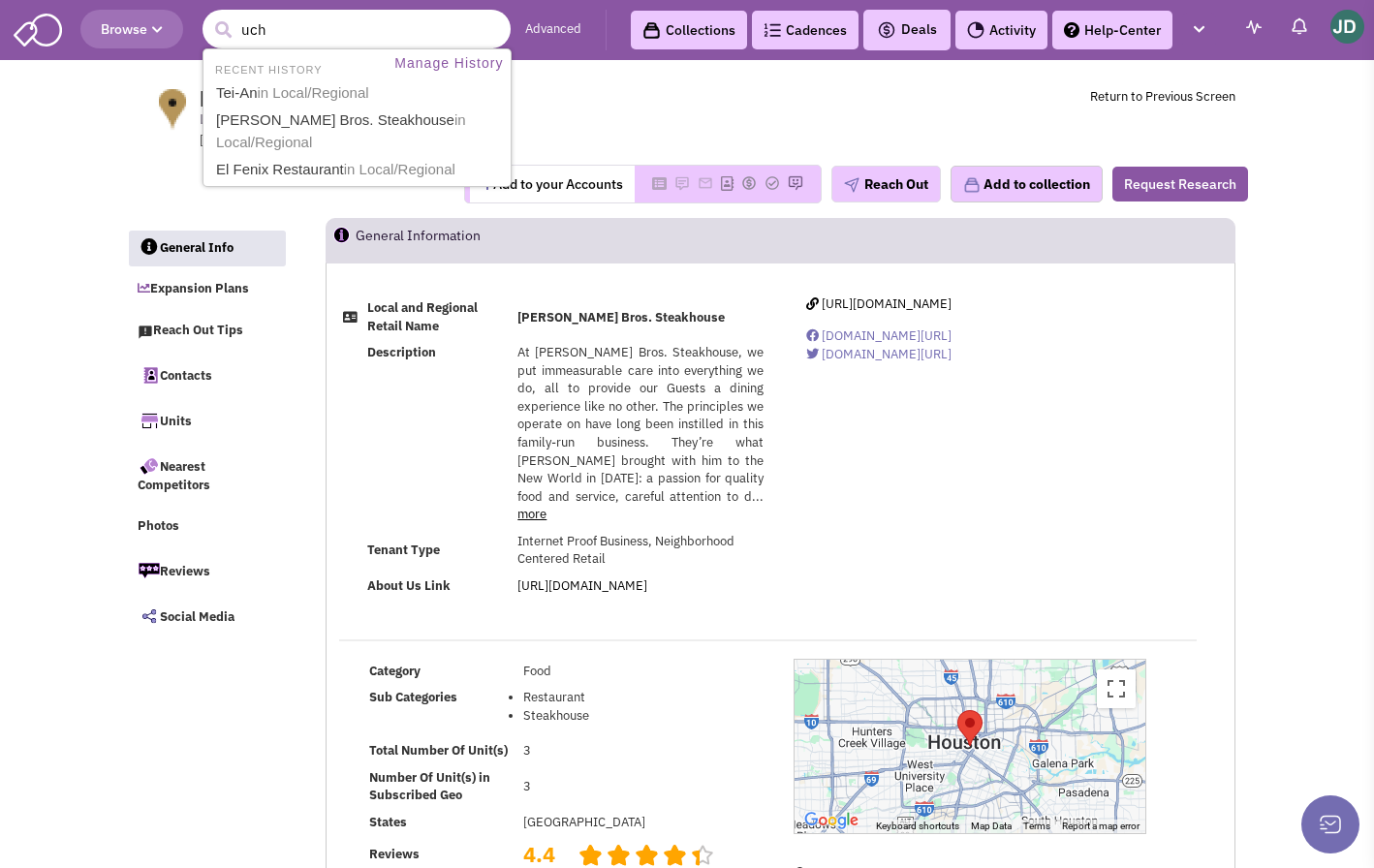 type on "uchi" 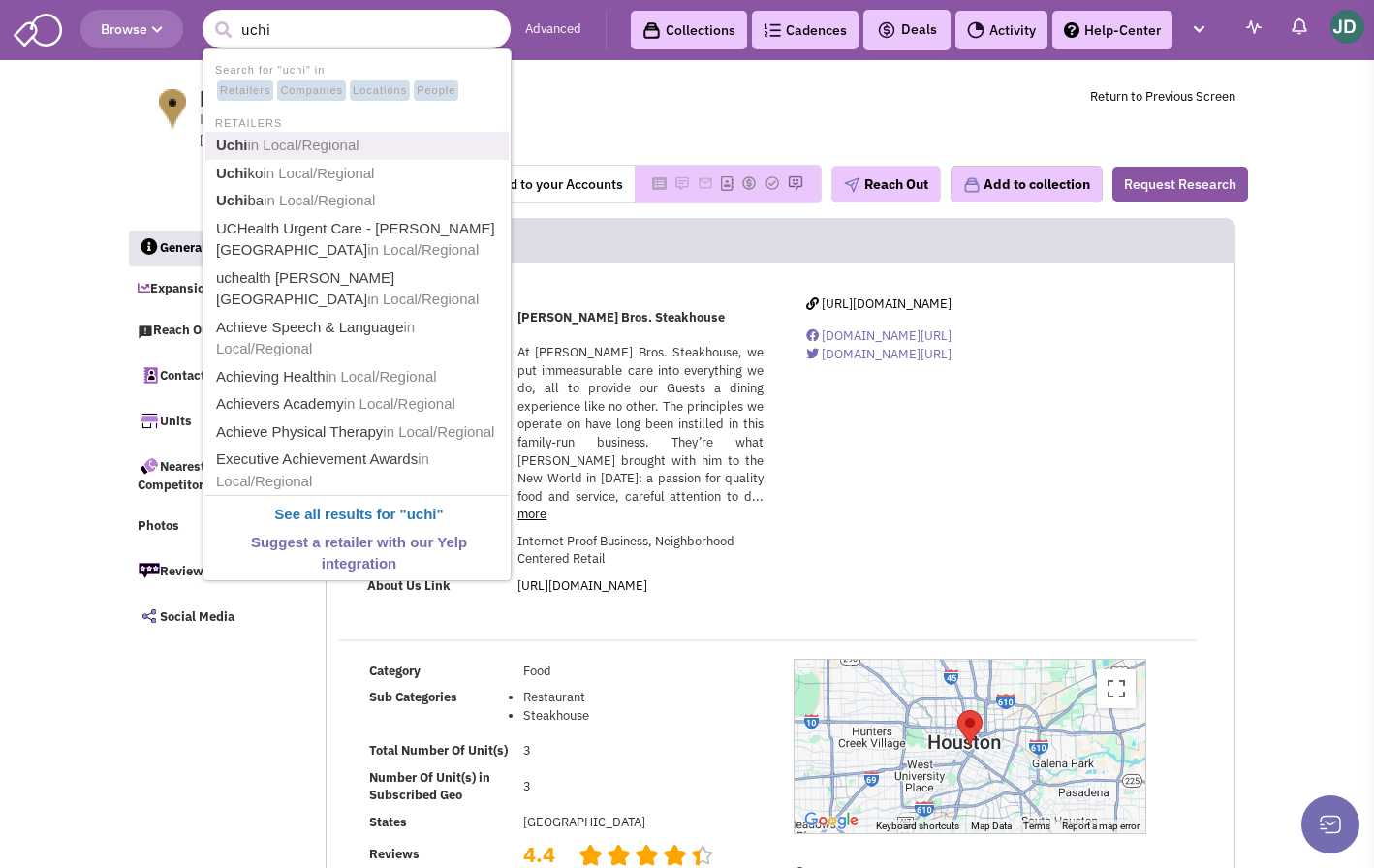 click on "in Local/Regional" at bounding box center [303, 144] 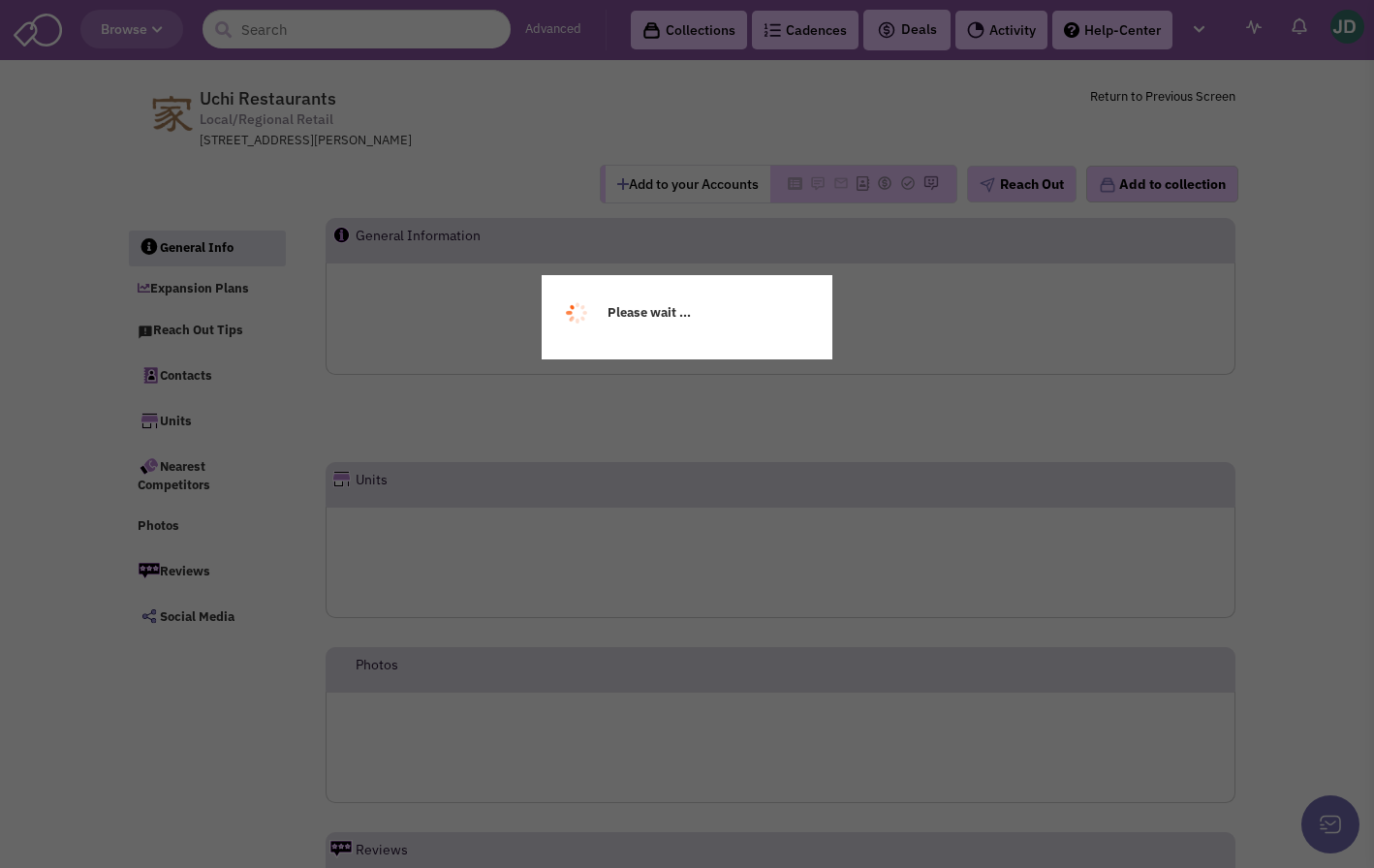 scroll, scrollTop: 0, scrollLeft: 0, axis: both 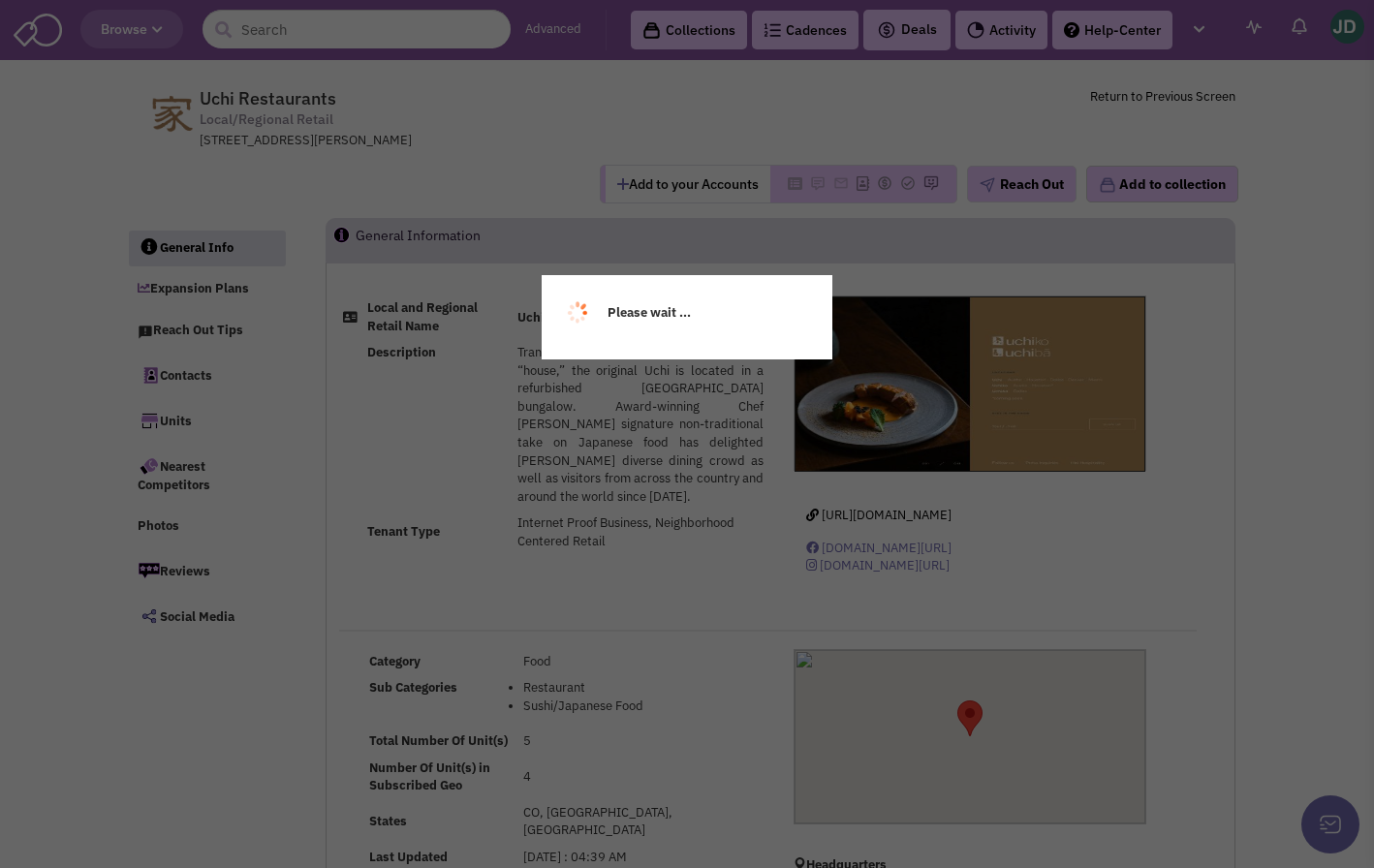 select 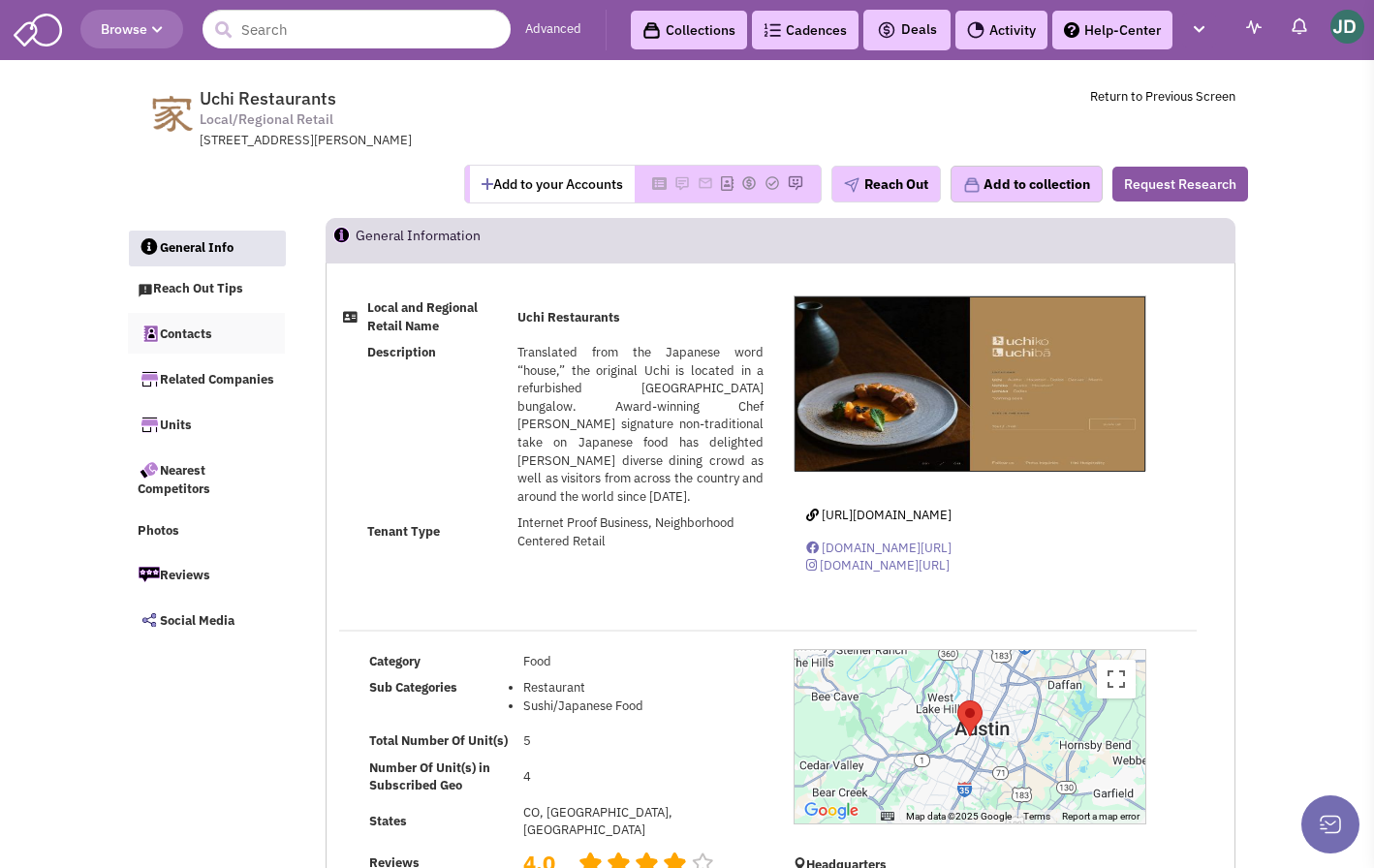 click on "Contacts" at bounding box center (206, 333) 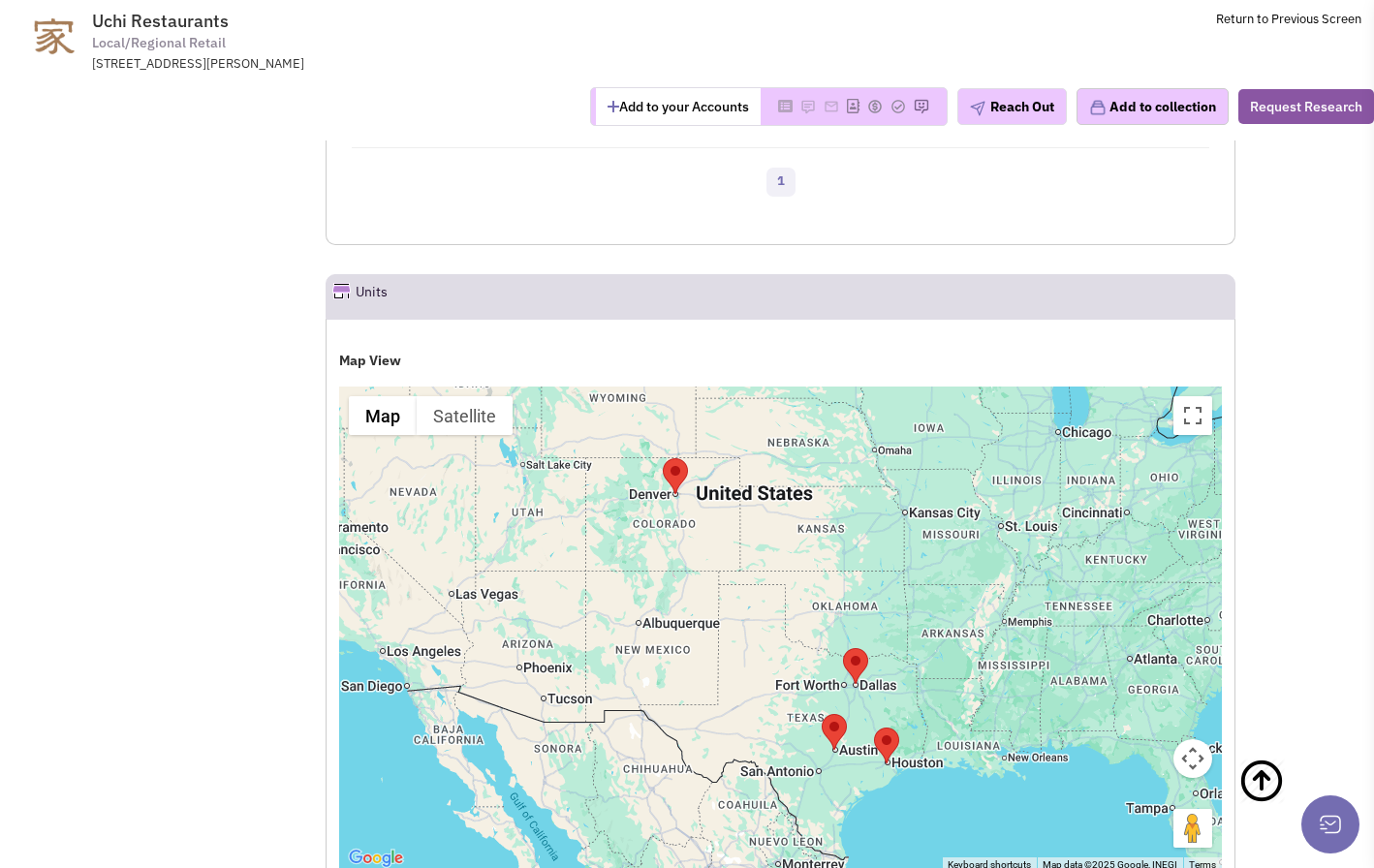scroll, scrollTop: 1014, scrollLeft: 0, axis: vertical 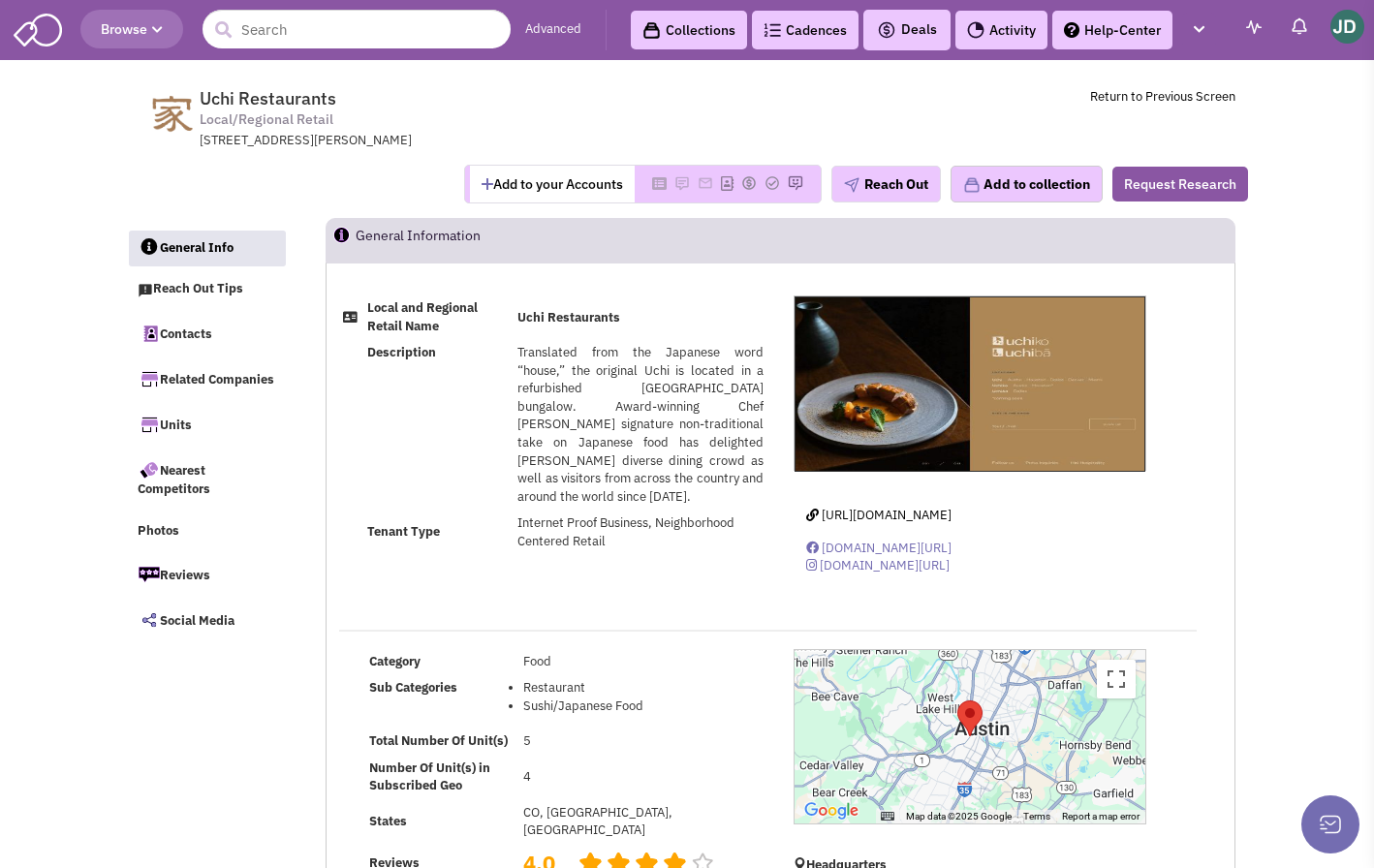 click on "Browse
Advanced
Collections
Cadences  0
Deals" at bounding box center [687, 30] 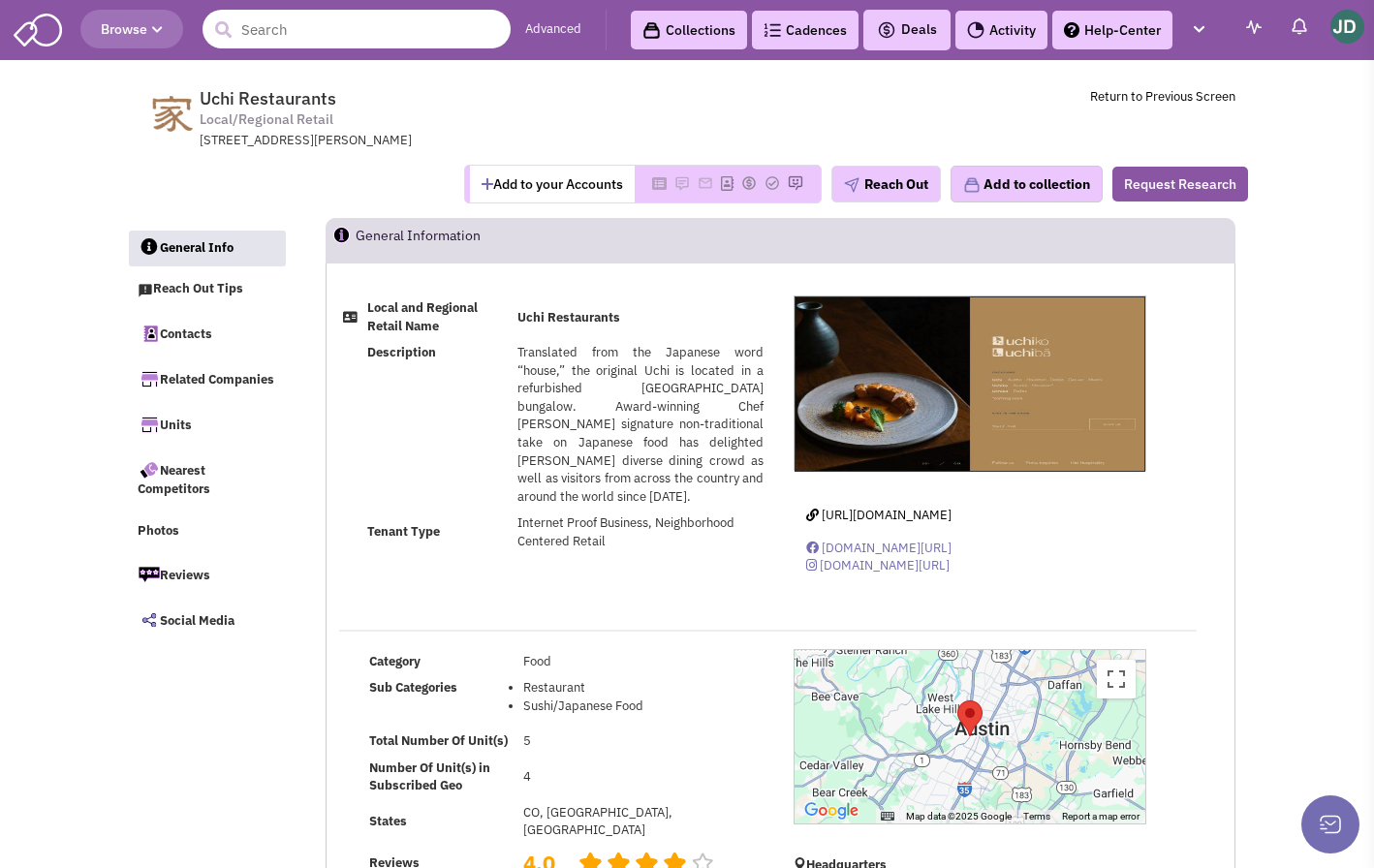 click at bounding box center [357, 29] 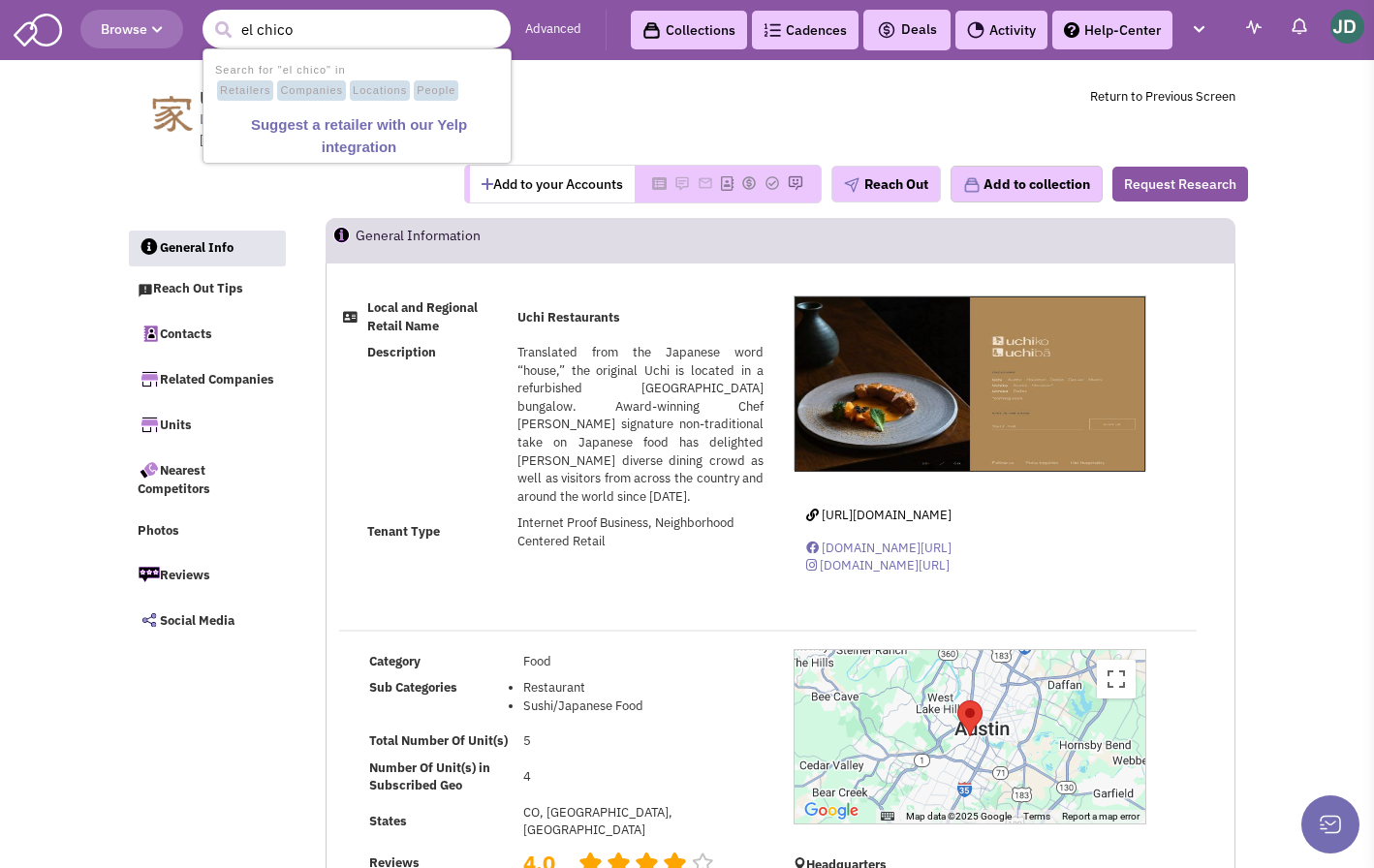 type on "el chico" 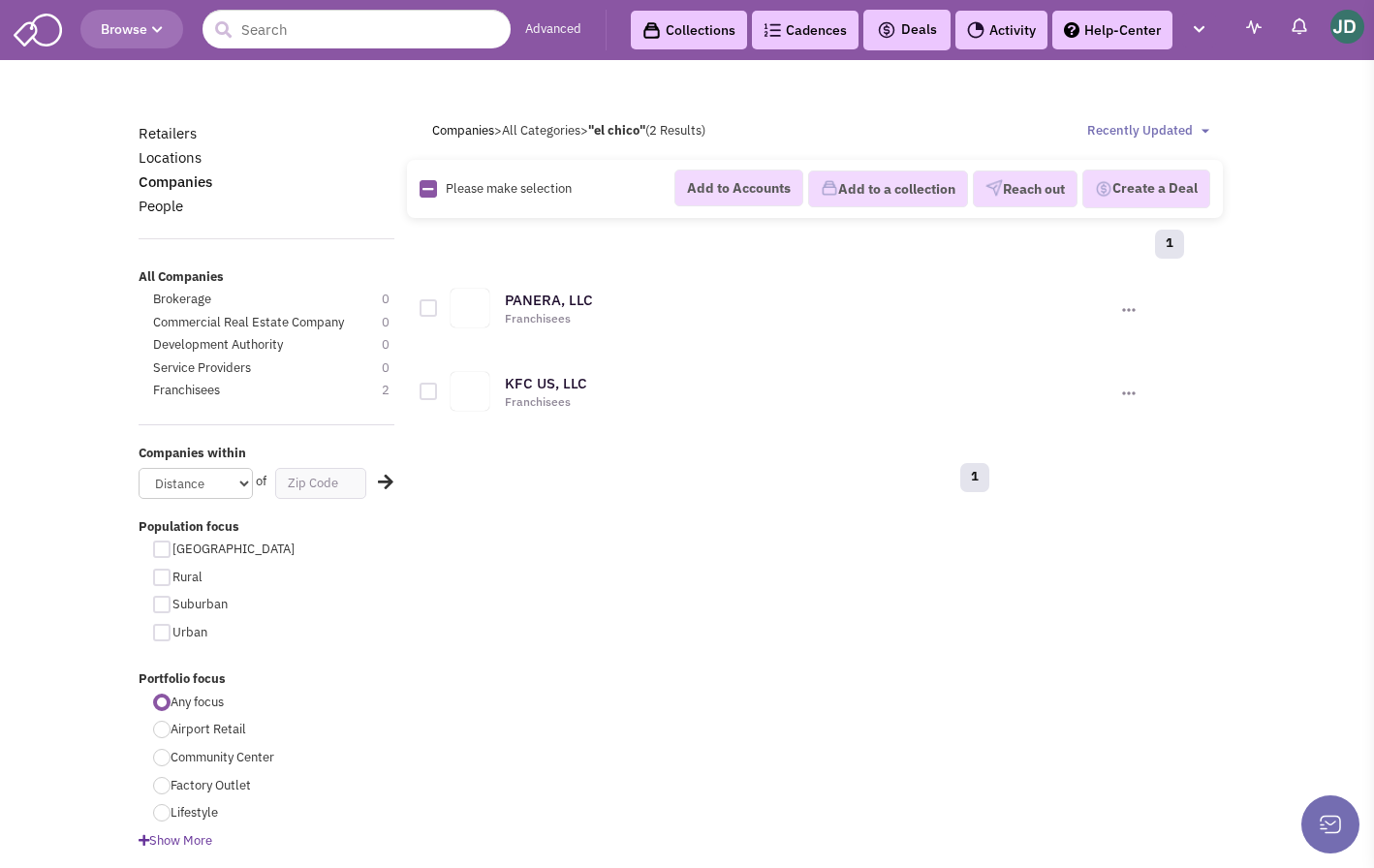 scroll, scrollTop: 0, scrollLeft: 0, axis: both 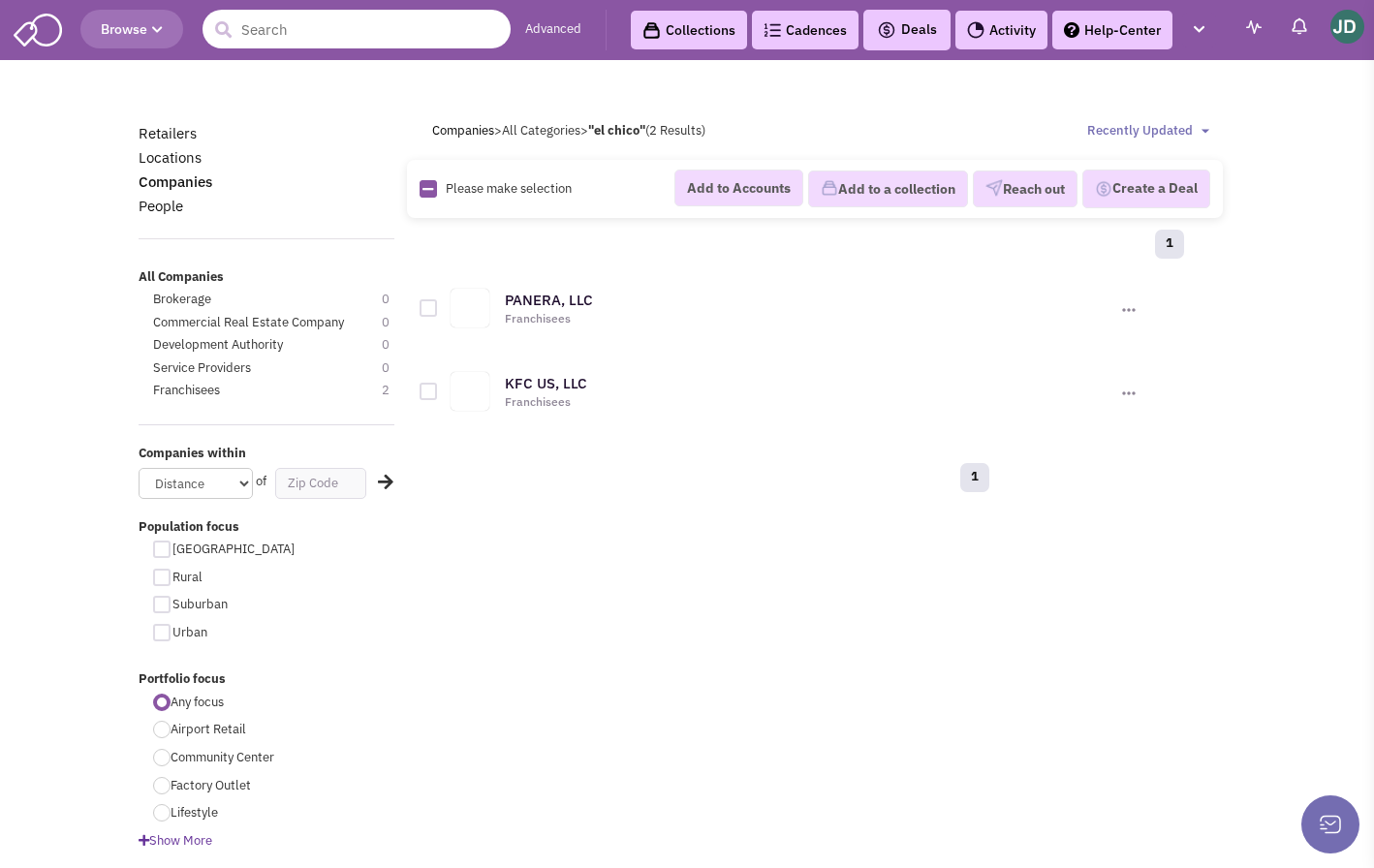 click at bounding box center [357, 29] 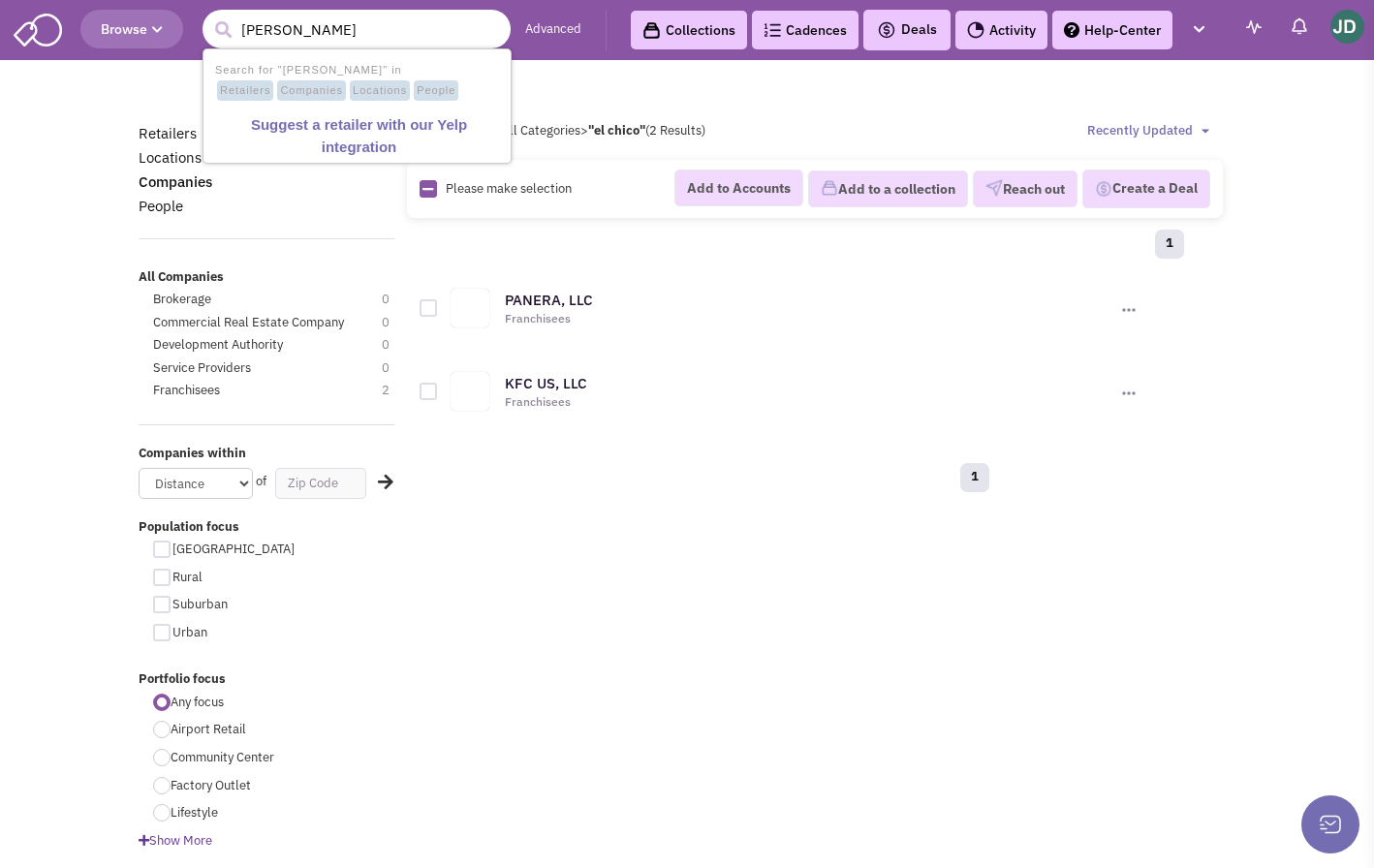 type on "[PERSON_NAME]" 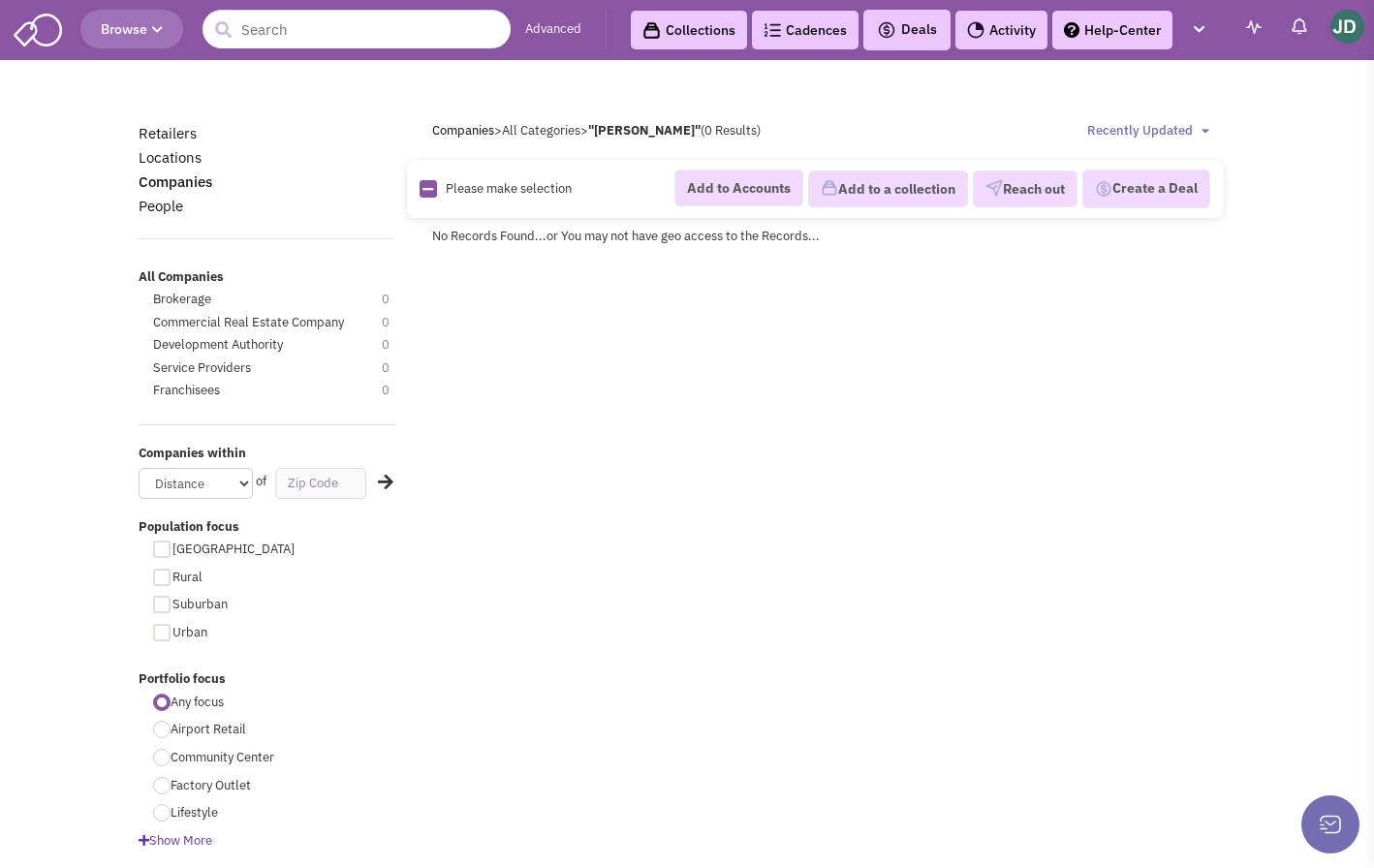 scroll, scrollTop: 0, scrollLeft: 0, axis: both 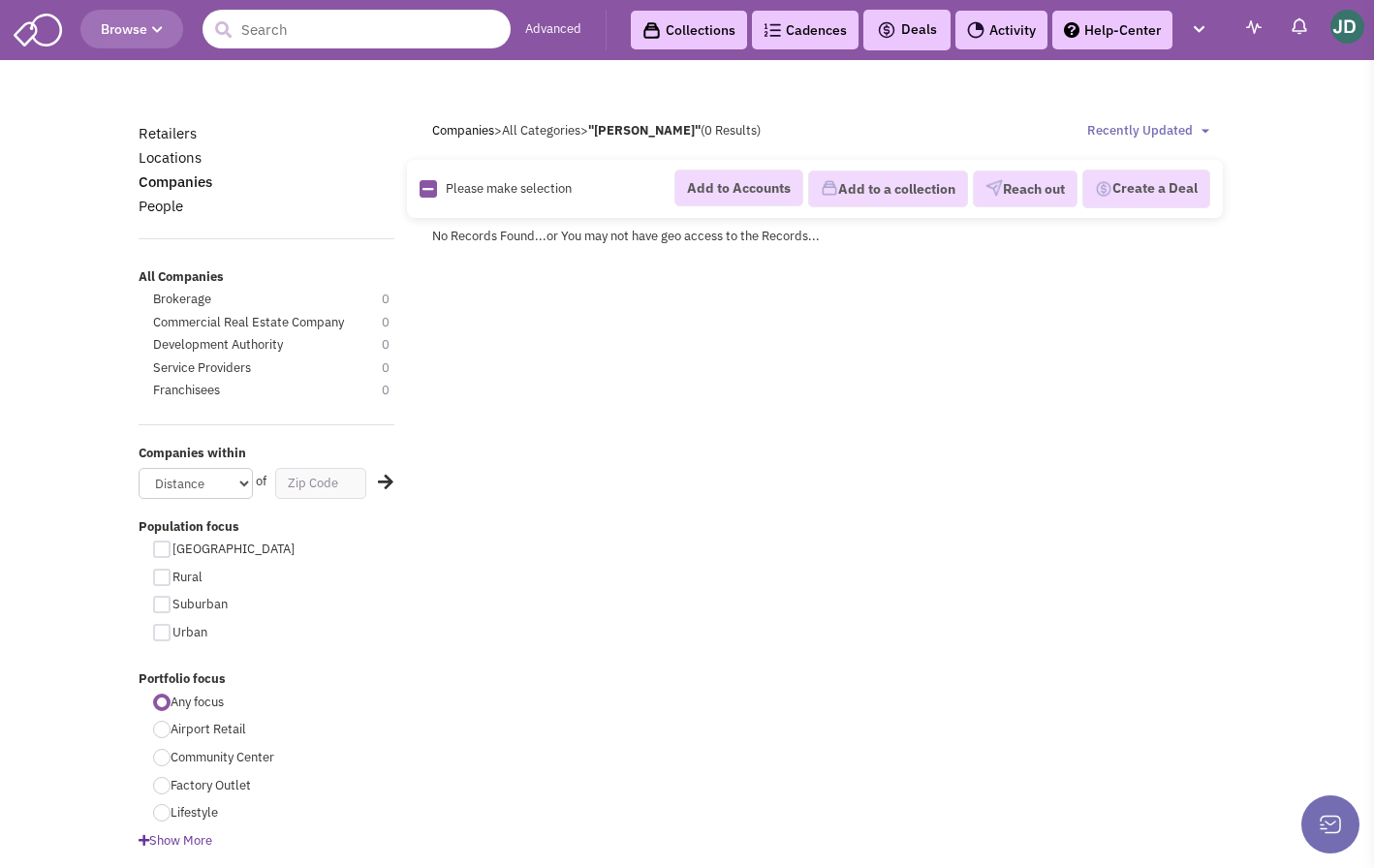 drag, startPoint x: 326, startPoint y: 34, endPoint x: 317, endPoint y: 28, distance: 10.816654 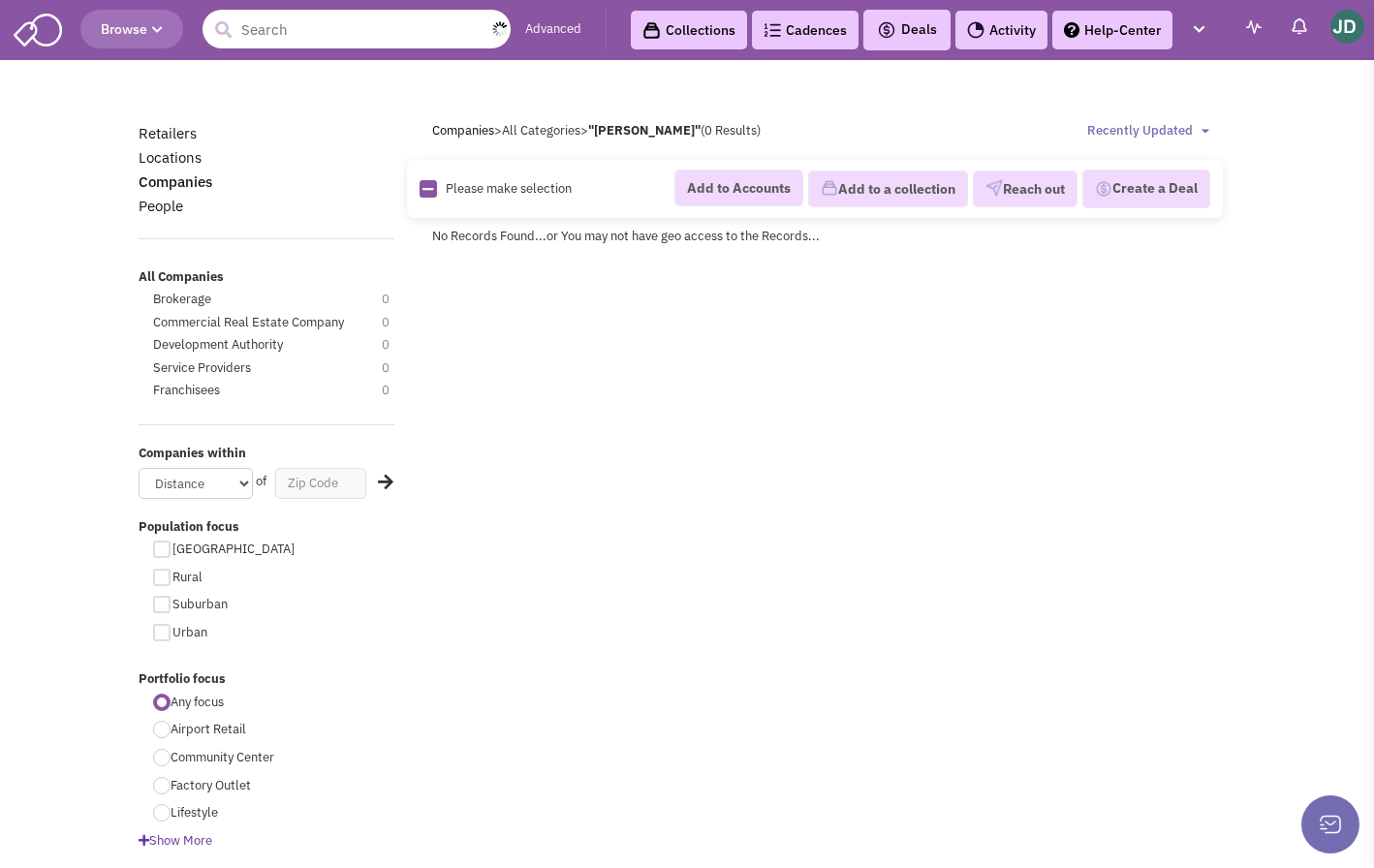 click at bounding box center [357, 29] 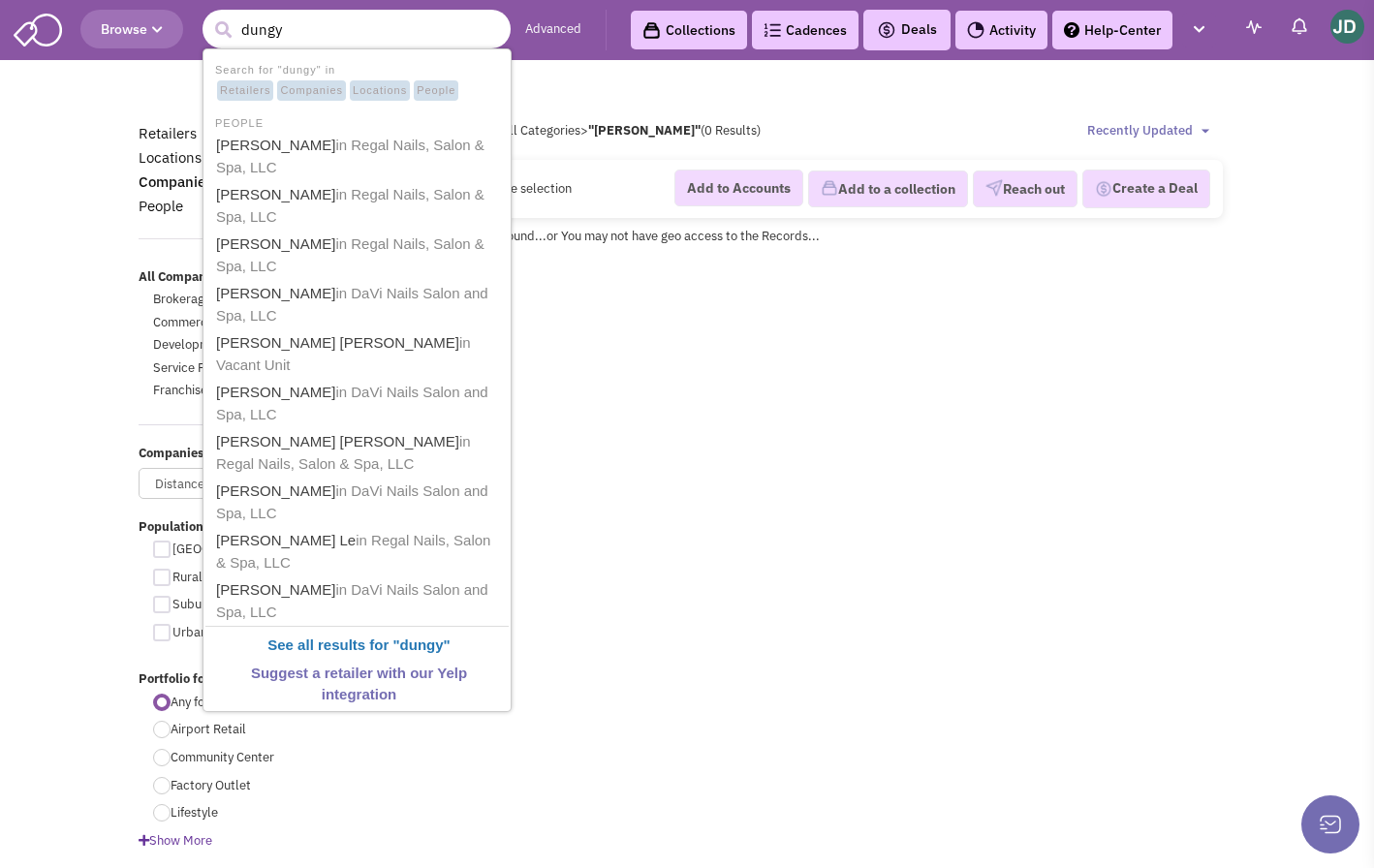 type on "dungy" 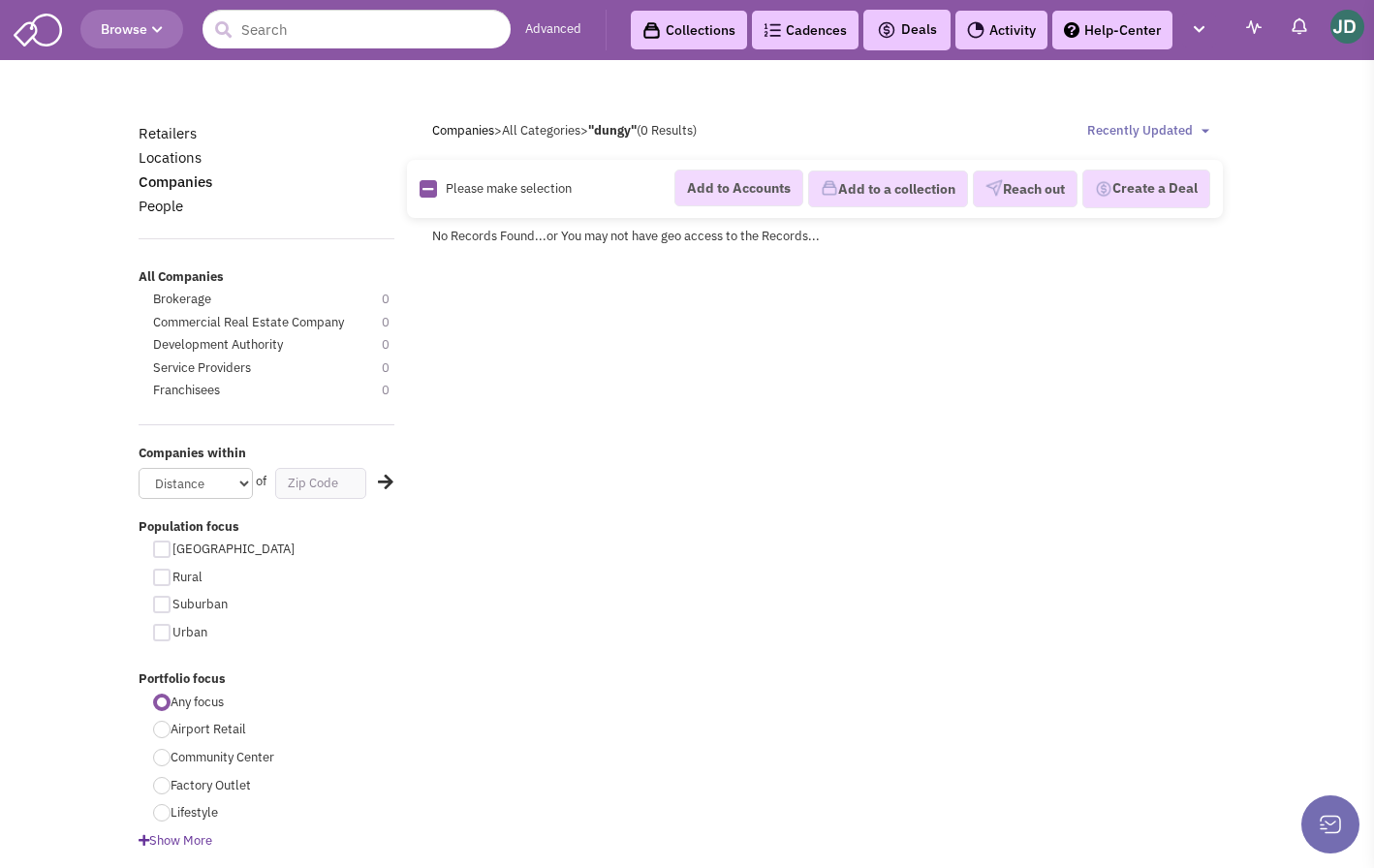 scroll, scrollTop: 0, scrollLeft: 0, axis: both 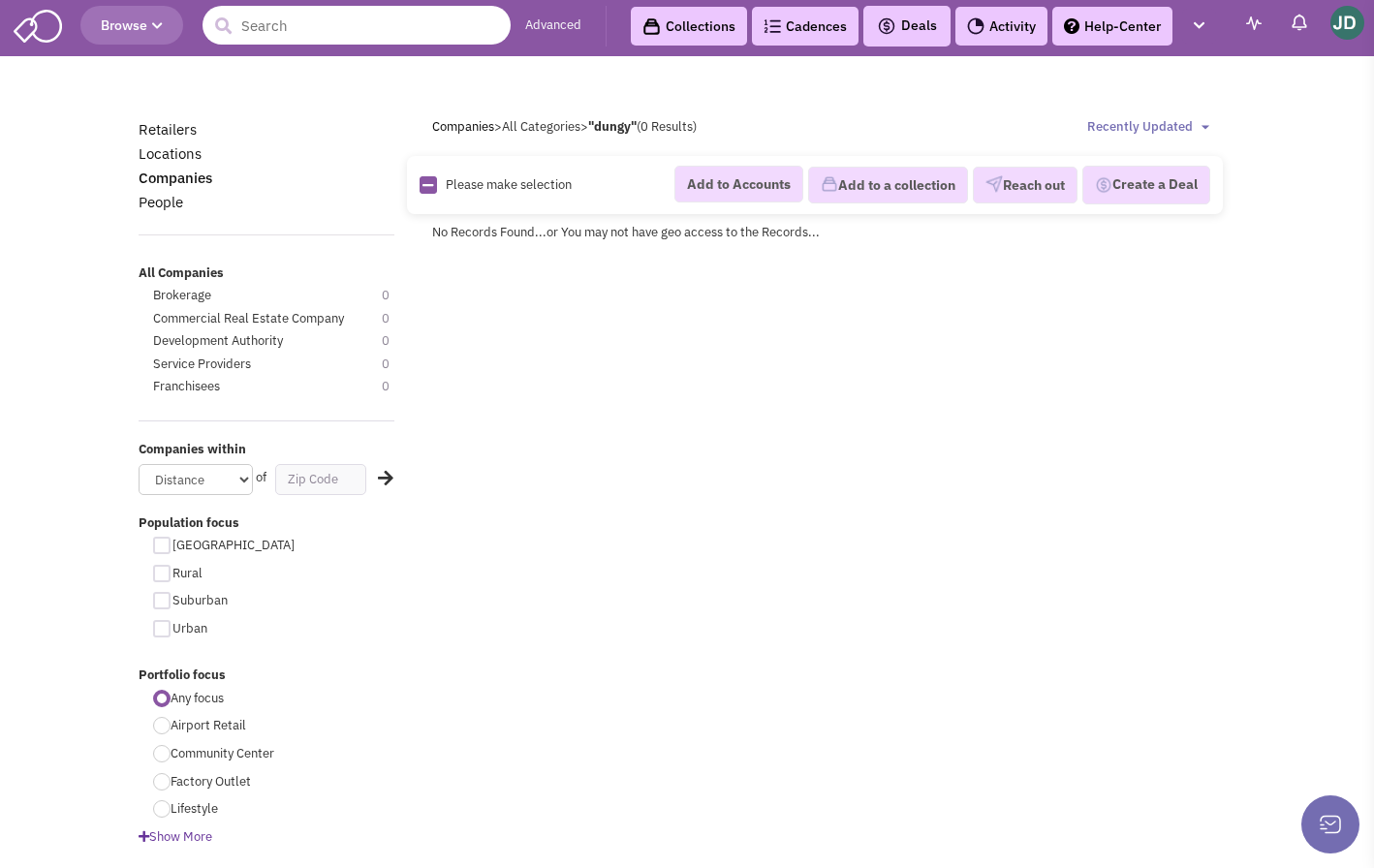 click at bounding box center [357, 25] 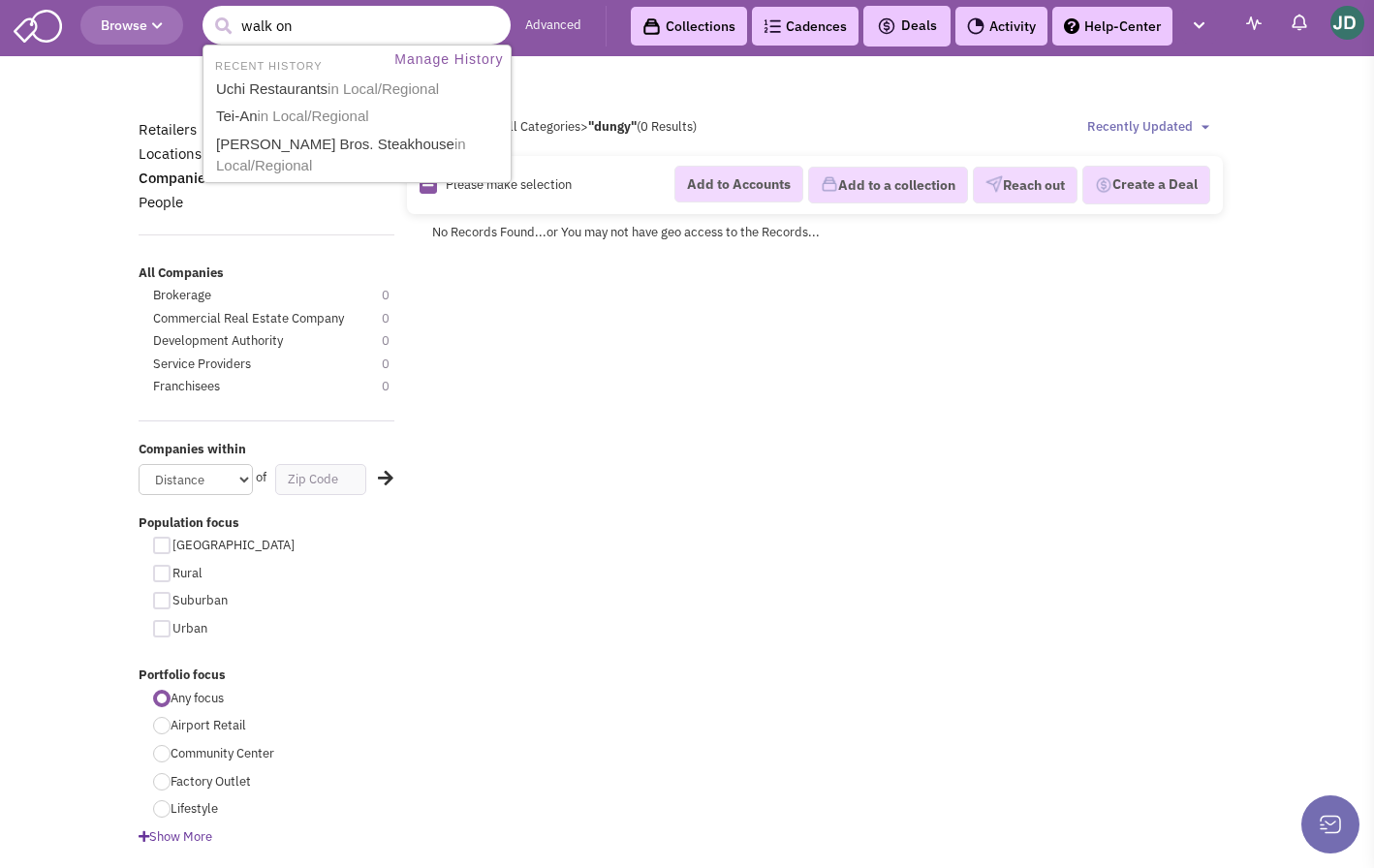 type on "walk ons" 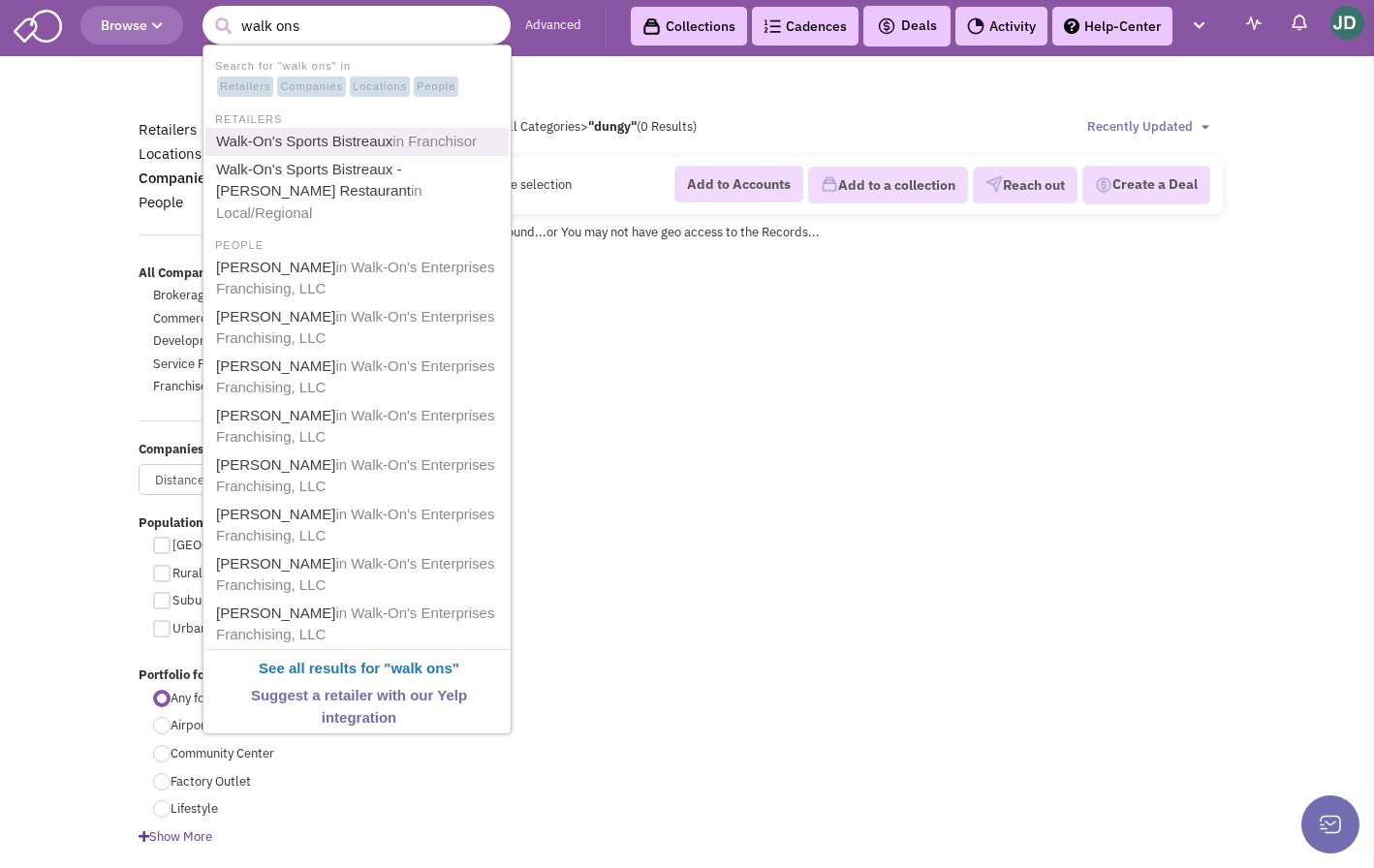 click on "Walk-On's Sports Bistreaux  in [GEOGRAPHIC_DATA]" at bounding box center (359, 141) 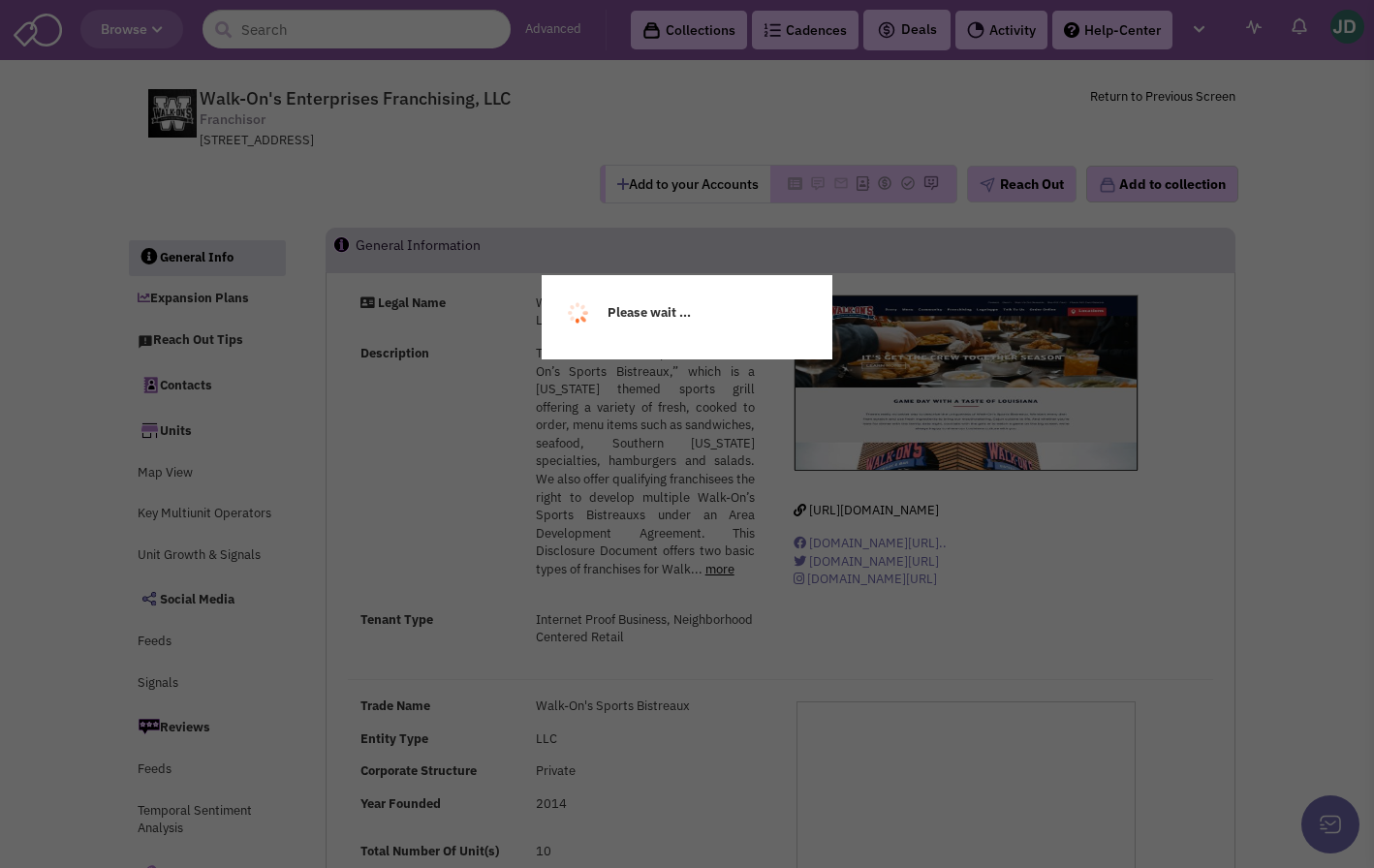 scroll, scrollTop: 0, scrollLeft: 0, axis: both 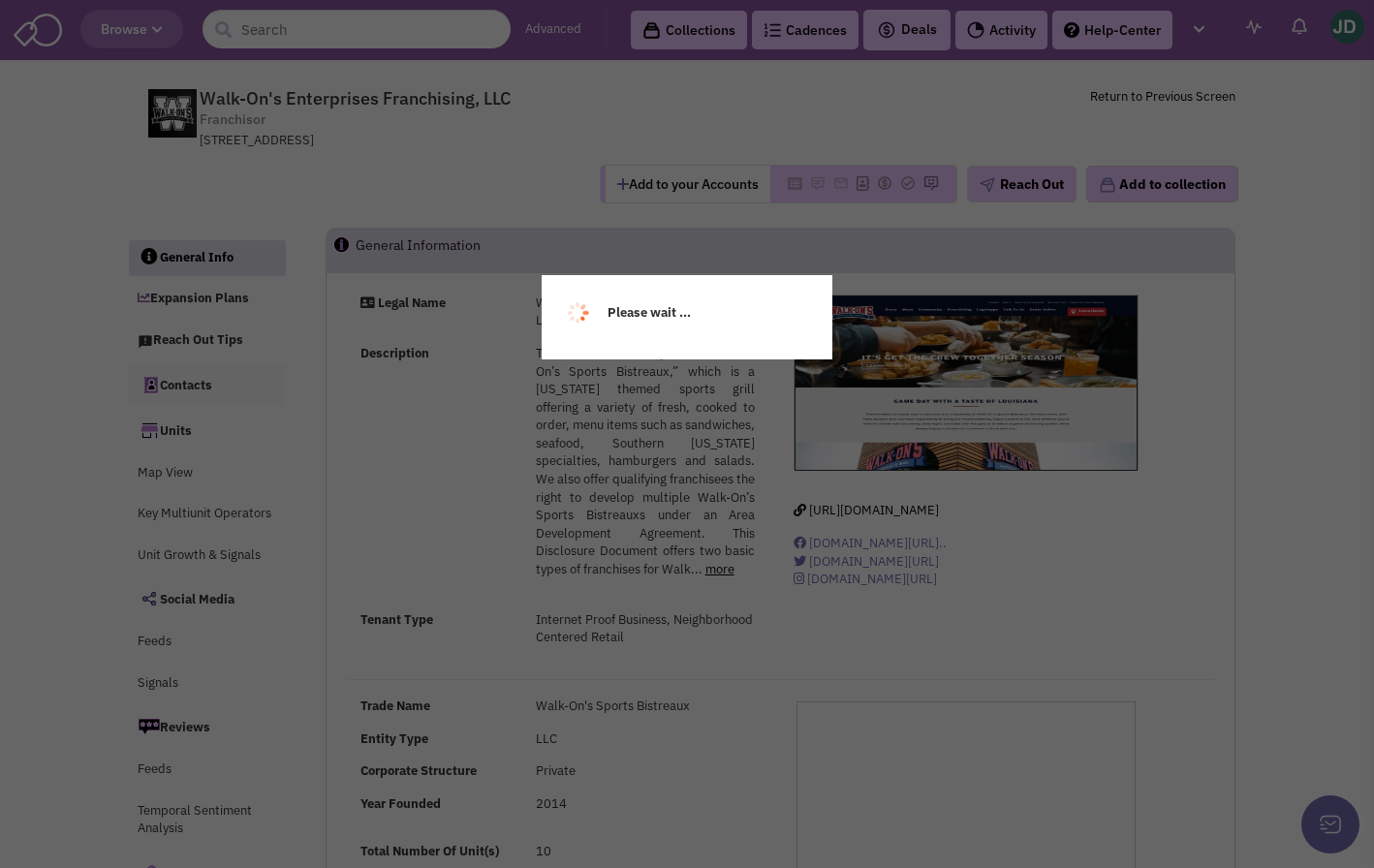 select 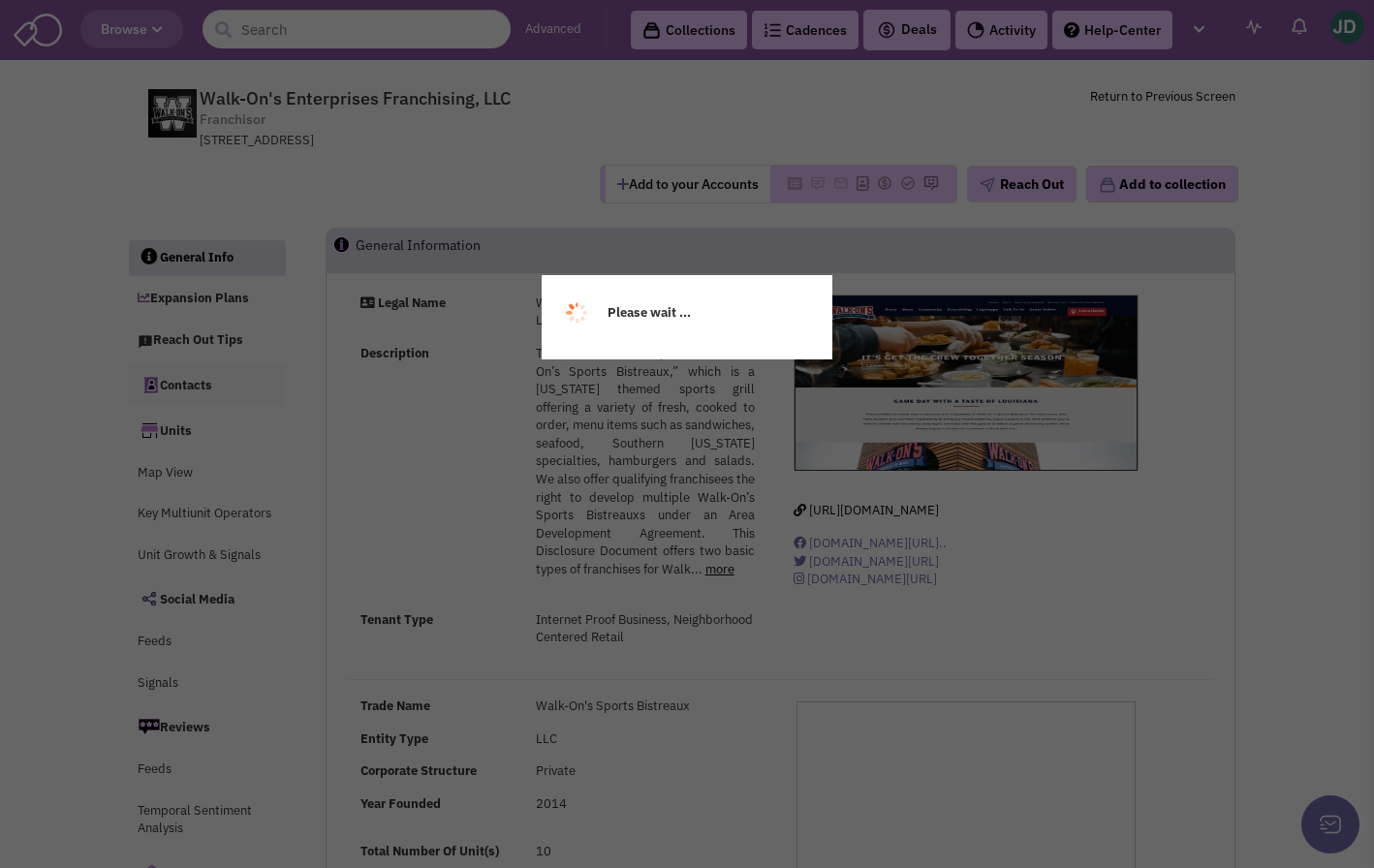 select 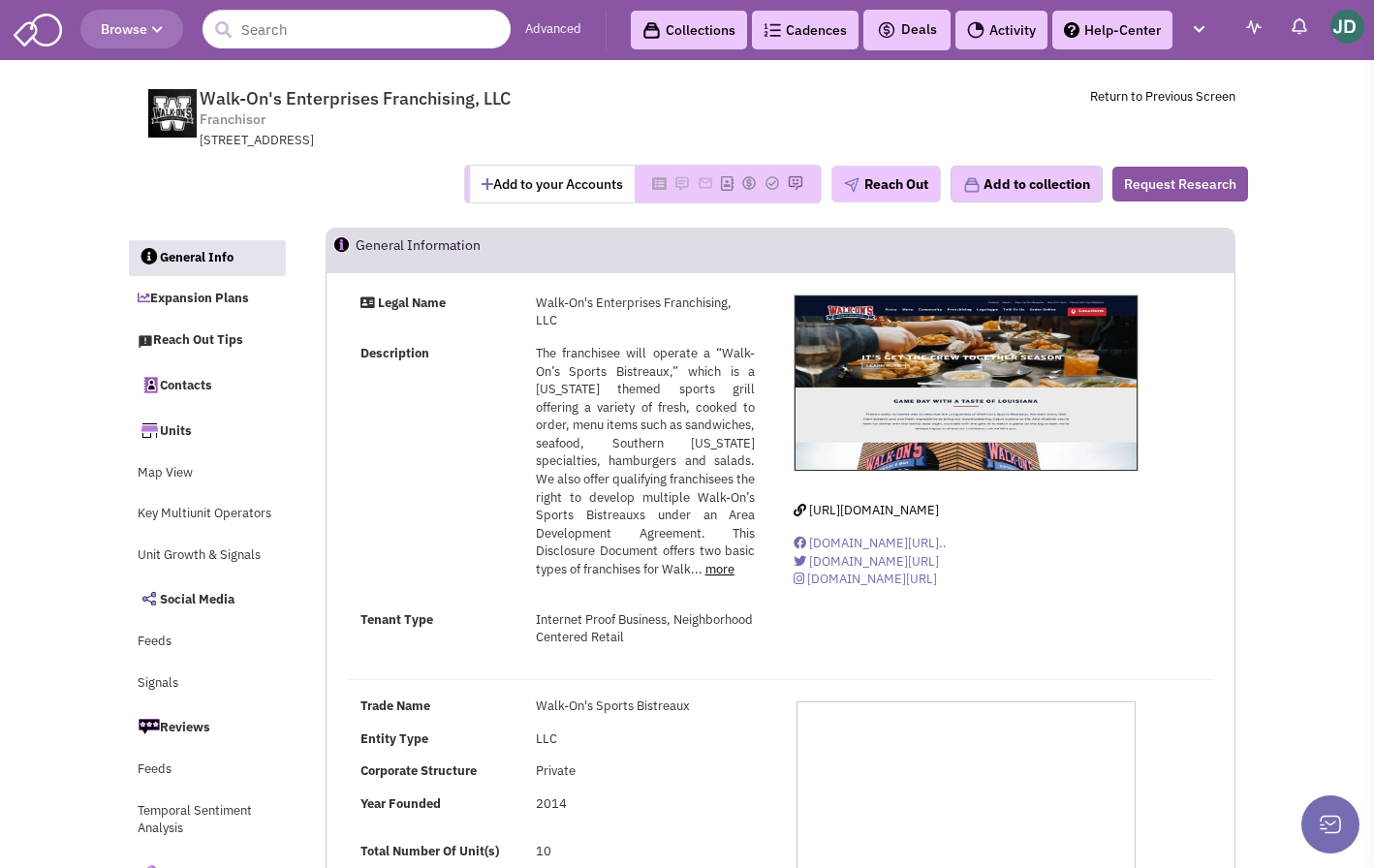 select 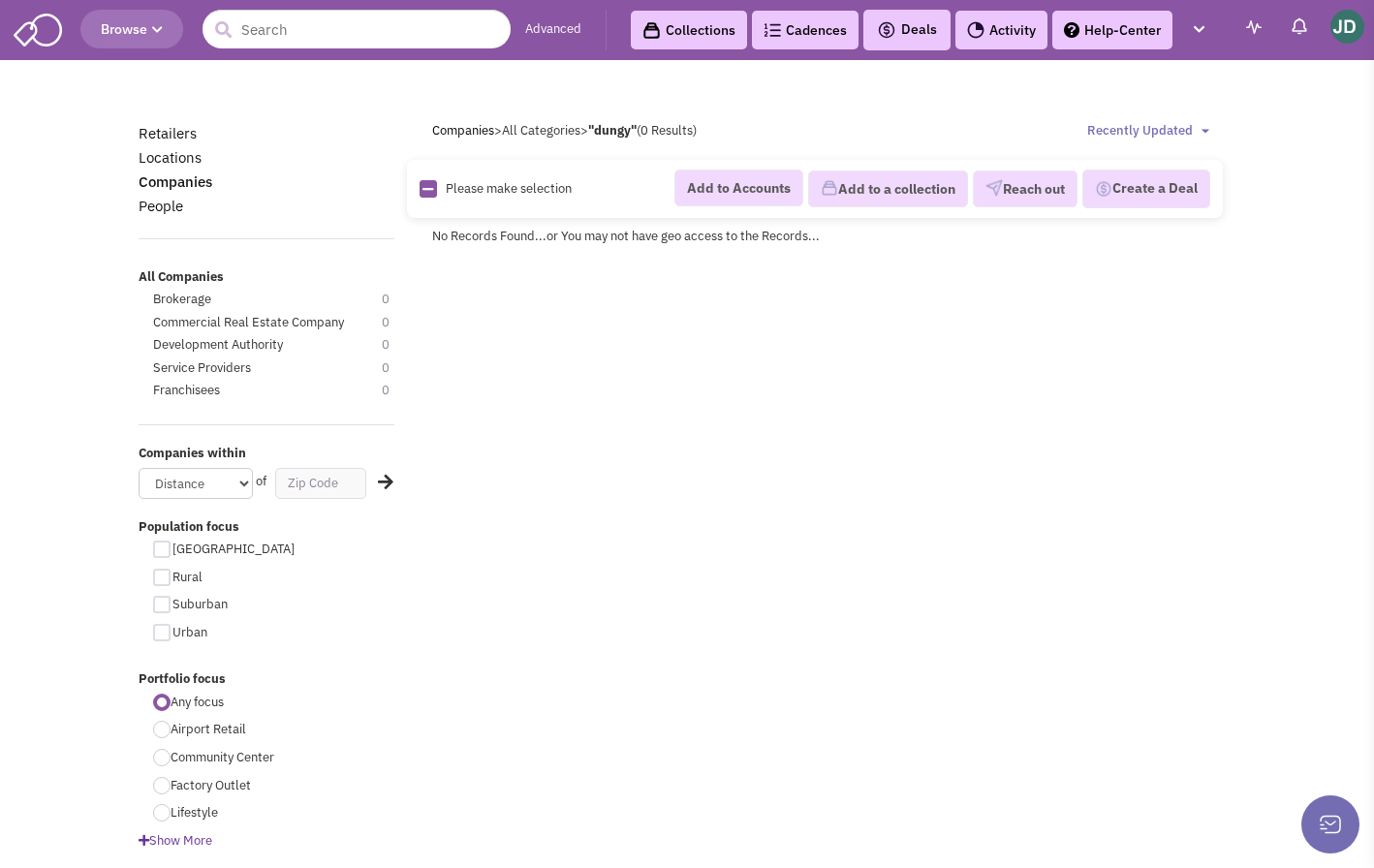 scroll, scrollTop: 4, scrollLeft: 0, axis: vertical 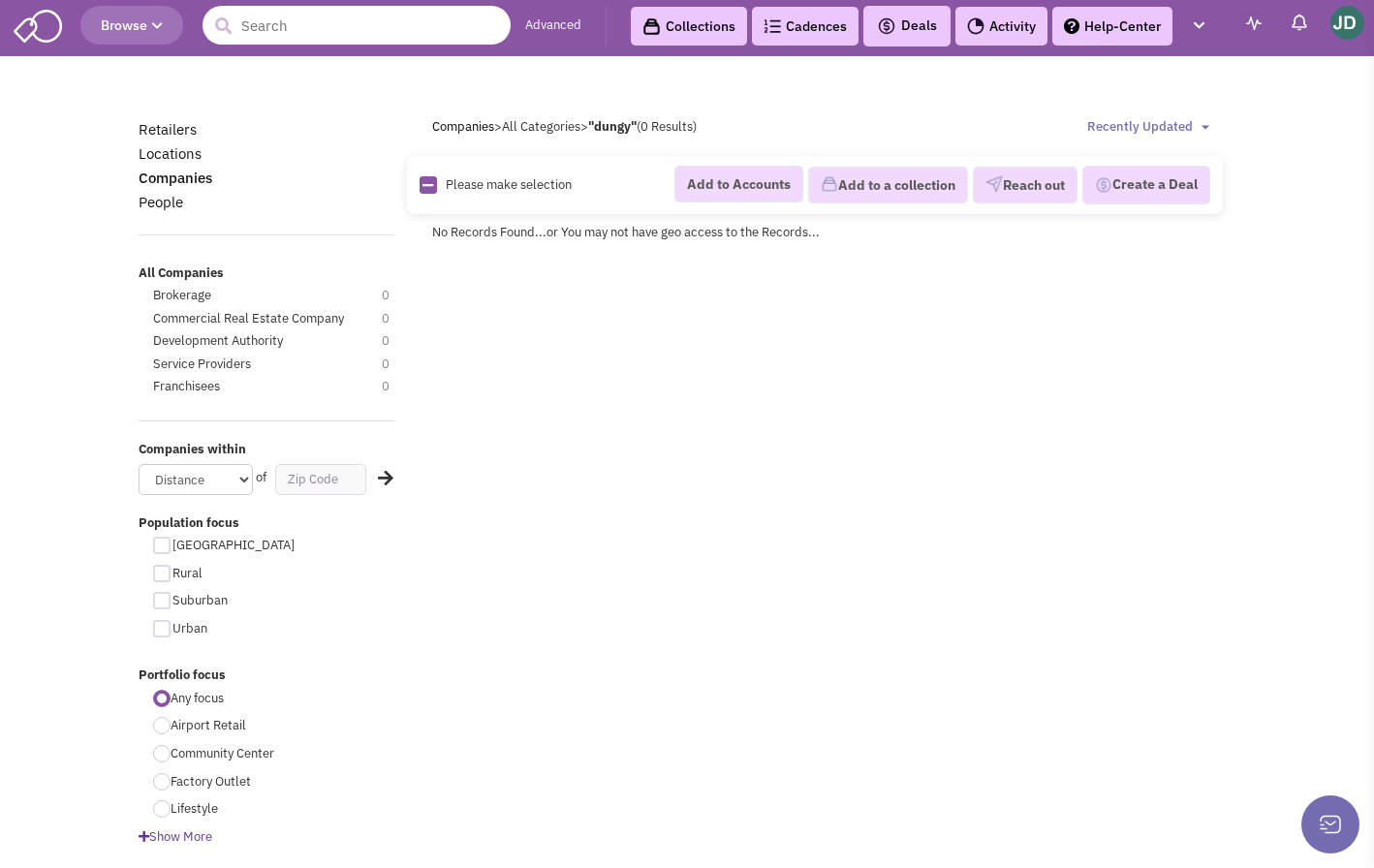 click at bounding box center (357, 25) 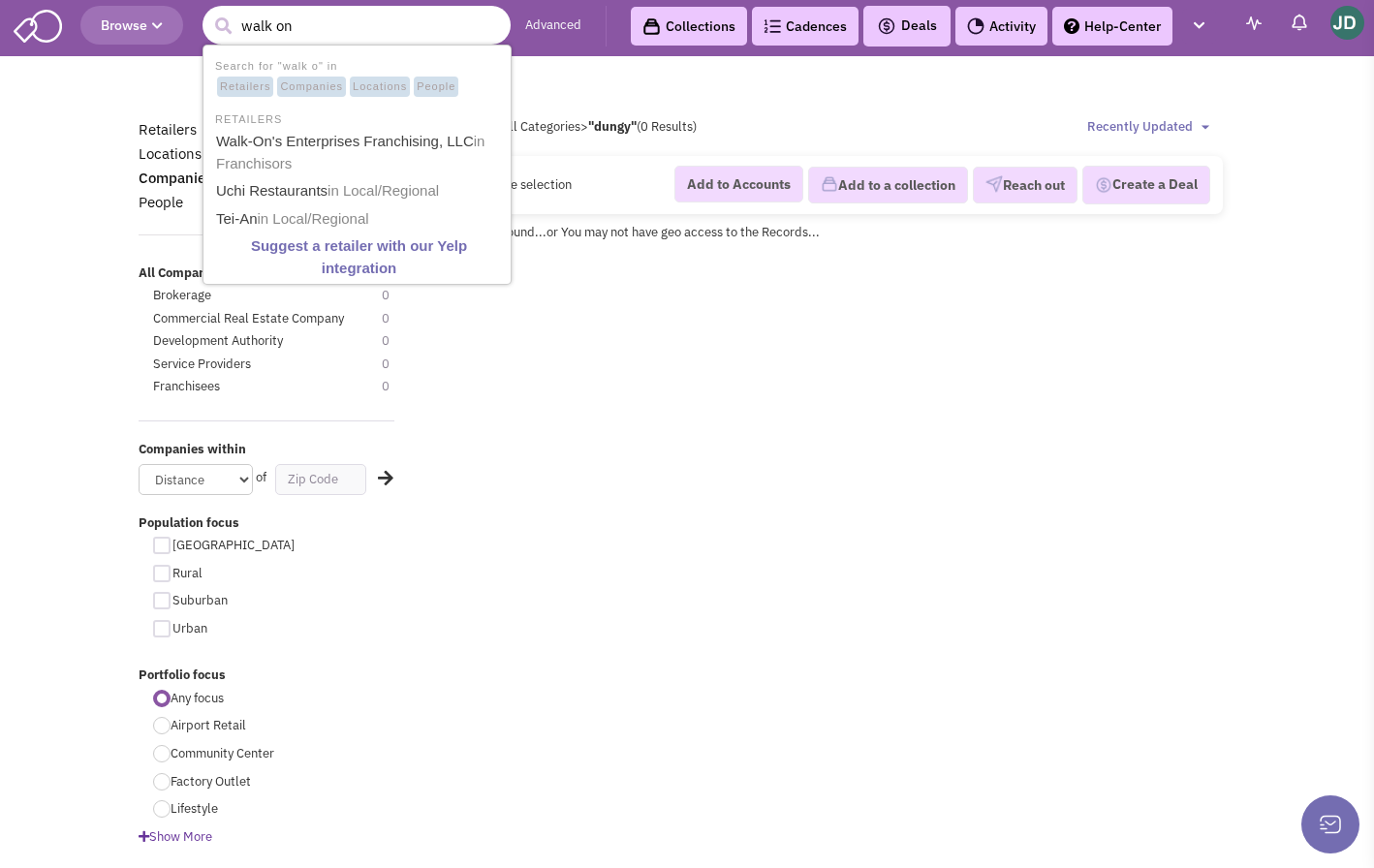 type on "walk ons" 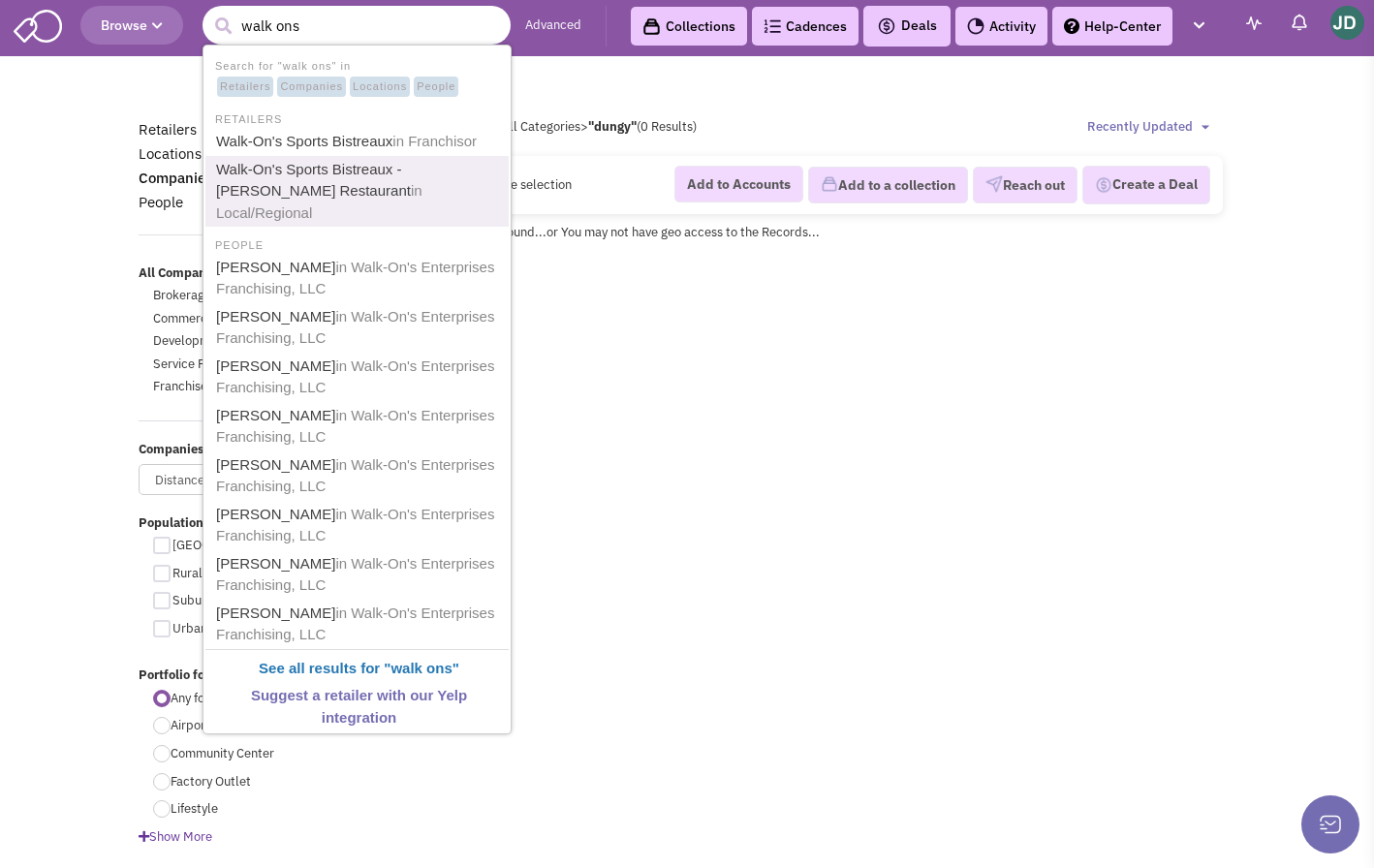 click on "in Local/Regional" at bounding box center (319, 202) 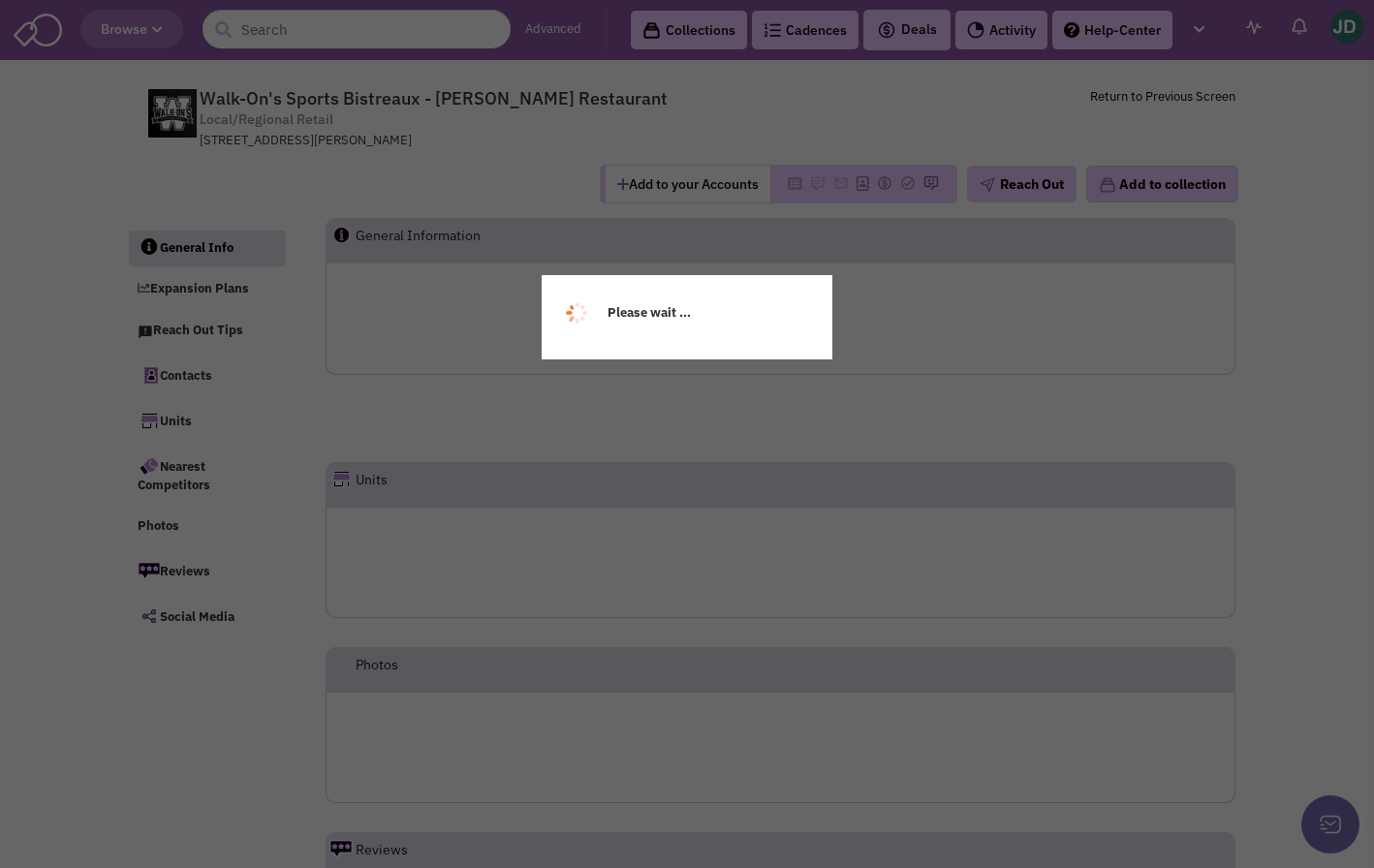 scroll, scrollTop: 0, scrollLeft: 0, axis: both 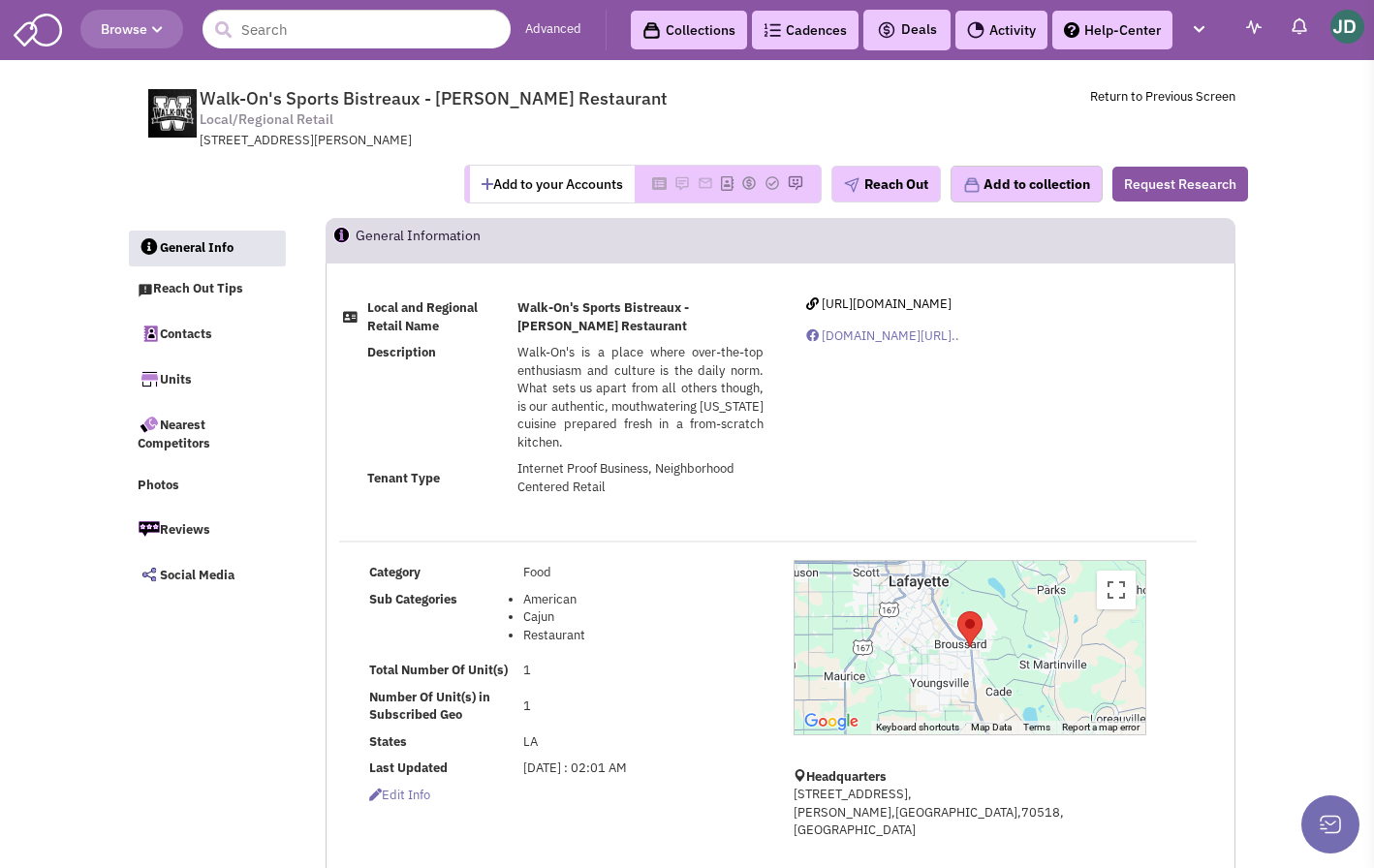 select 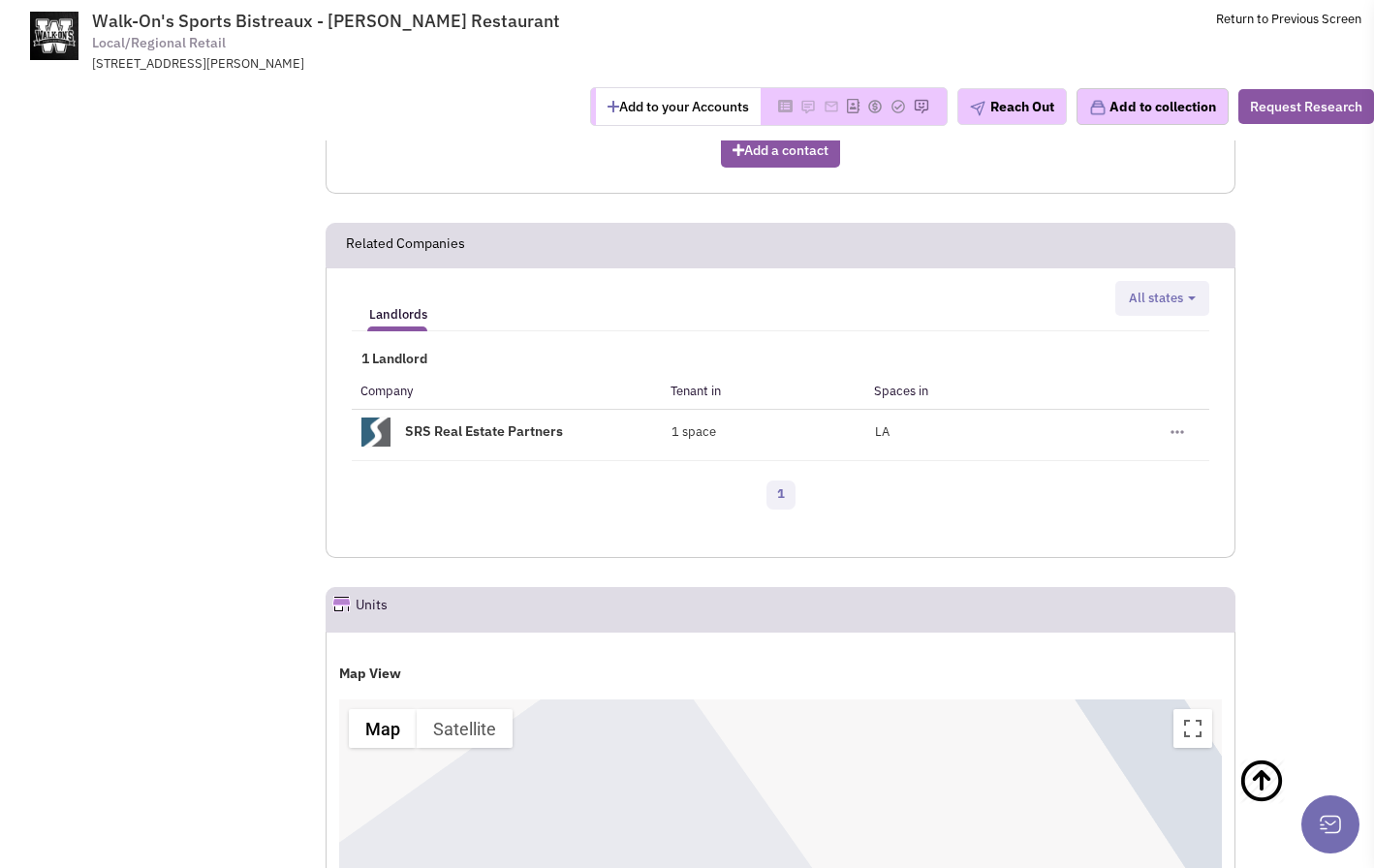 scroll, scrollTop: 1341, scrollLeft: 0, axis: vertical 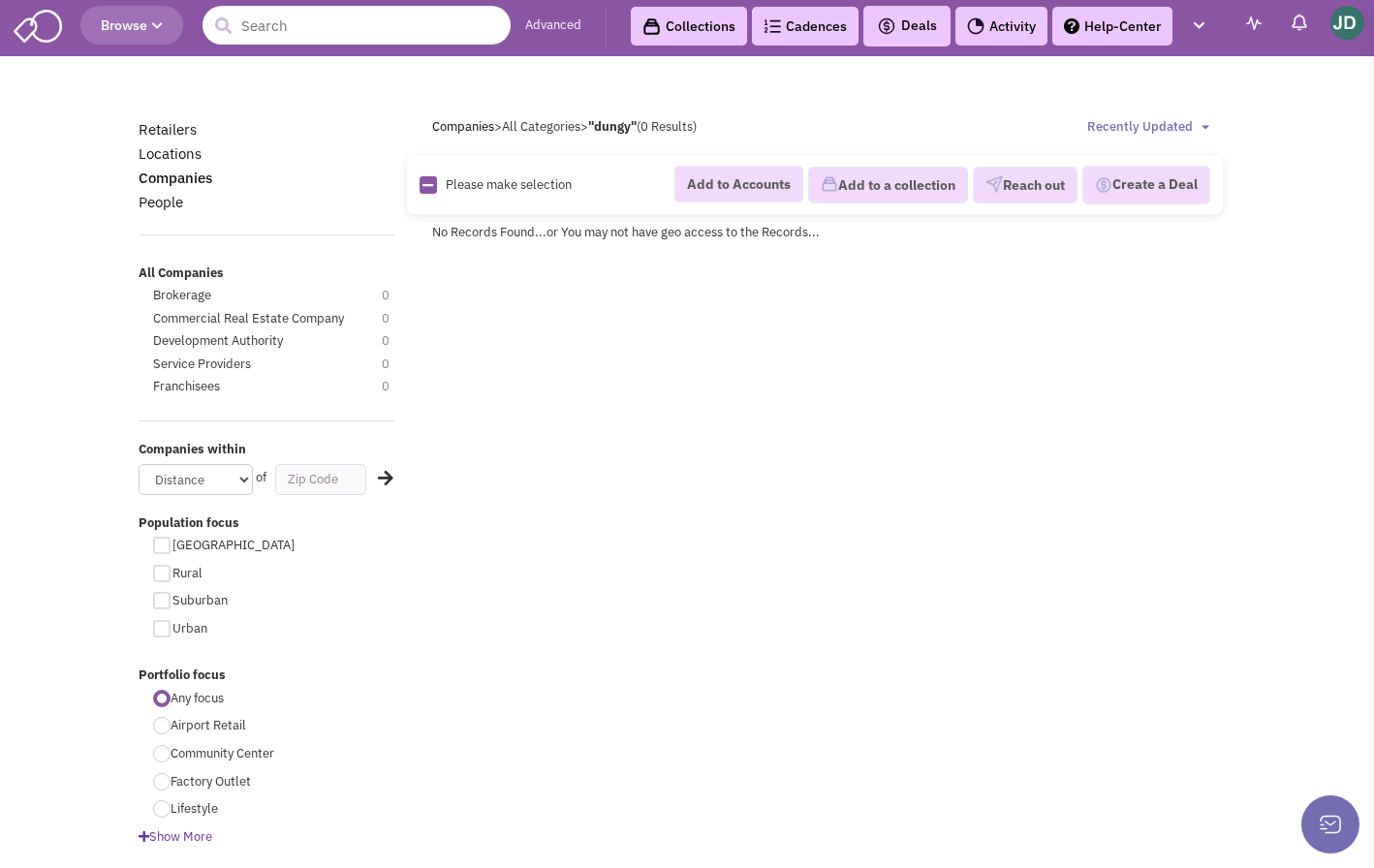 click at bounding box center (357, 25) 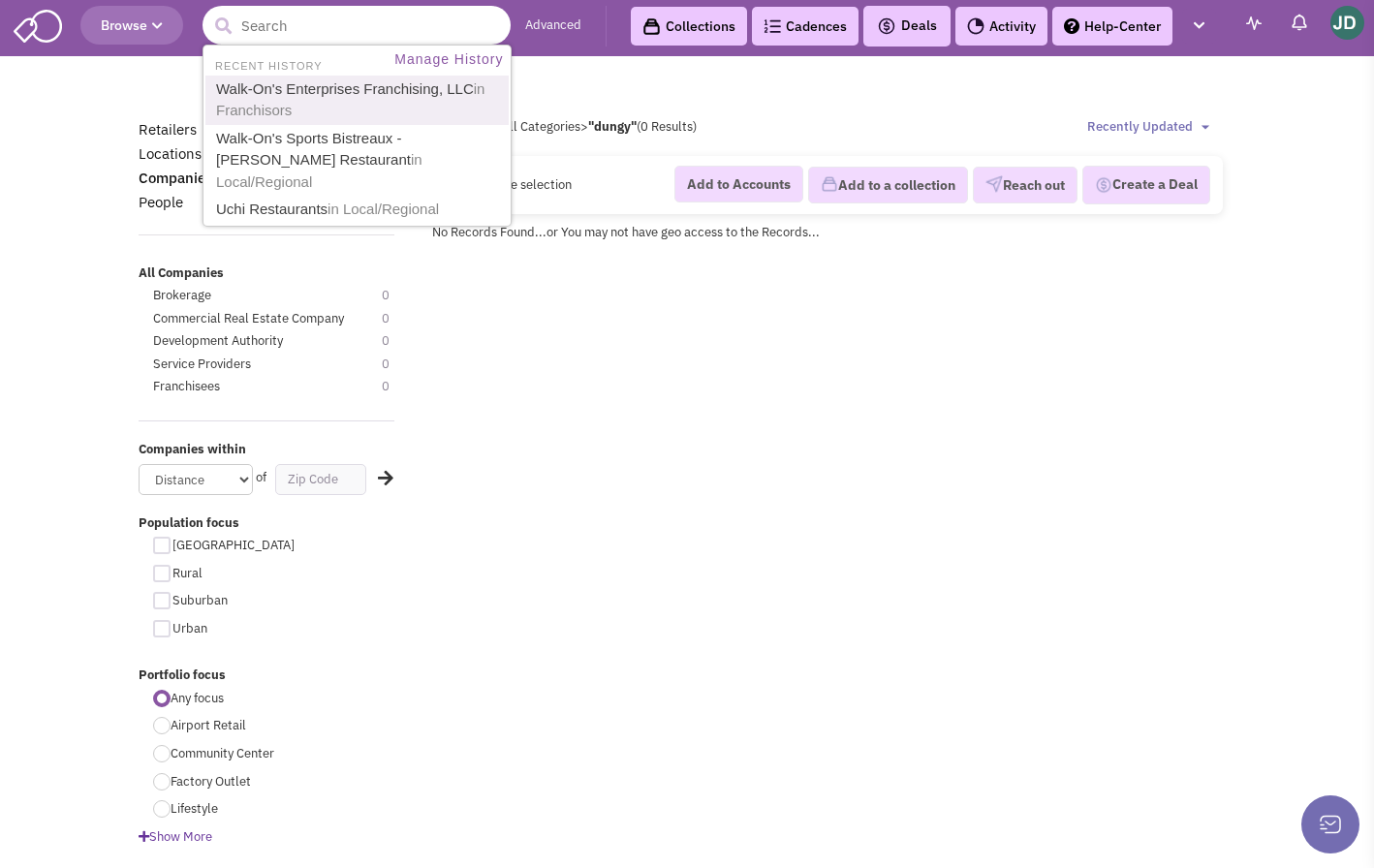 click on "Walk-On's Enterprises Franchising, LLC  in Franchisors" at bounding box center (359, 100) 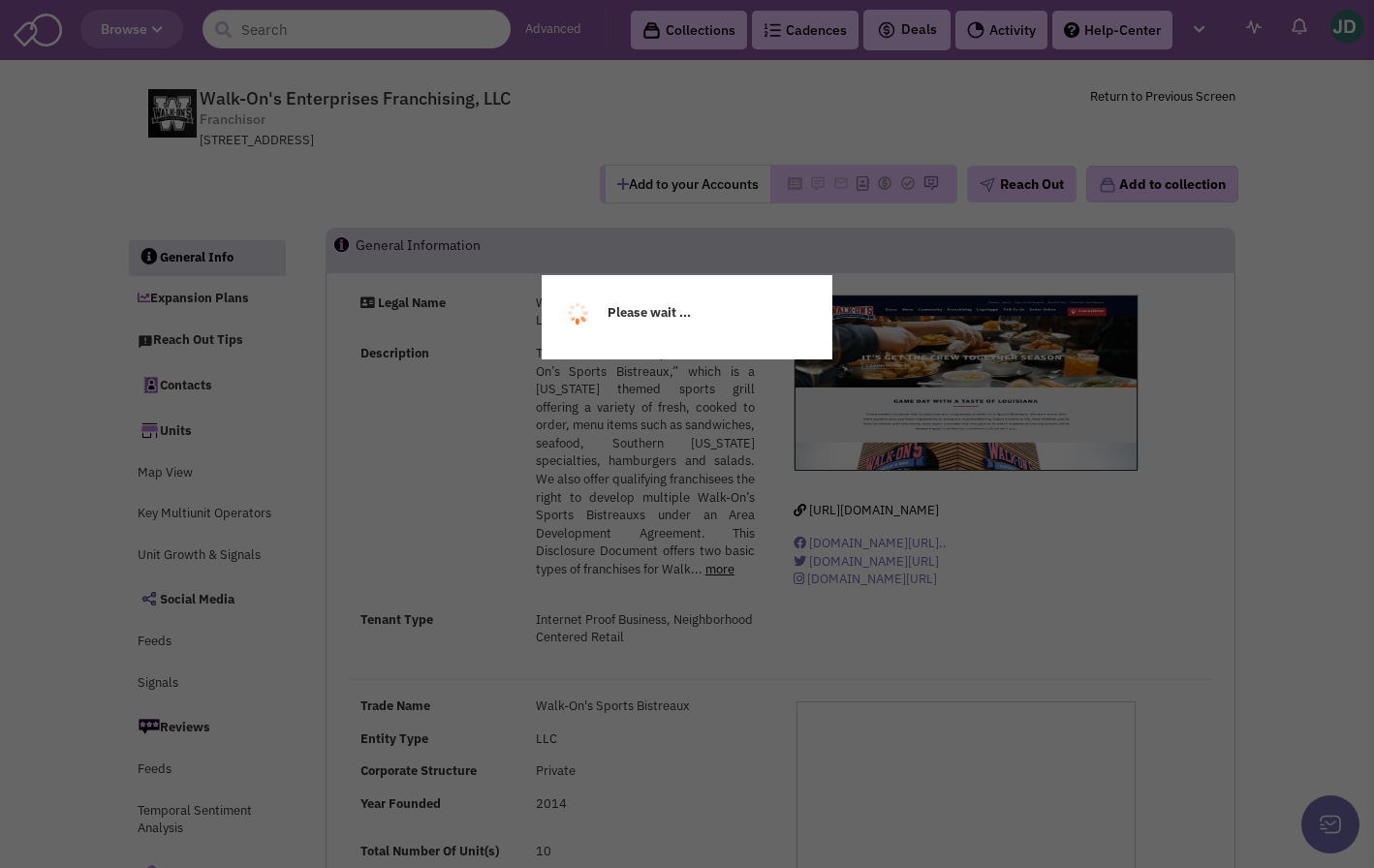 scroll, scrollTop: 0, scrollLeft: 0, axis: both 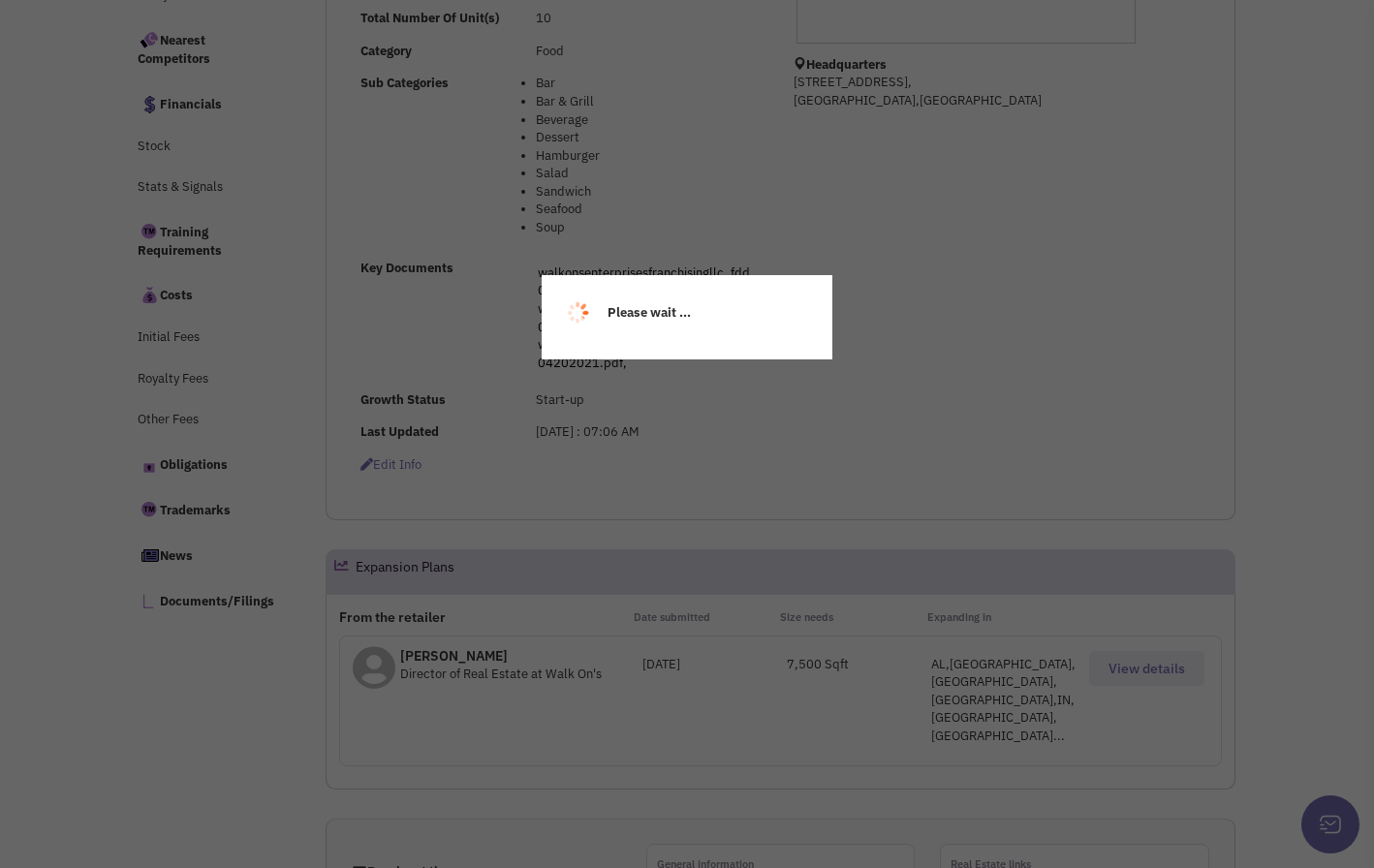 select 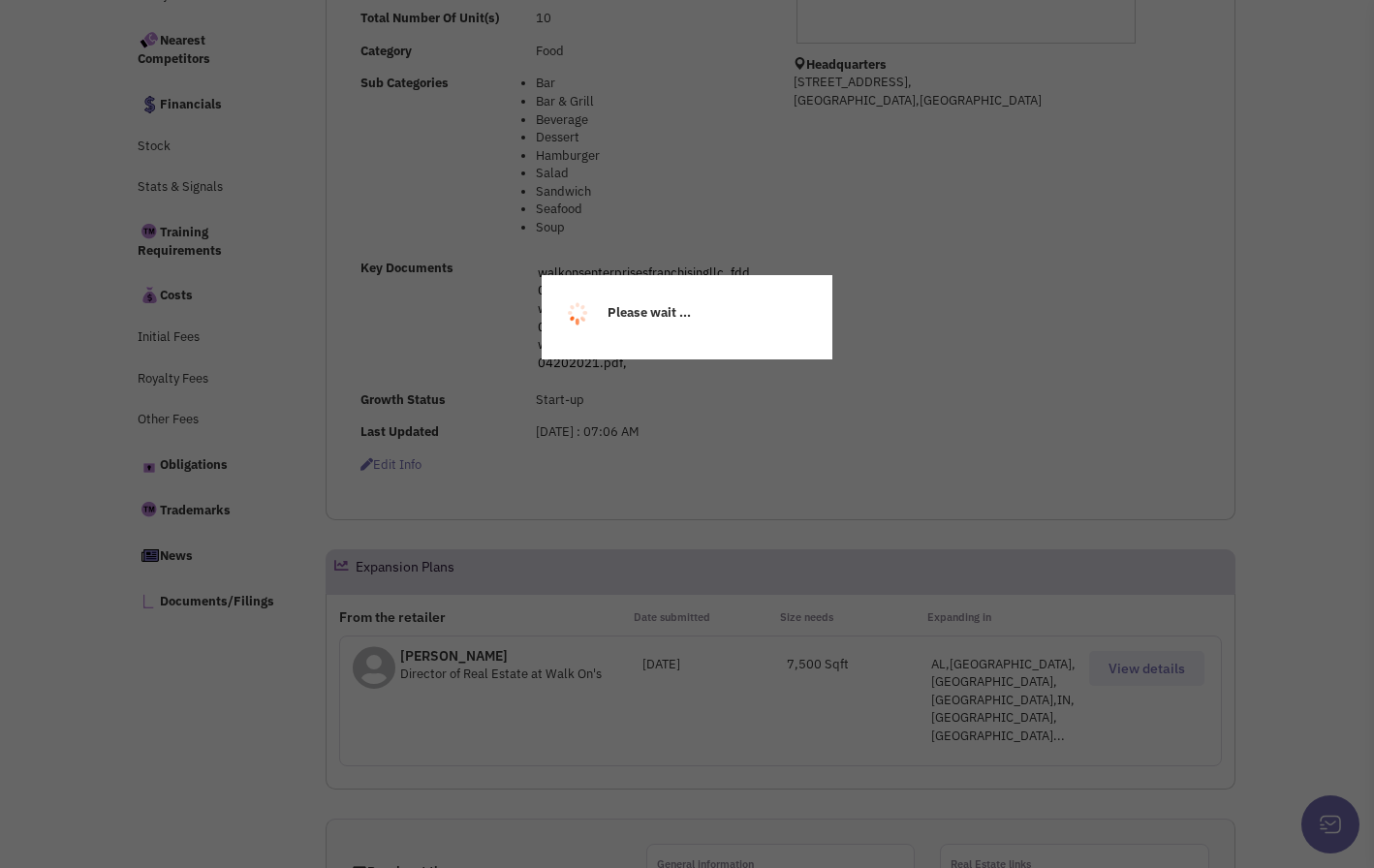 select 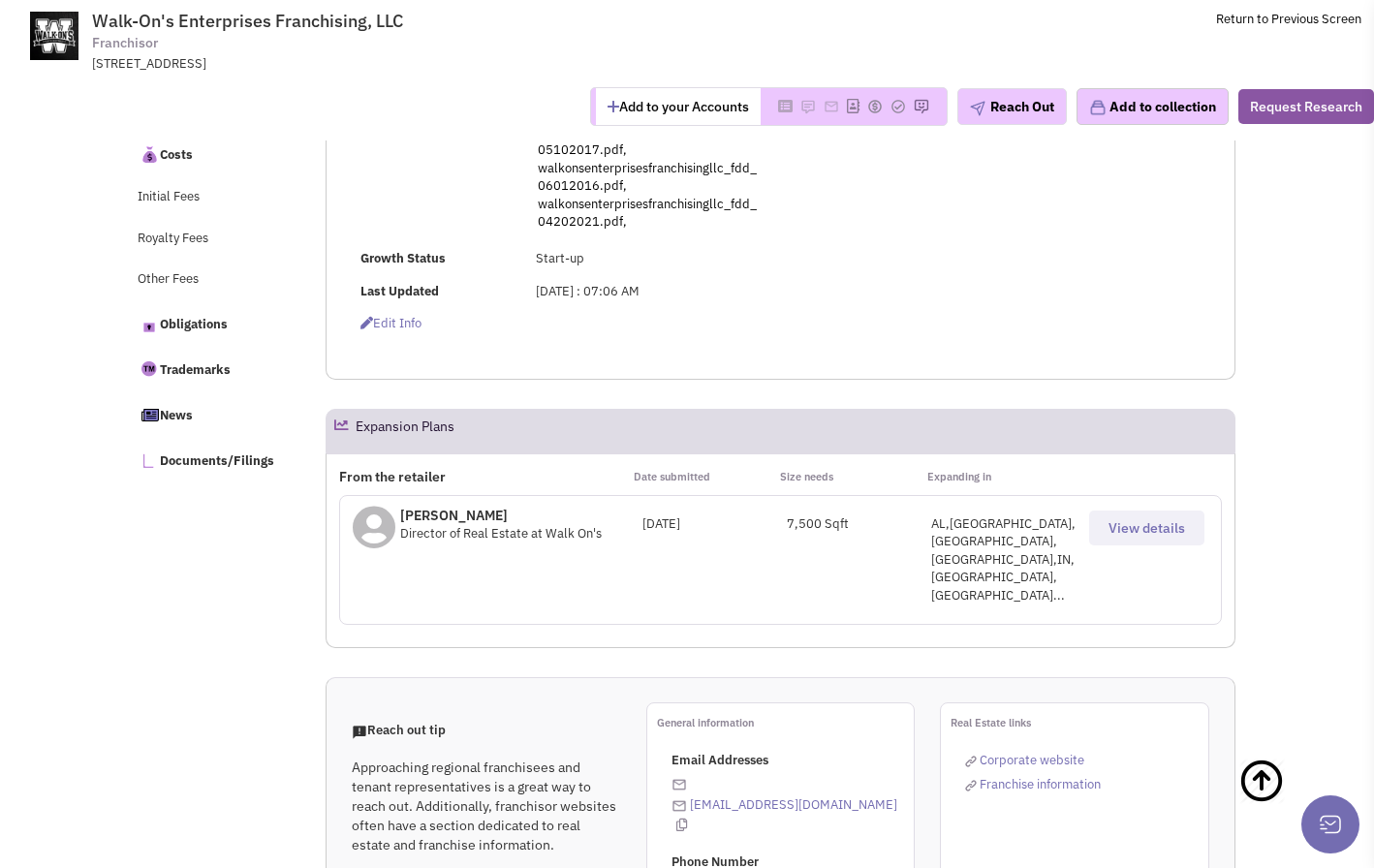 select 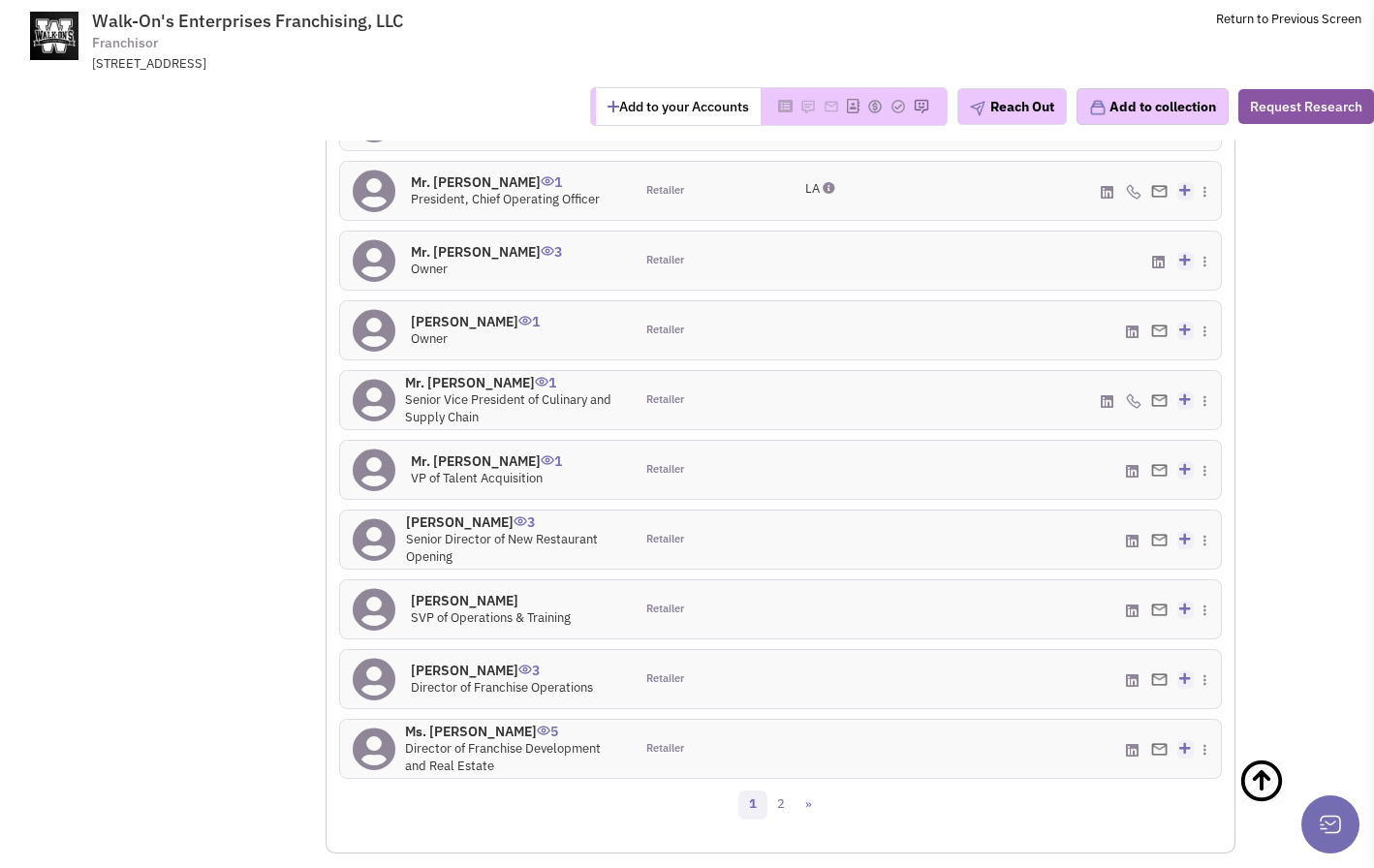 scroll, scrollTop: 2130, scrollLeft: 0, axis: vertical 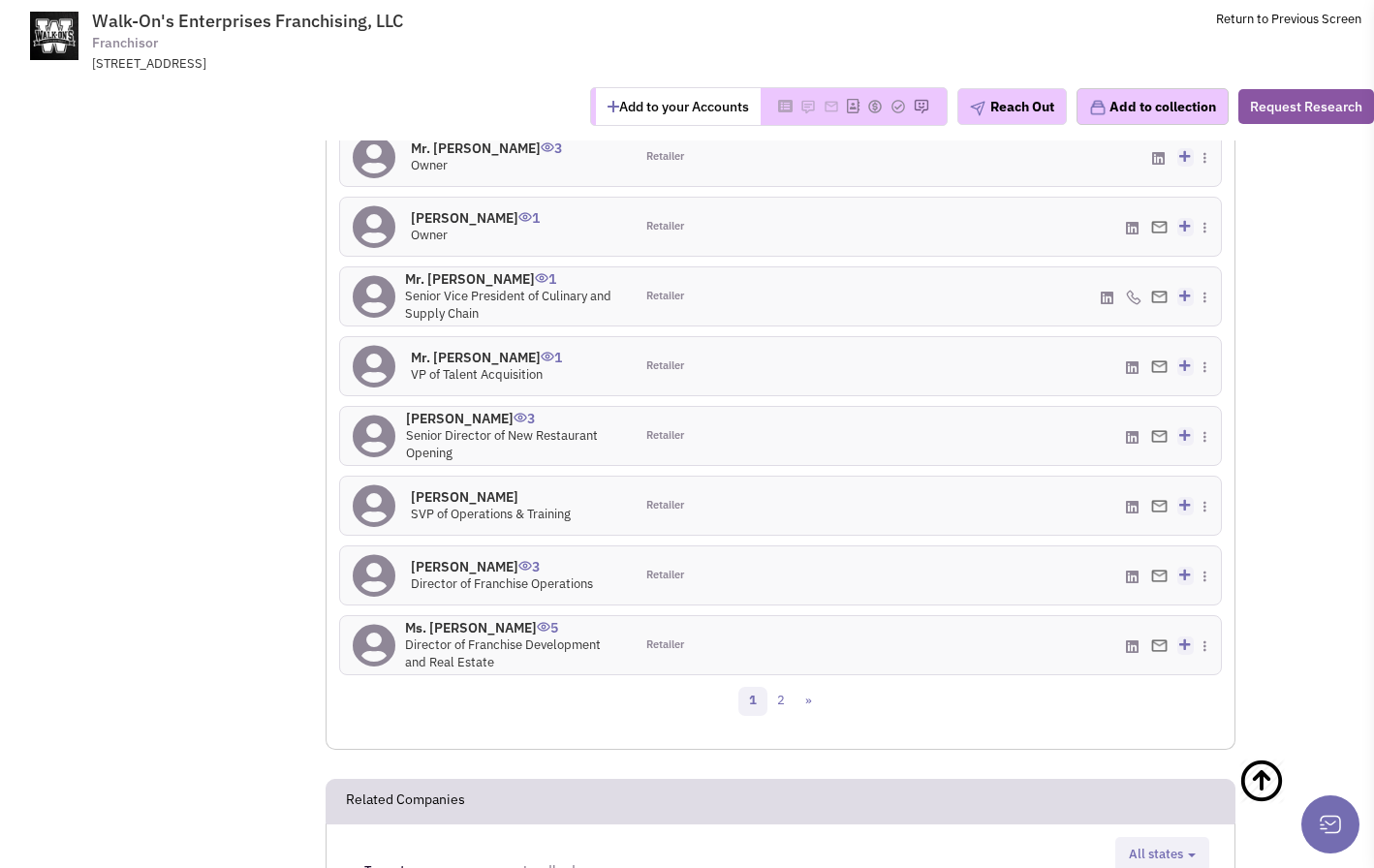 drag, startPoint x: 1047, startPoint y: 597, endPoint x: 1087, endPoint y: 598, distance: 40.0125 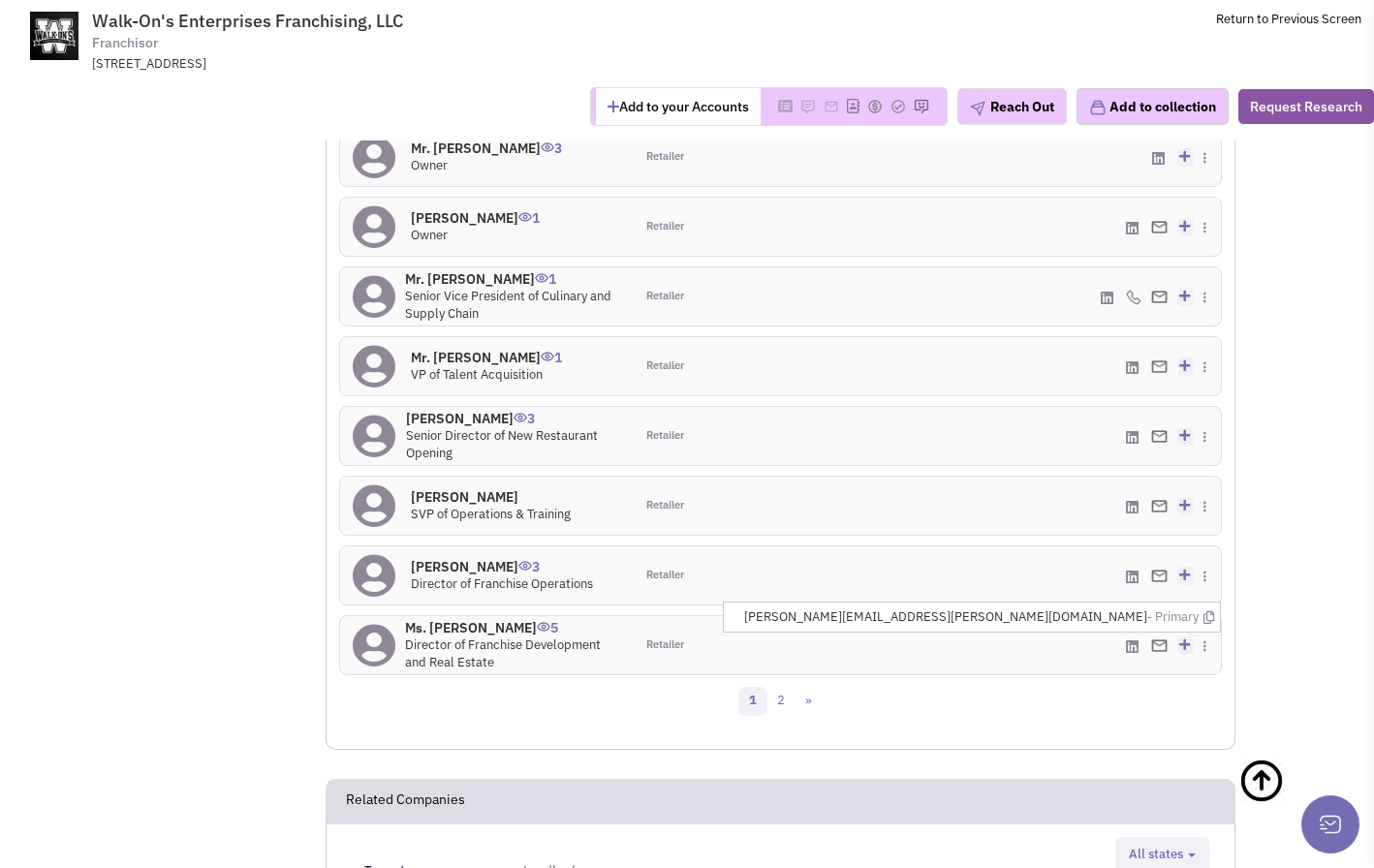 click at bounding box center [1159, 645] 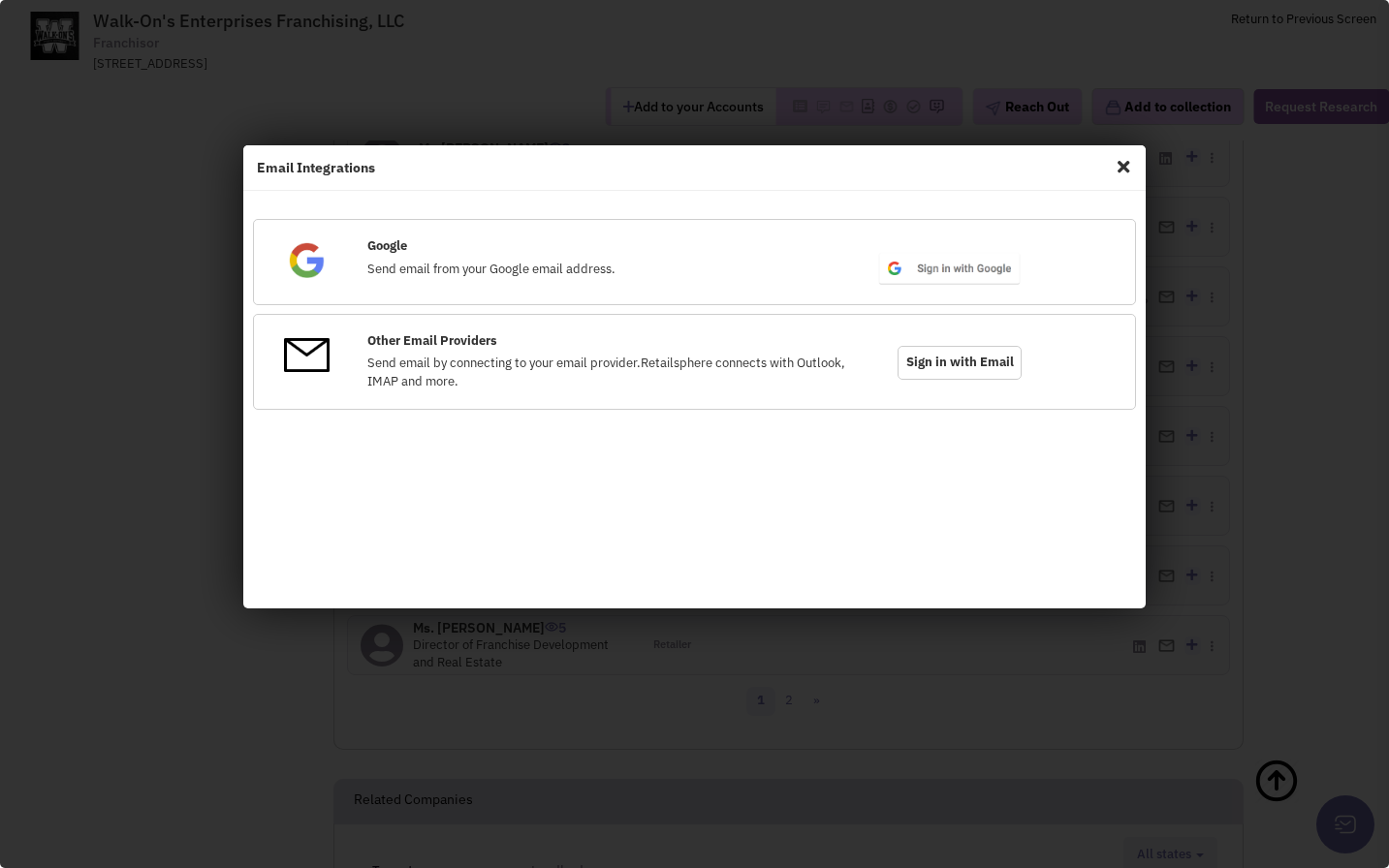click on "Email Integrations
×
Error!  Something Went Wrong! Please re-authenticate. You must check "Send email on your behalf" to utilize Retailsphere email features.
Google
Send email from your Google email address.
Other Email Providers
Send email by connecting to your email provider.Retailsphere connects with Outlook, IMAP and more." at bounding box center (694, 434) 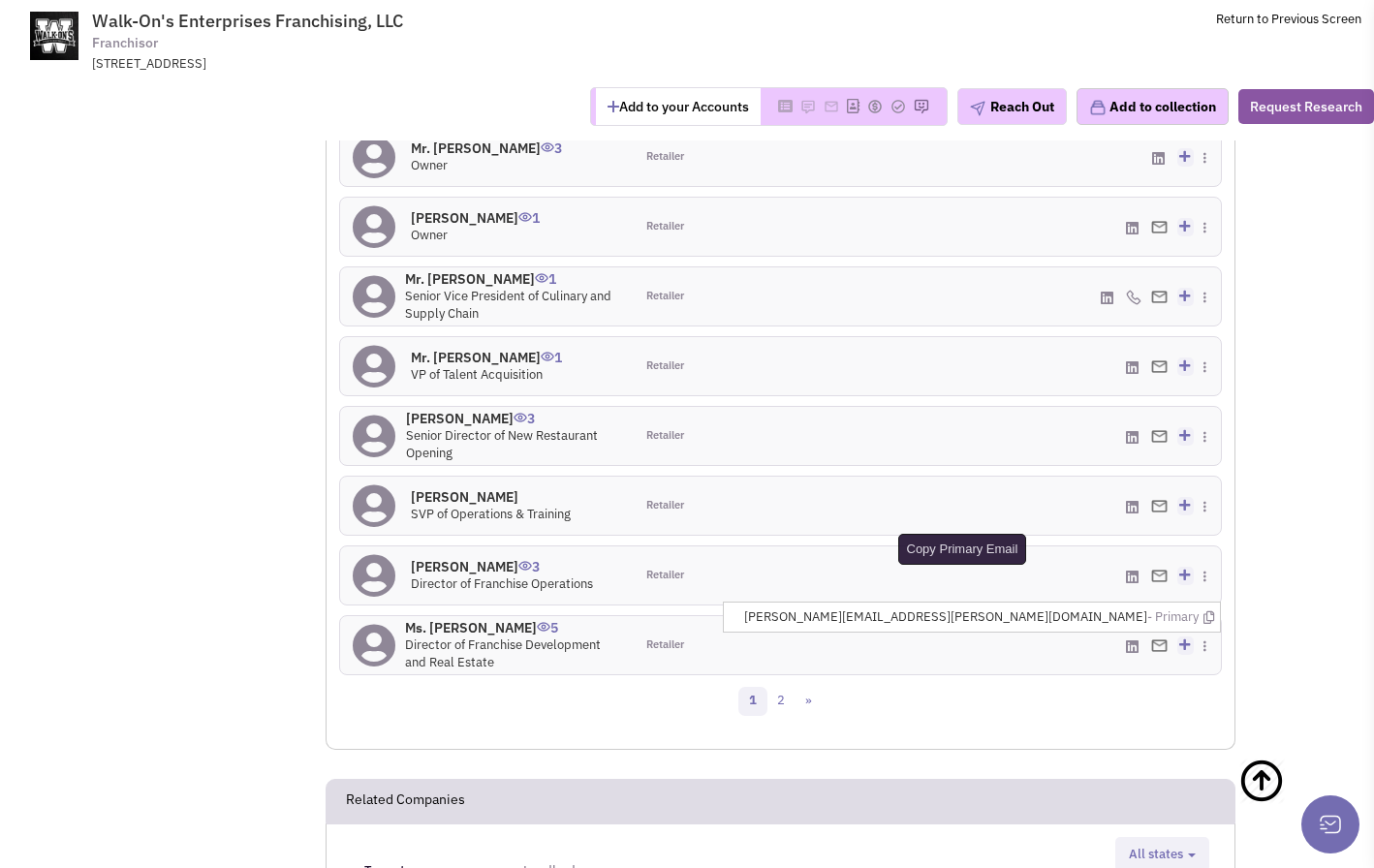 click at bounding box center [1208, 617] 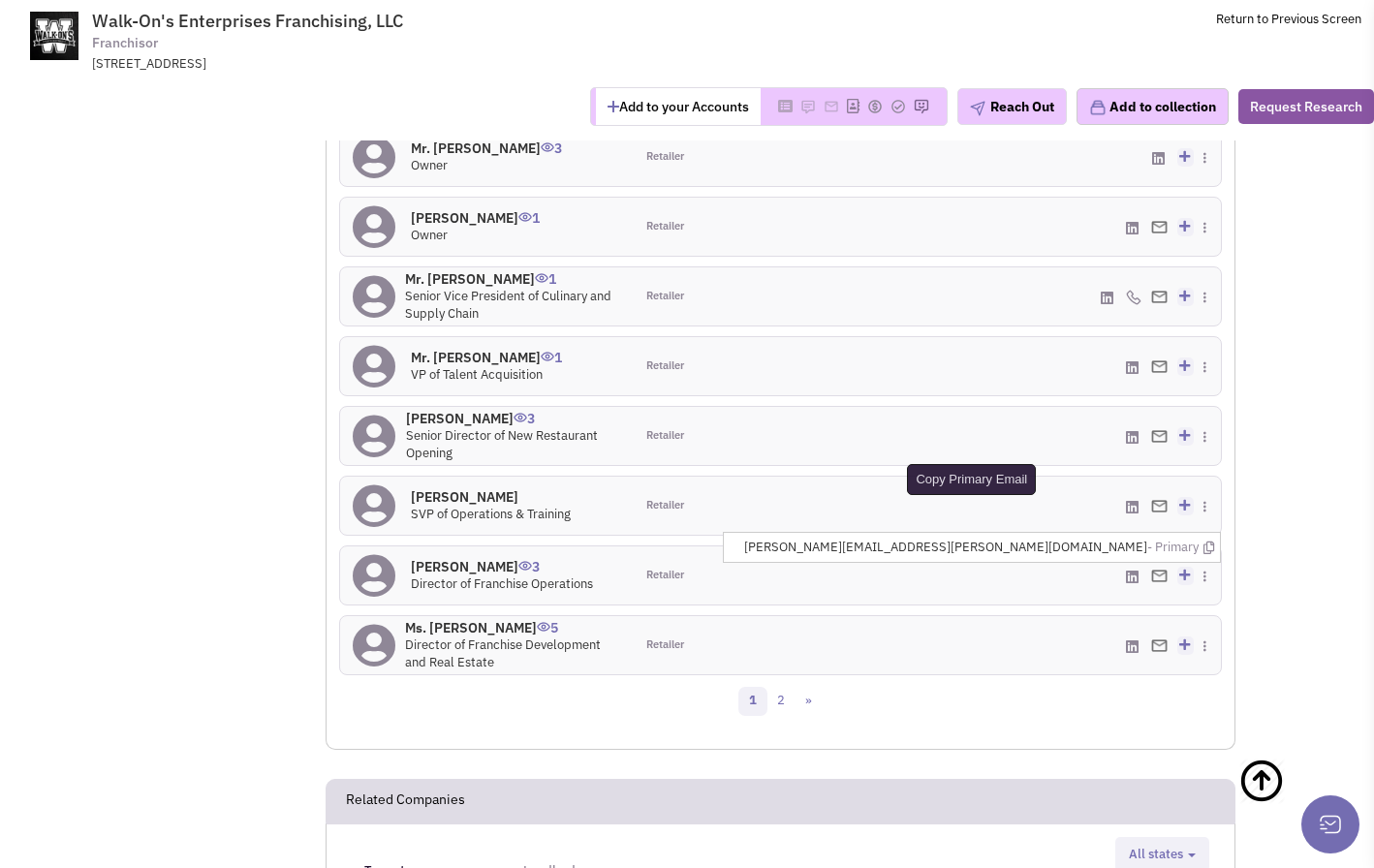 click at bounding box center [1208, 547] 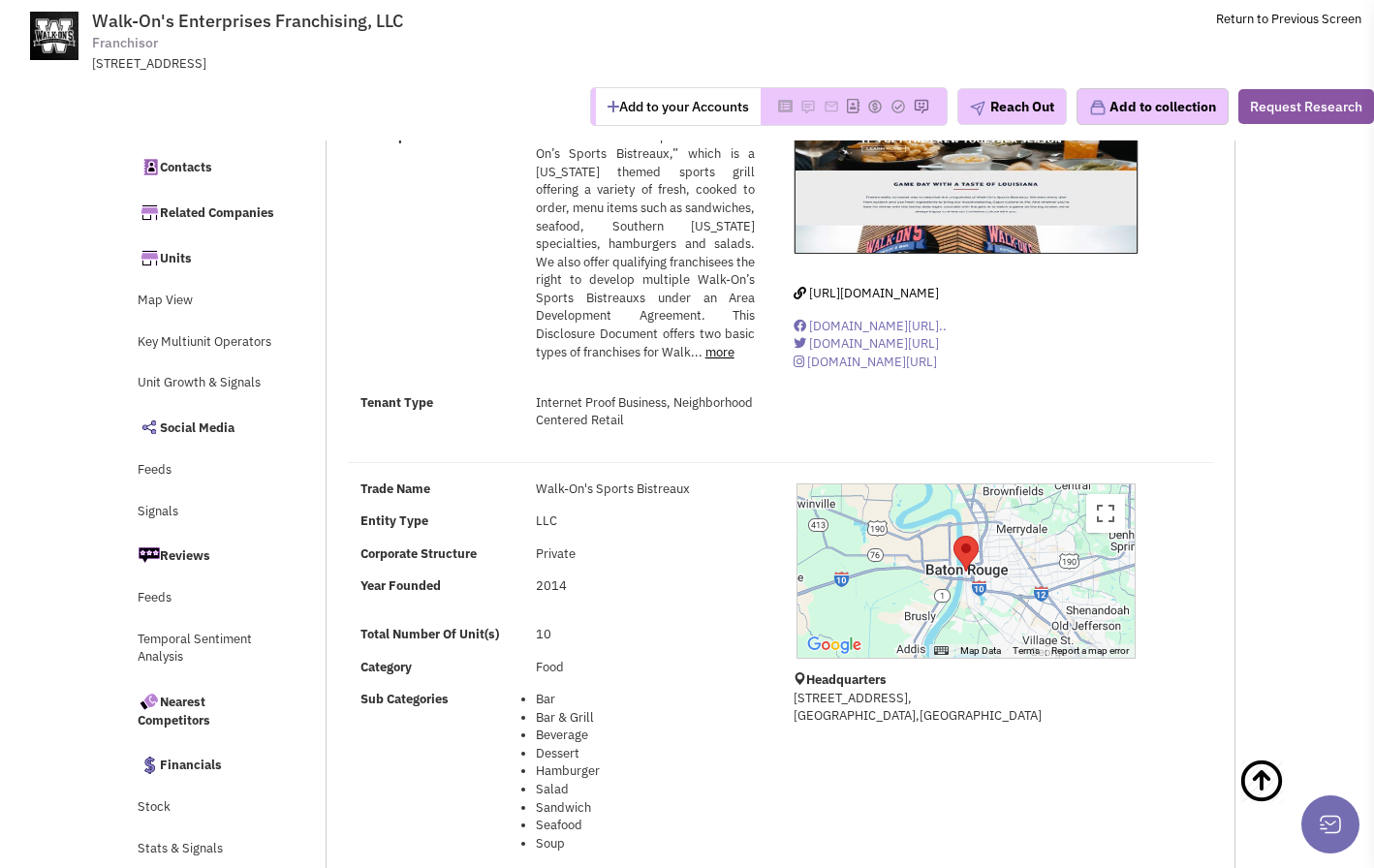 scroll, scrollTop: 0, scrollLeft: 0, axis: both 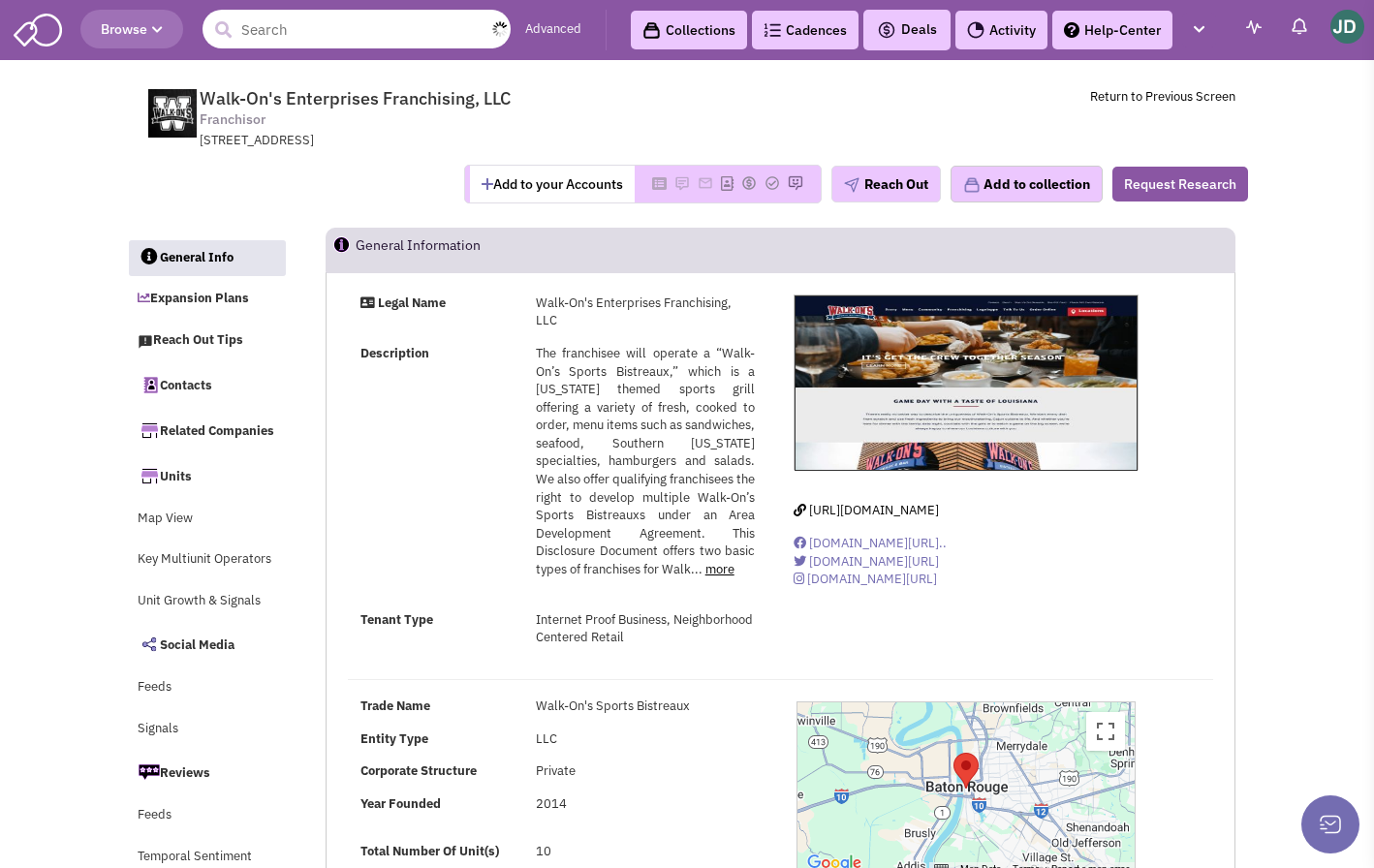 click at bounding box center [357, 29] 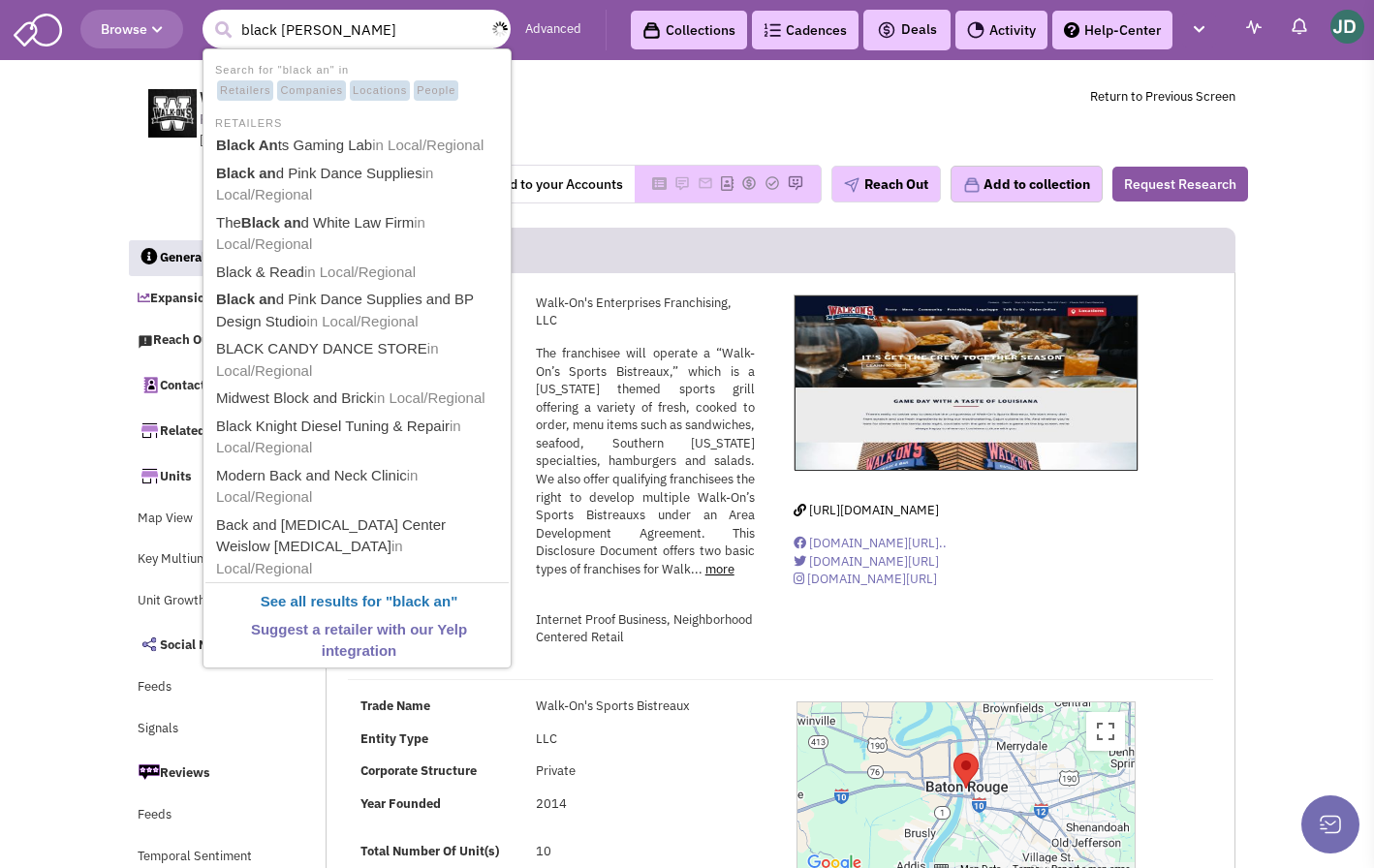 type on "black angus steak" 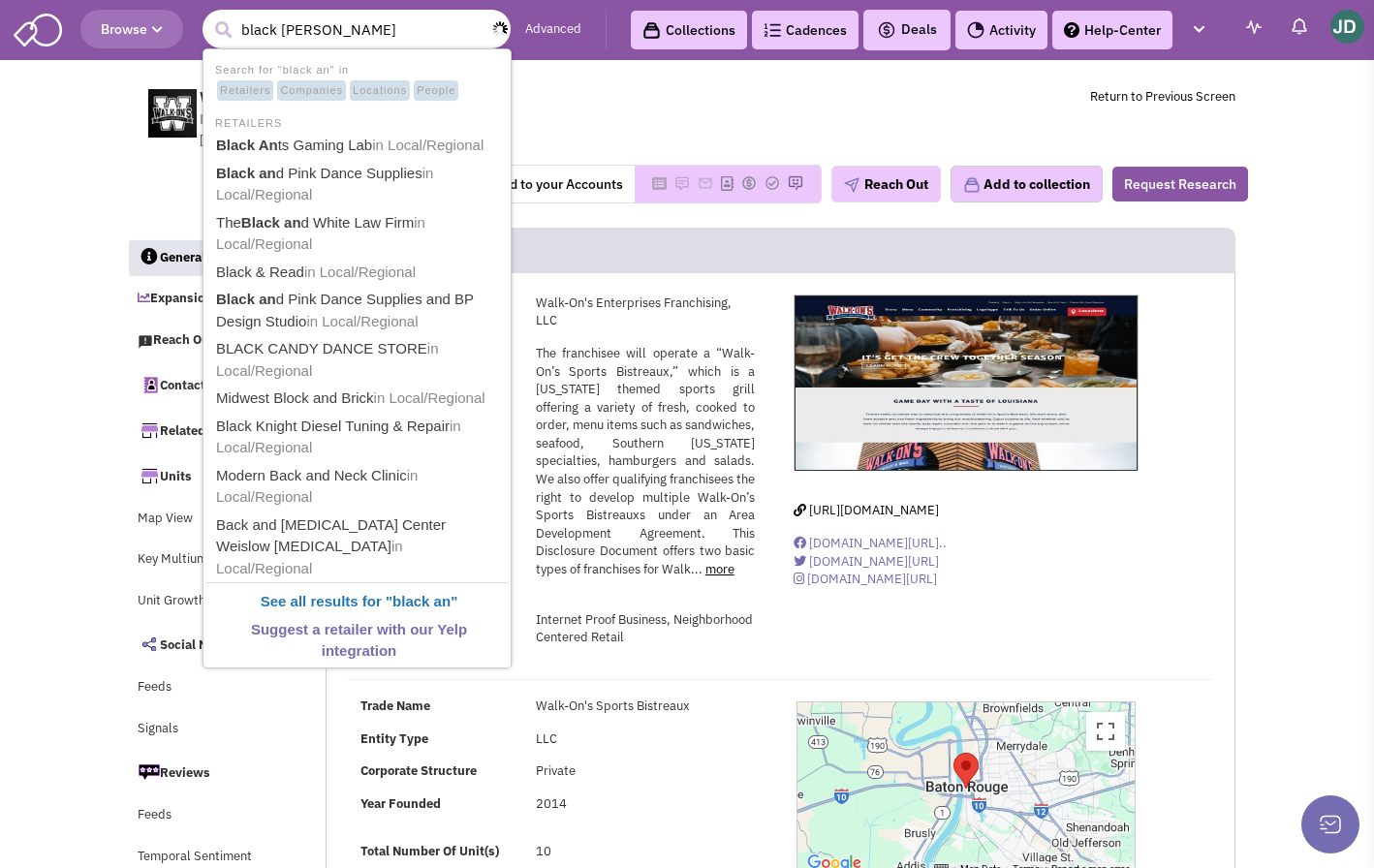 click at bounding box center (223, 30) 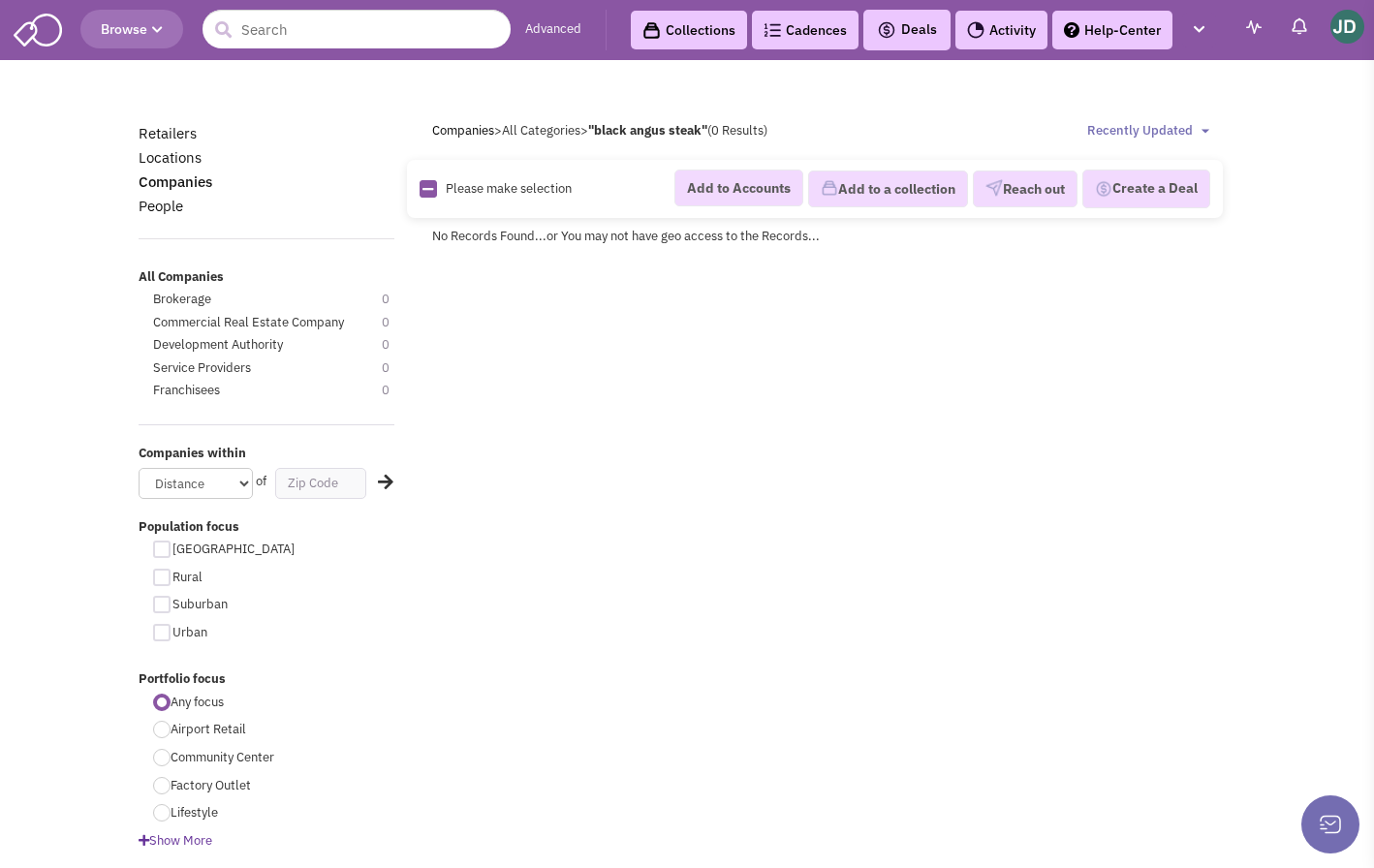 scroll, scrollTop: 0, scrollLeft: 0, axis: both 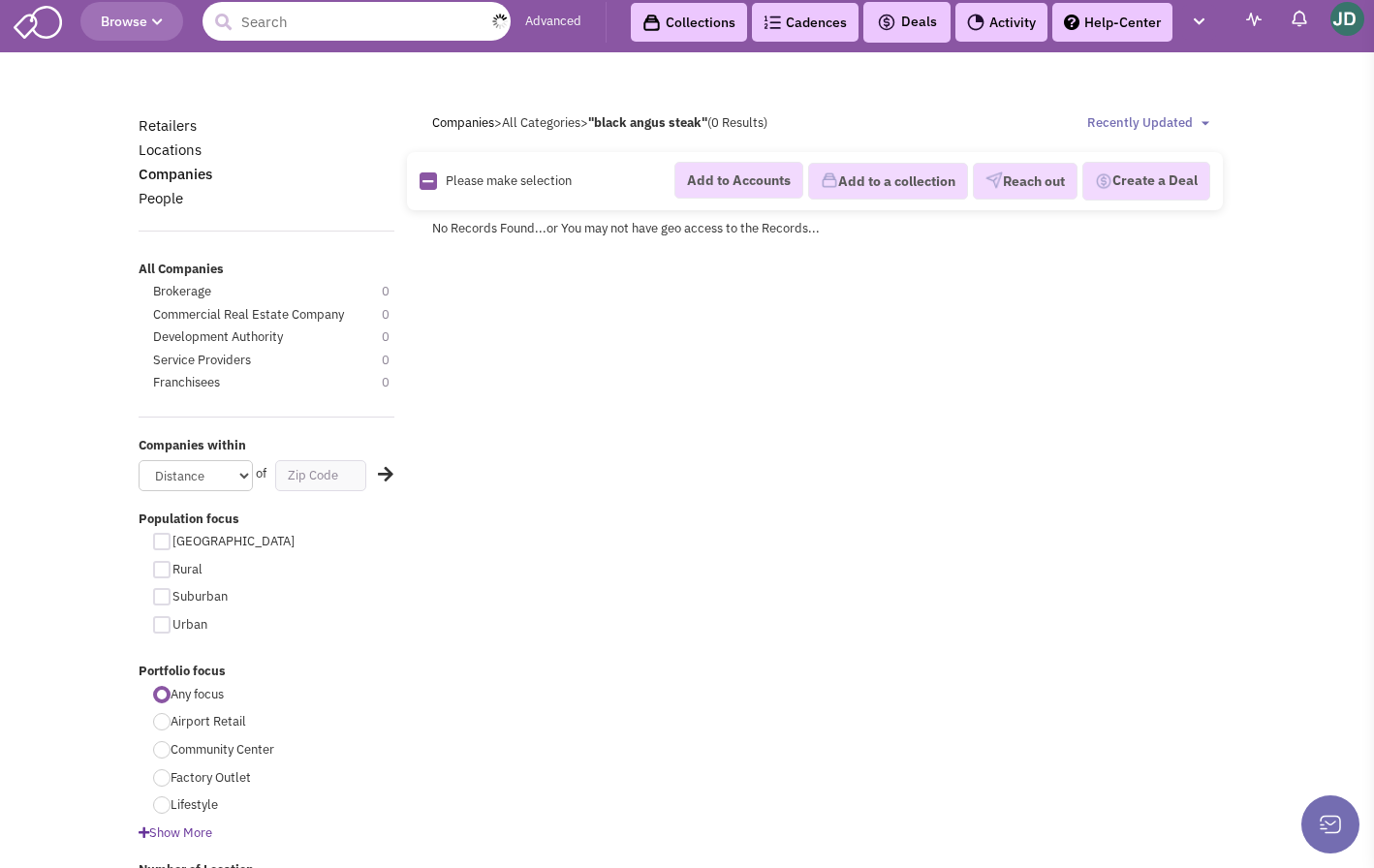 click at bounding box center [357, 21] 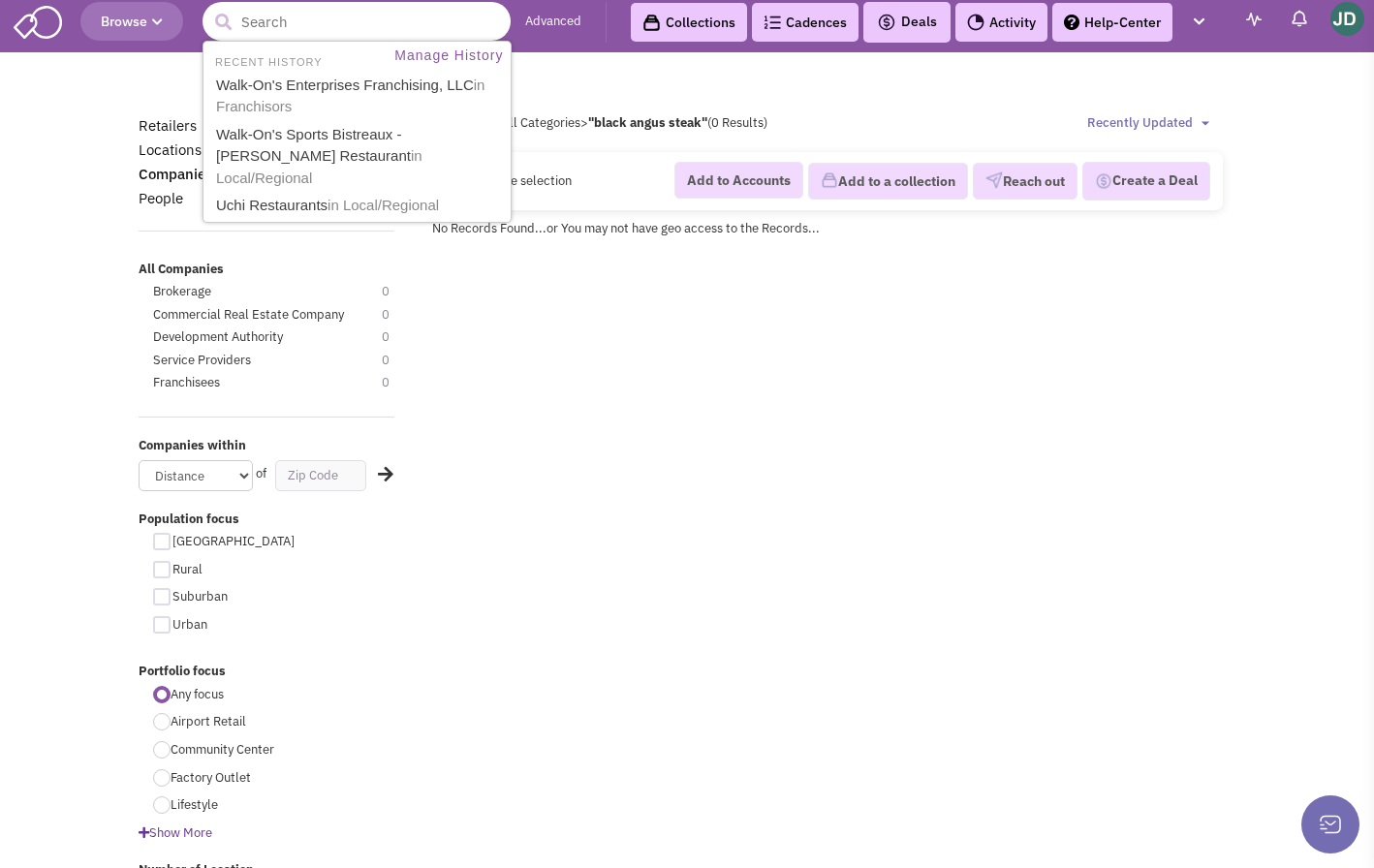 paste on "Black angus Steak" 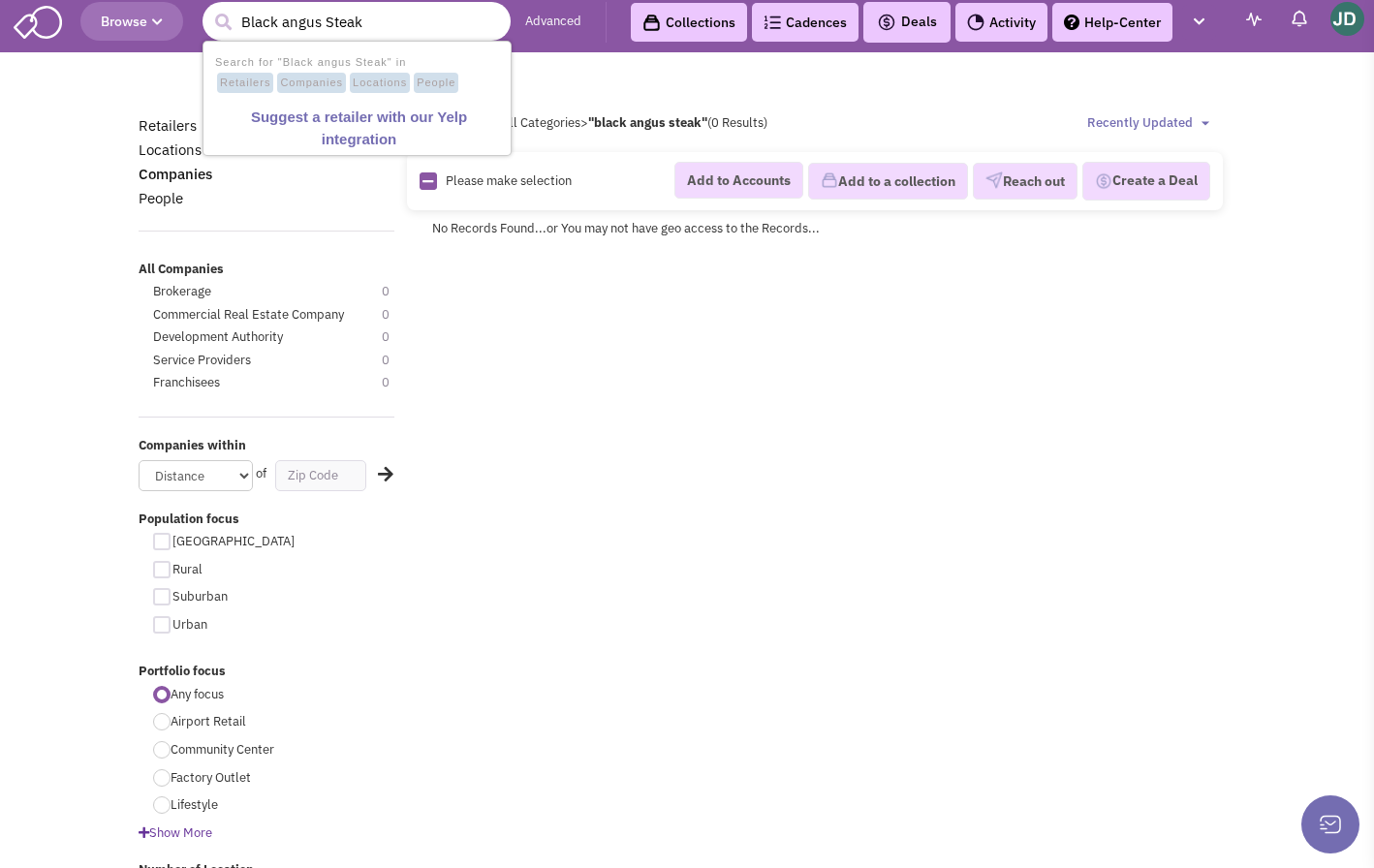 type on "Black angus Steak" 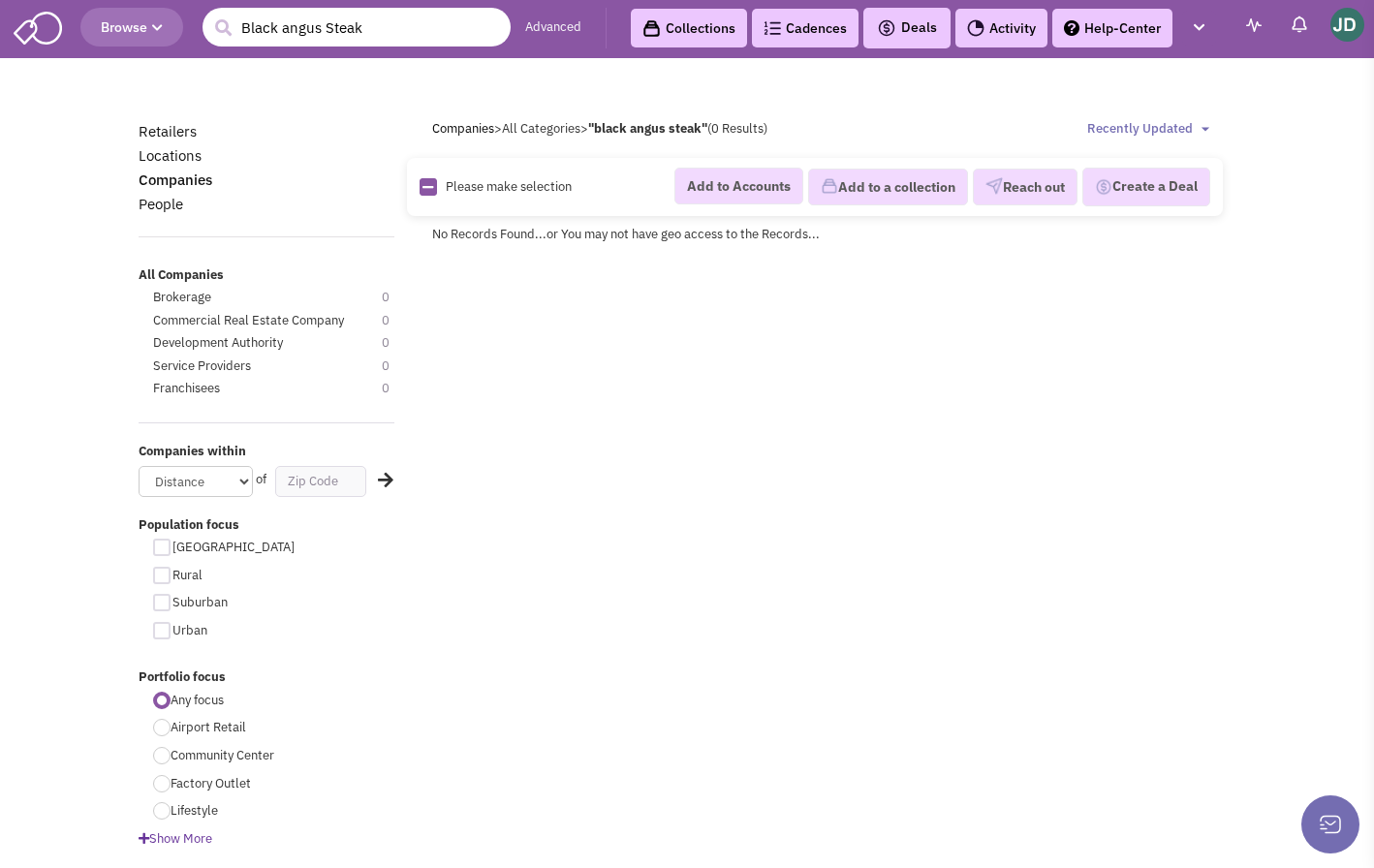 scroll, scrollTop: 0, scrollLeft: 0, axis: both 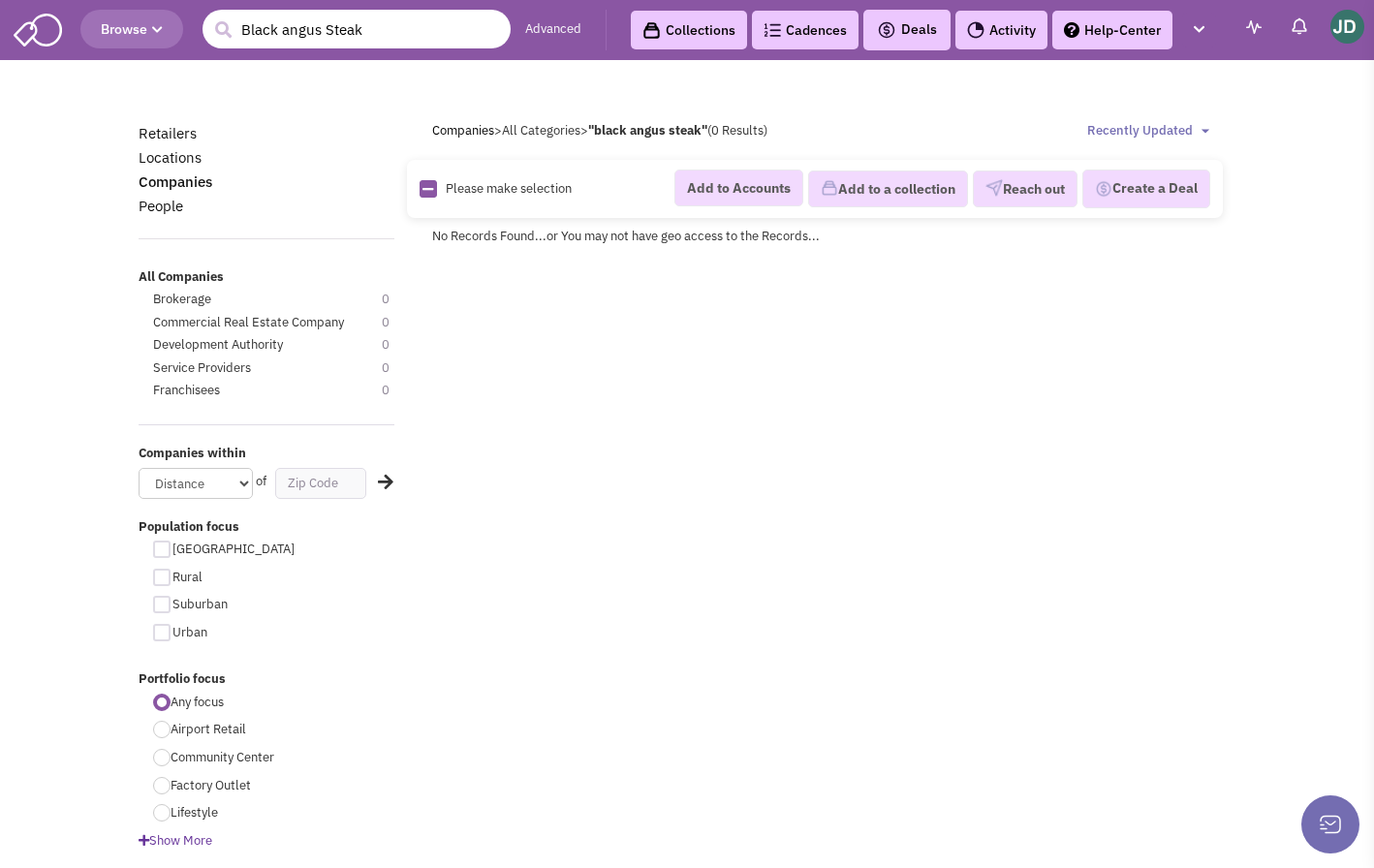 drag, startPoint x: 386, startPoint y: 21, endPoint x: 609, endPoint y: 112, distance: 240.8527 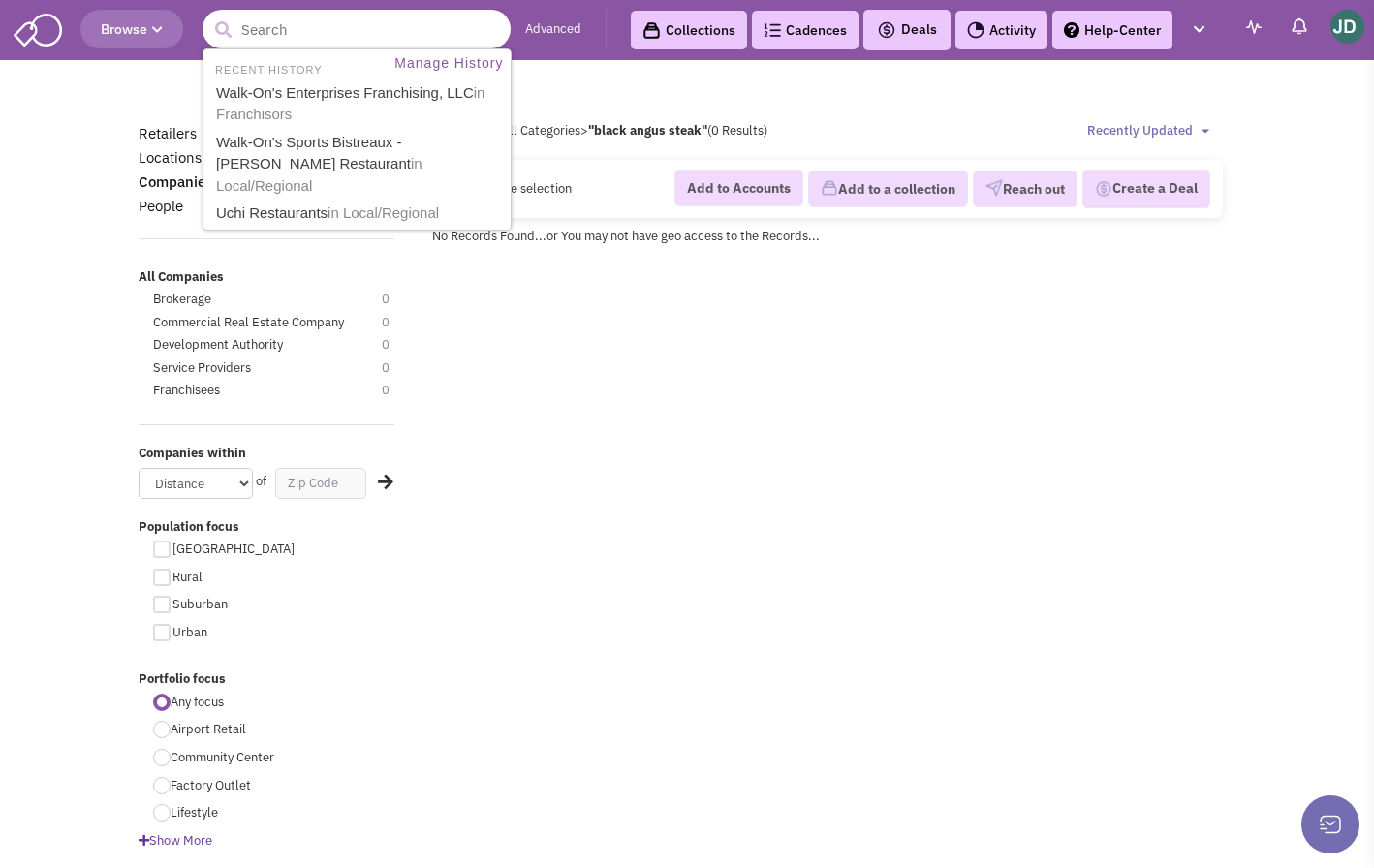 paste on "Black angus Steak" 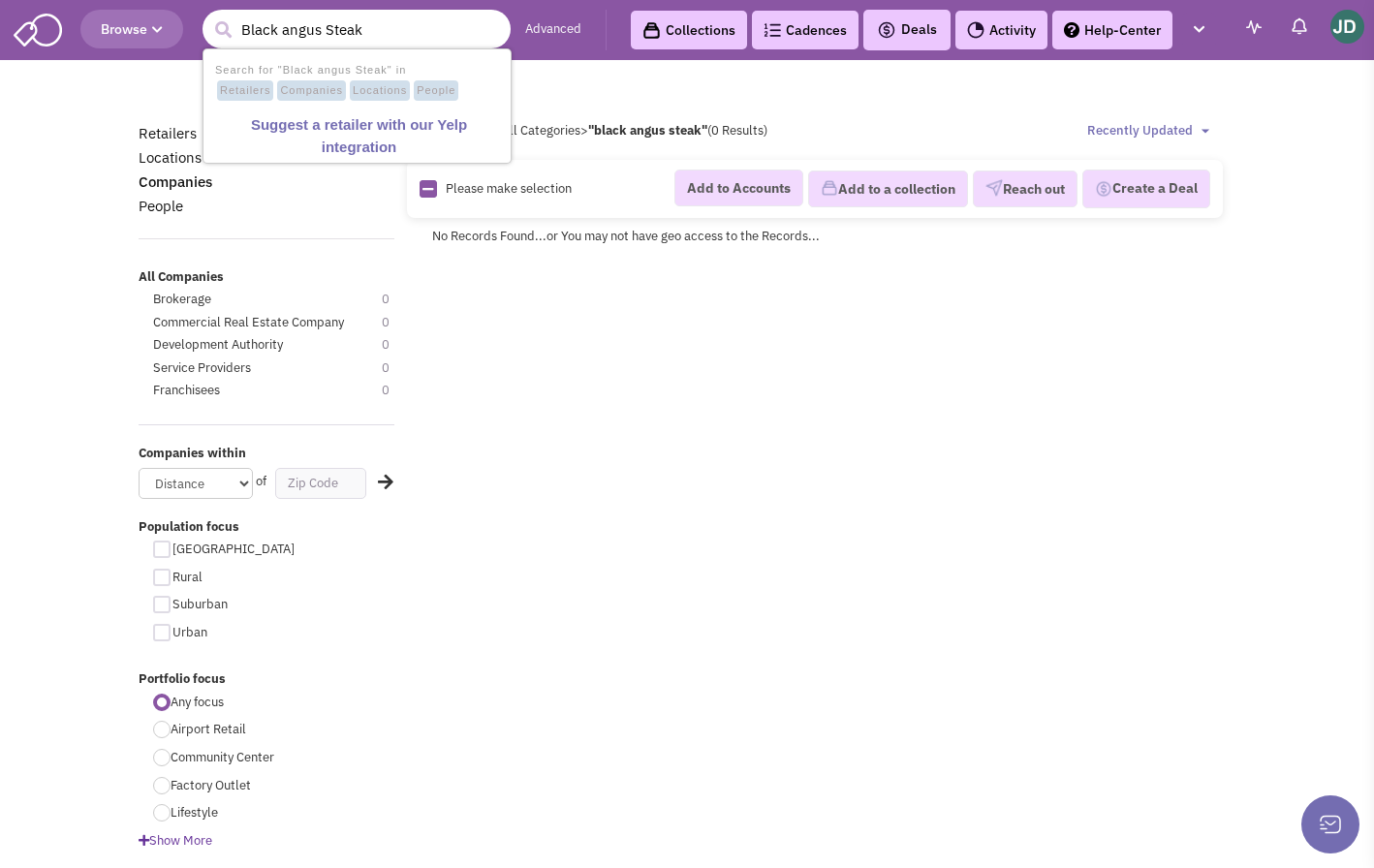 drag, startPoint x: 378, startPoint y: 22, endPoint x: 195, endPoint y: 38, distance: 183.69812 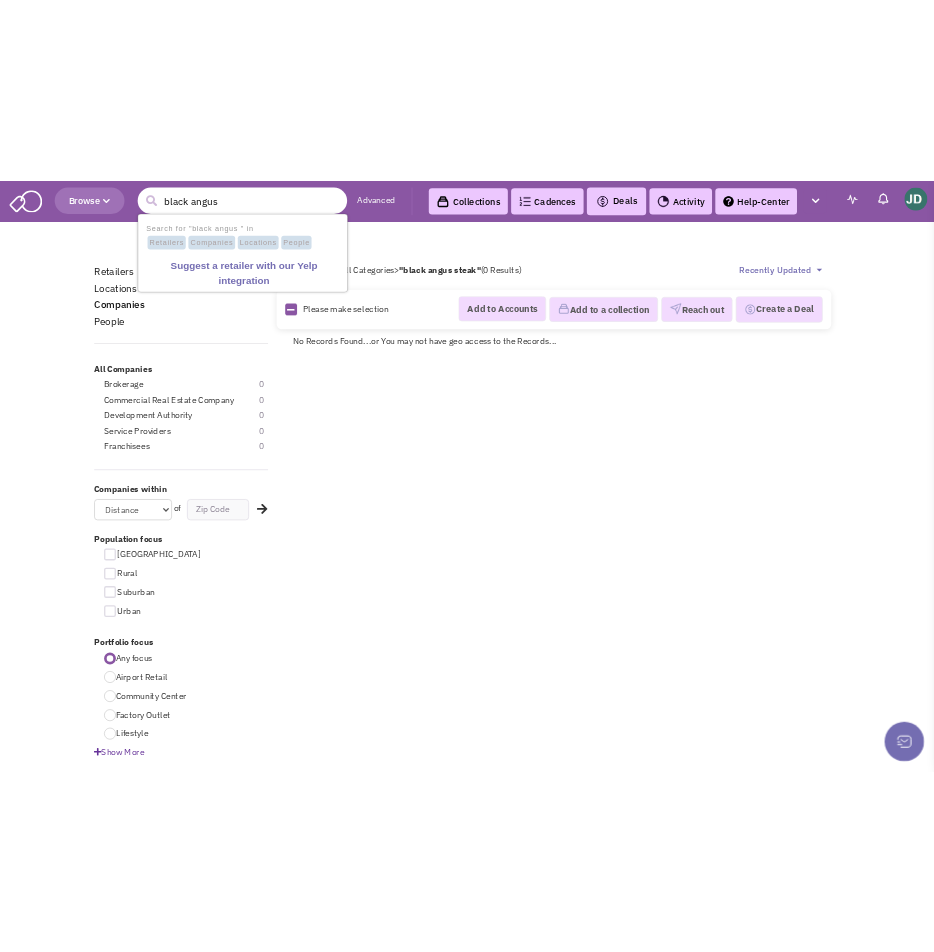 scroll, scrollTop: 4, scrollLeft: 0, axis: vertical 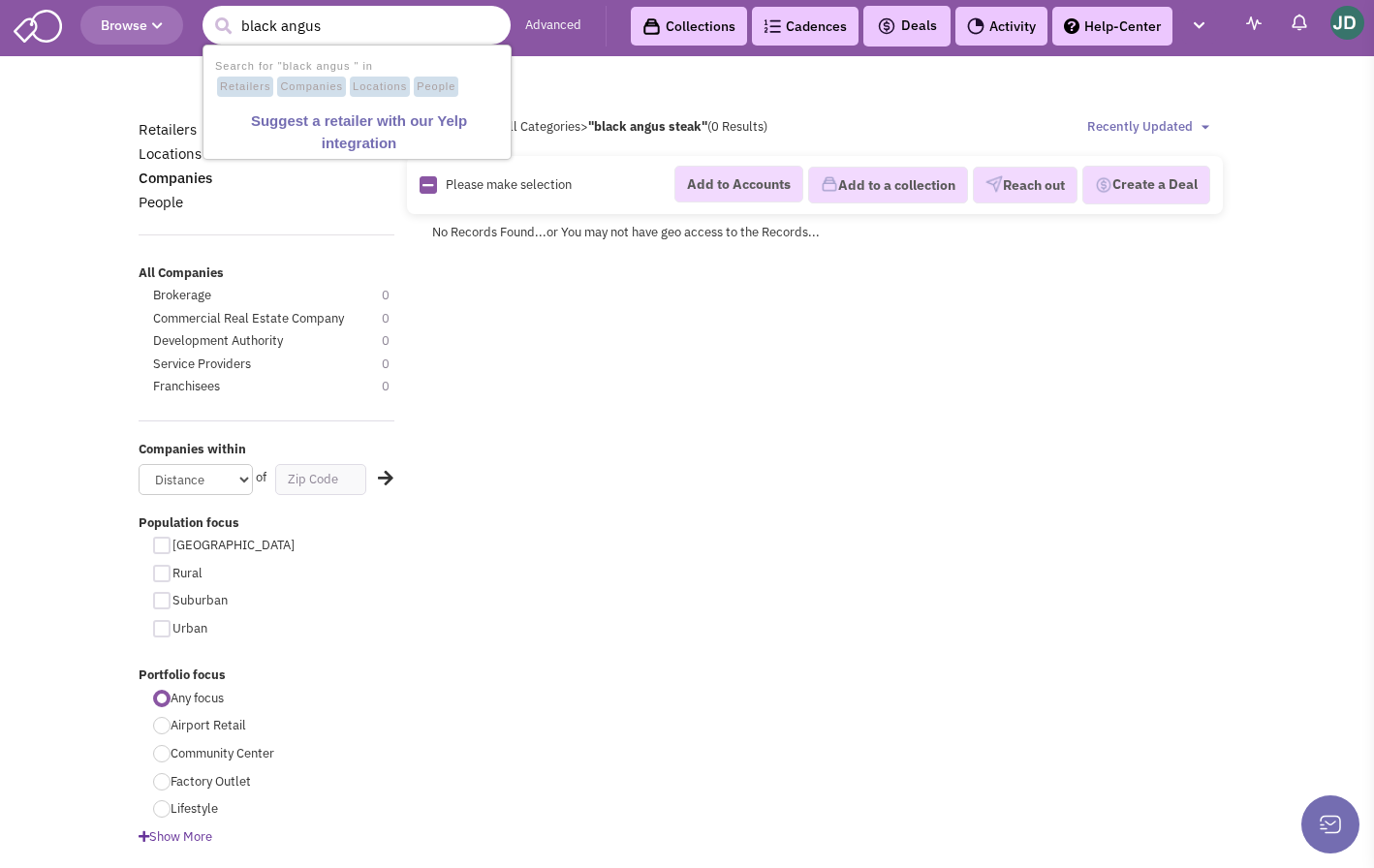 type on "black angus" 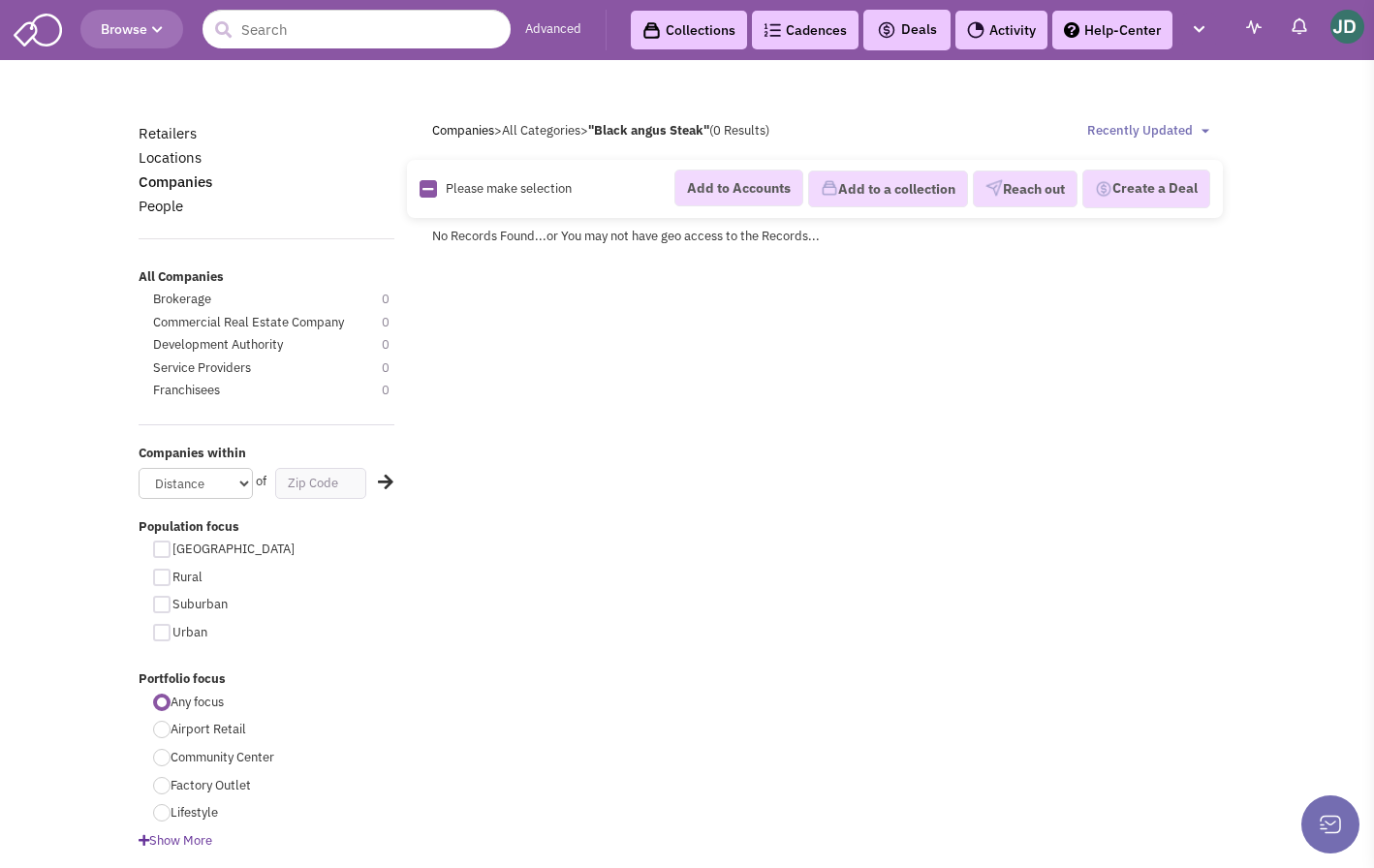 scroll, scrollTop: 0, scrollLeft: 0, axis: both 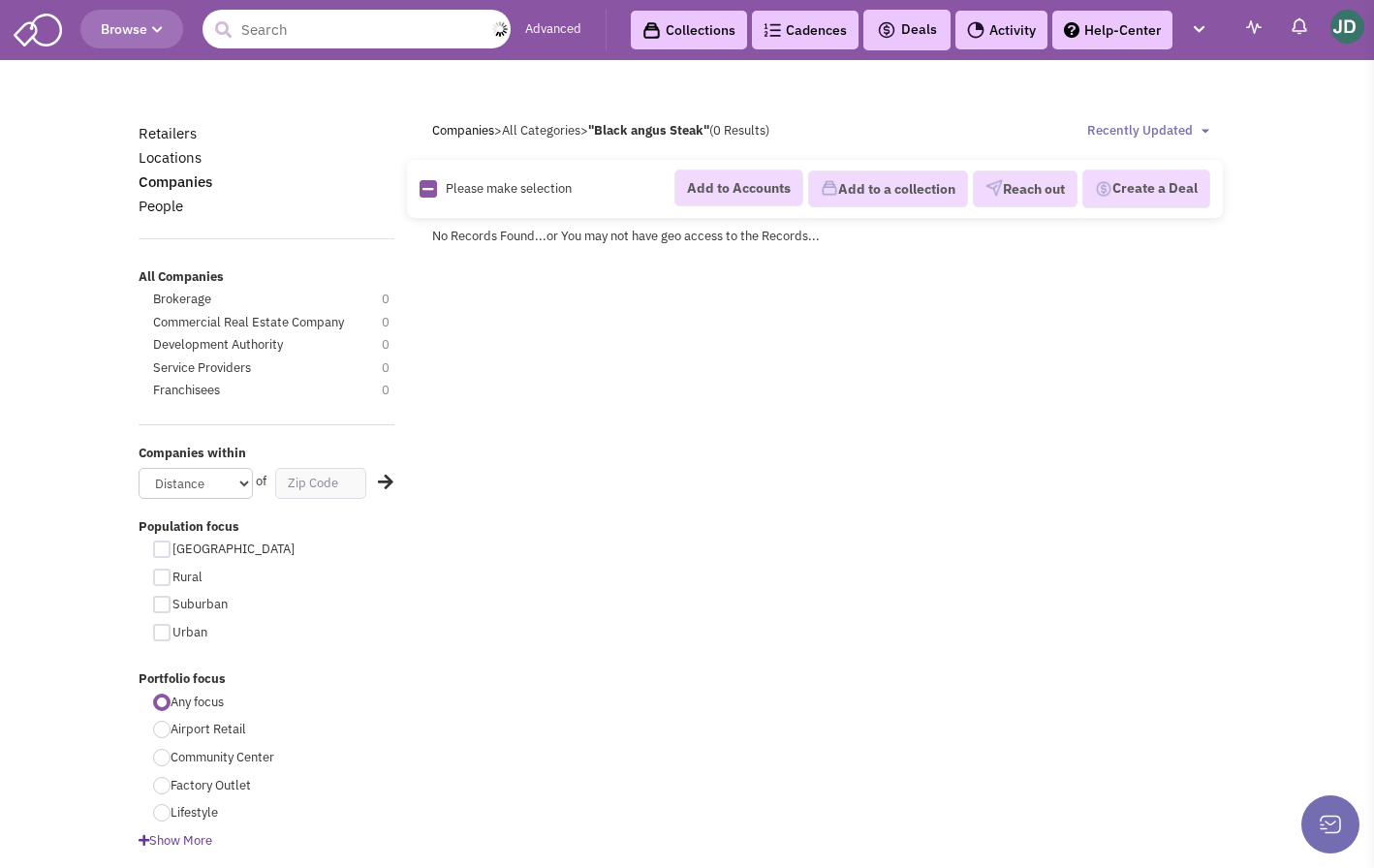 click at bounding box center [357, 29] 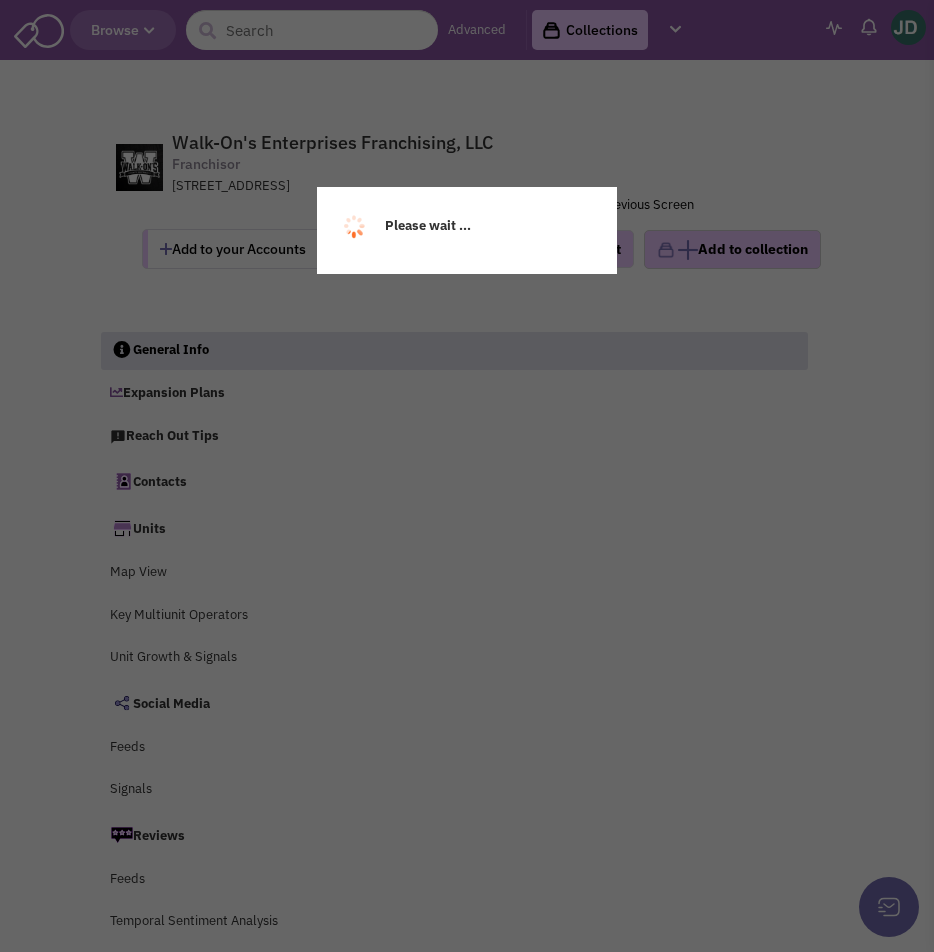 scroll, scrollTop: 0, scrollLeft: 0, axis: both 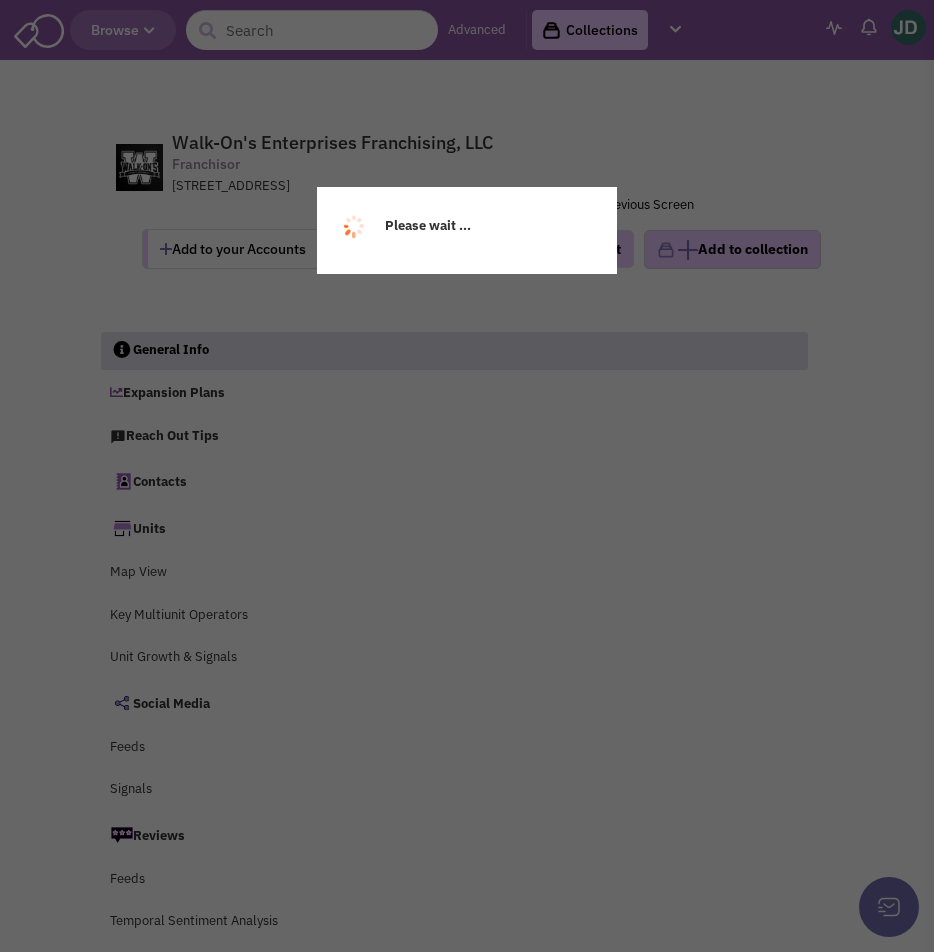 select 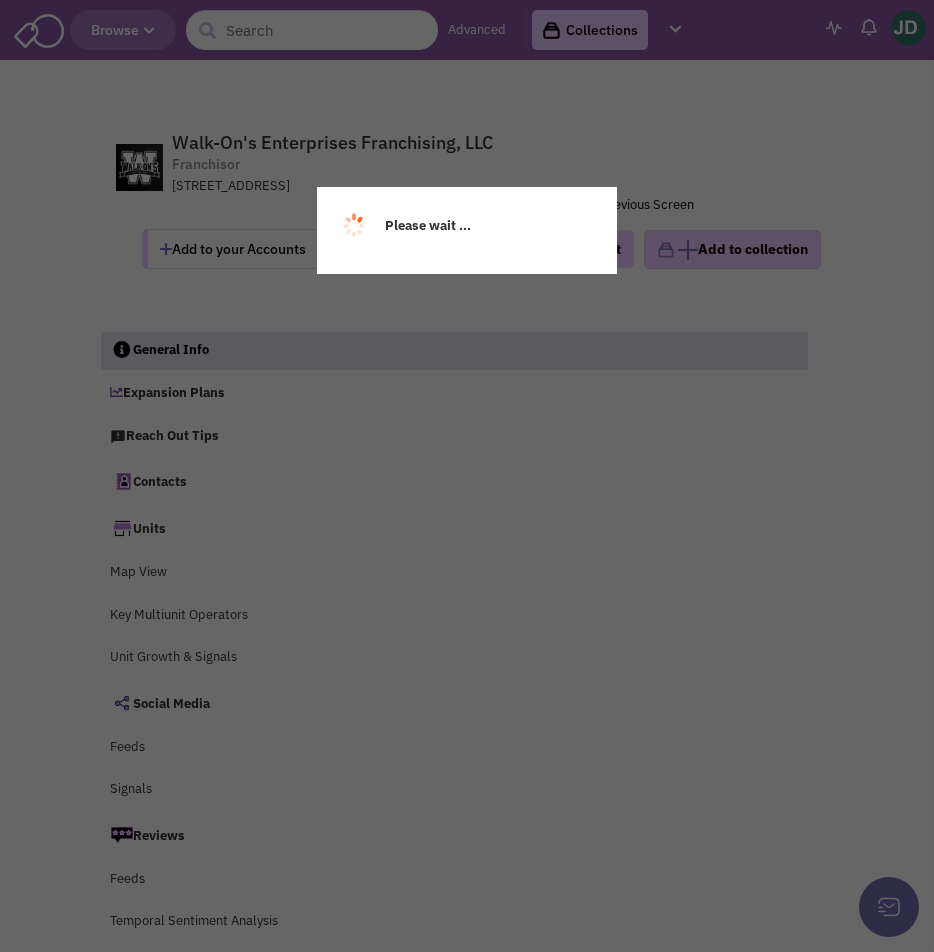 select 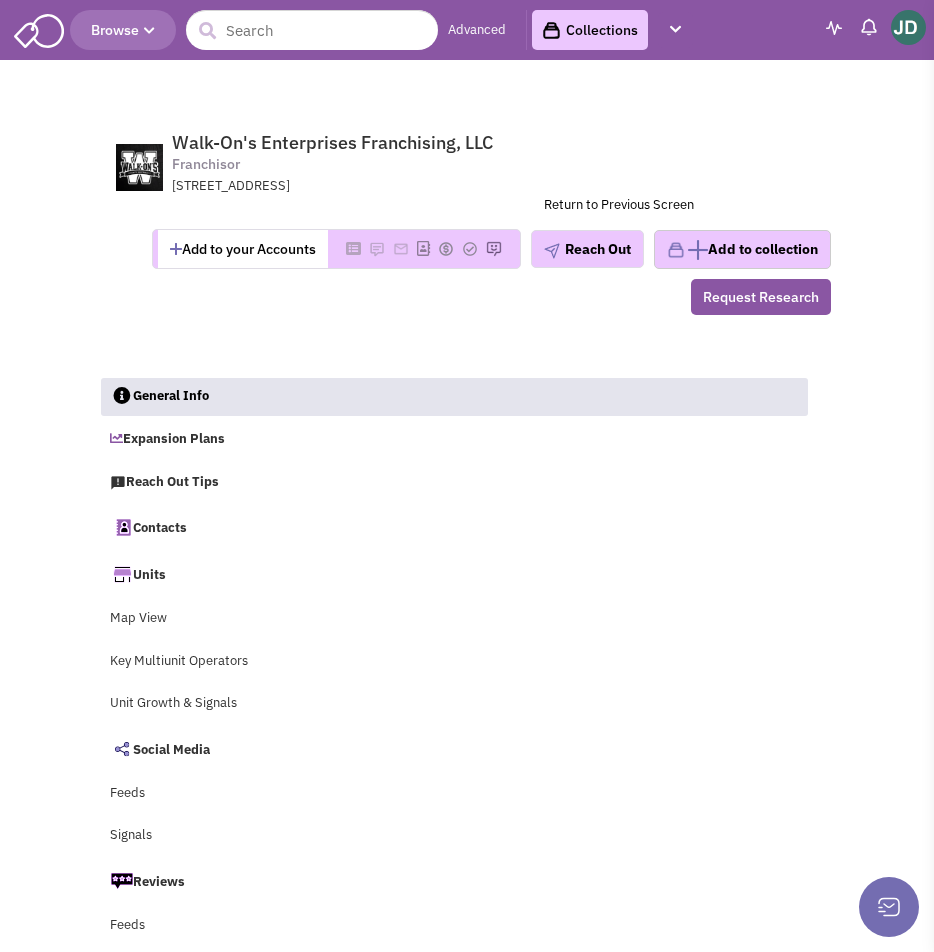 select 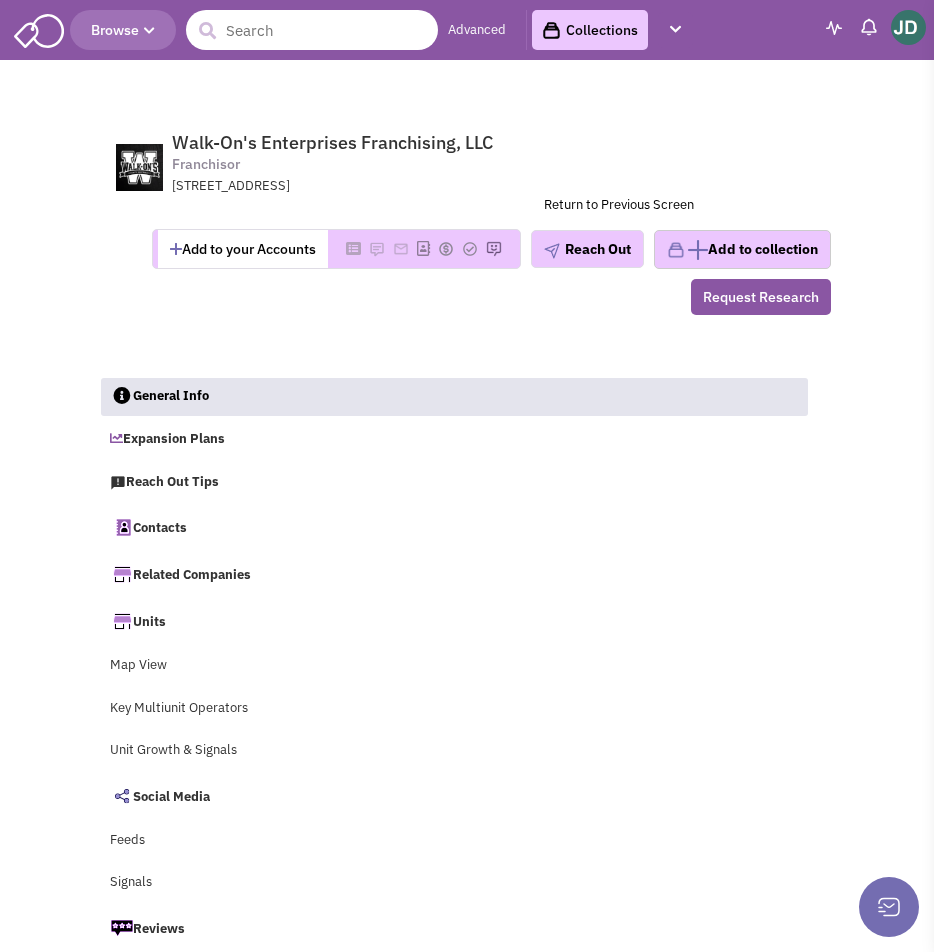 click at bounding box center (312, 30) 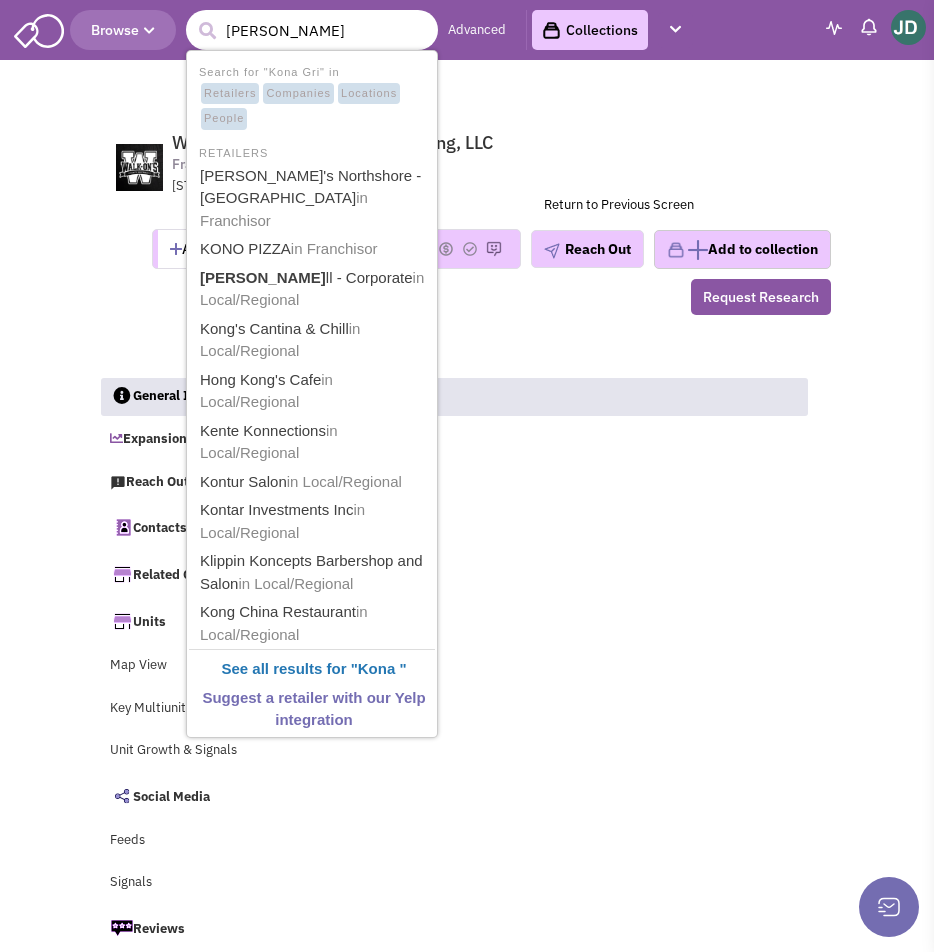 type on "Kona Grill" 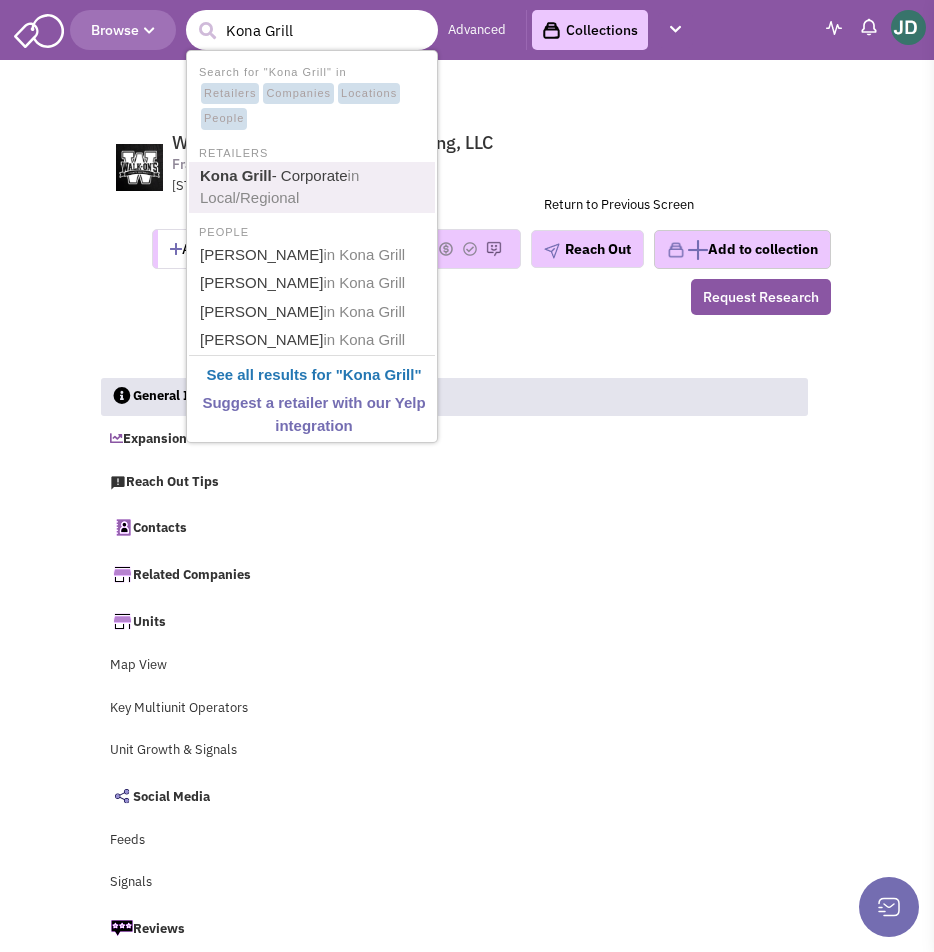 click on "Kona Grill  - Corporate  in Local/Regional" at bounding box center (314, 187) 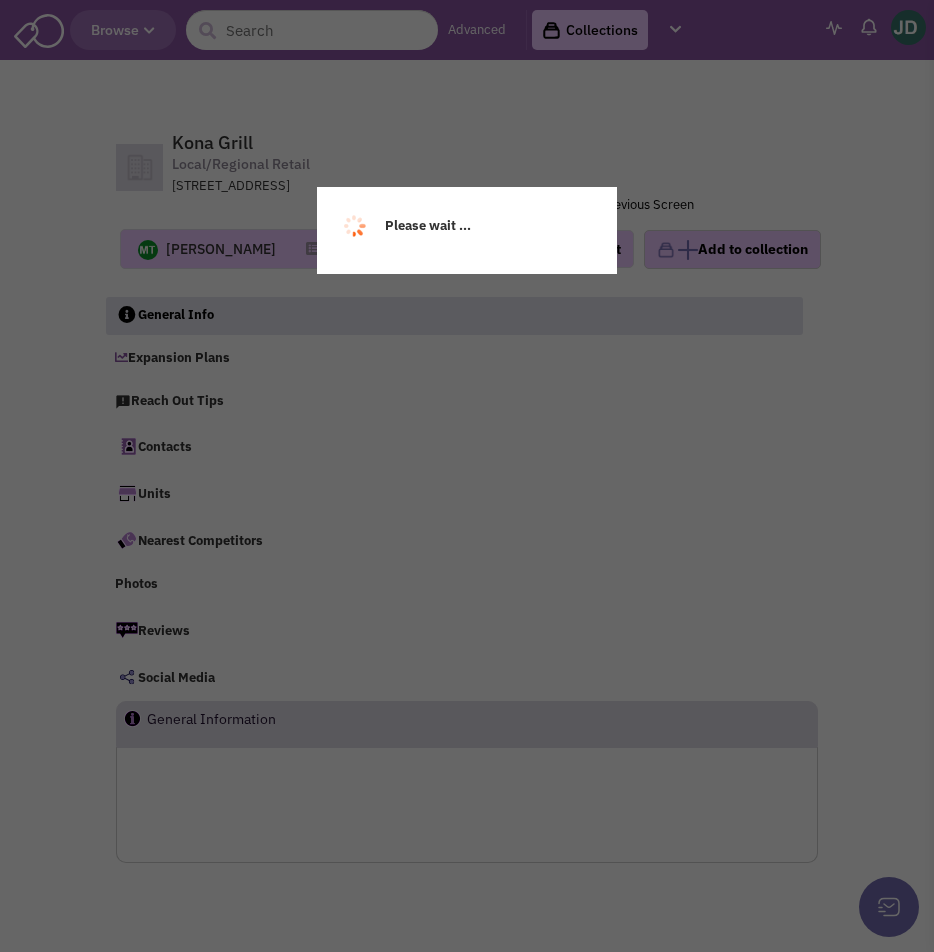 scroll, scrollTop: 0, scrollLeft: 0, axis: both 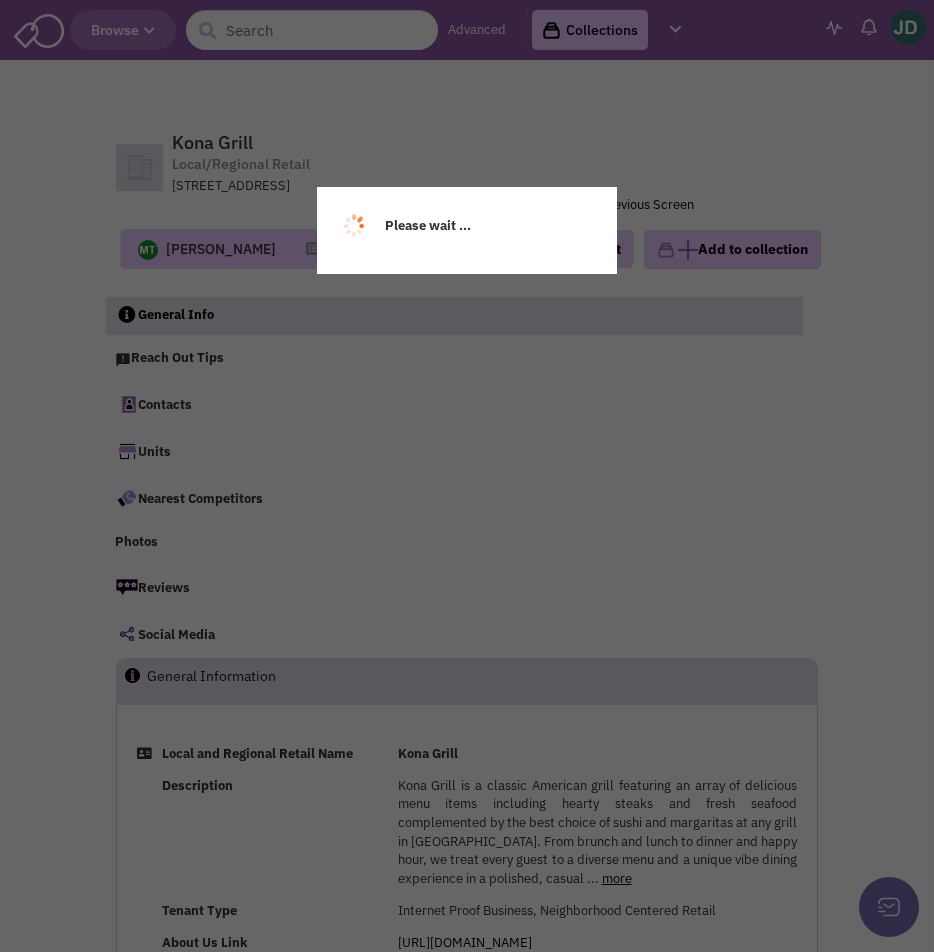 select 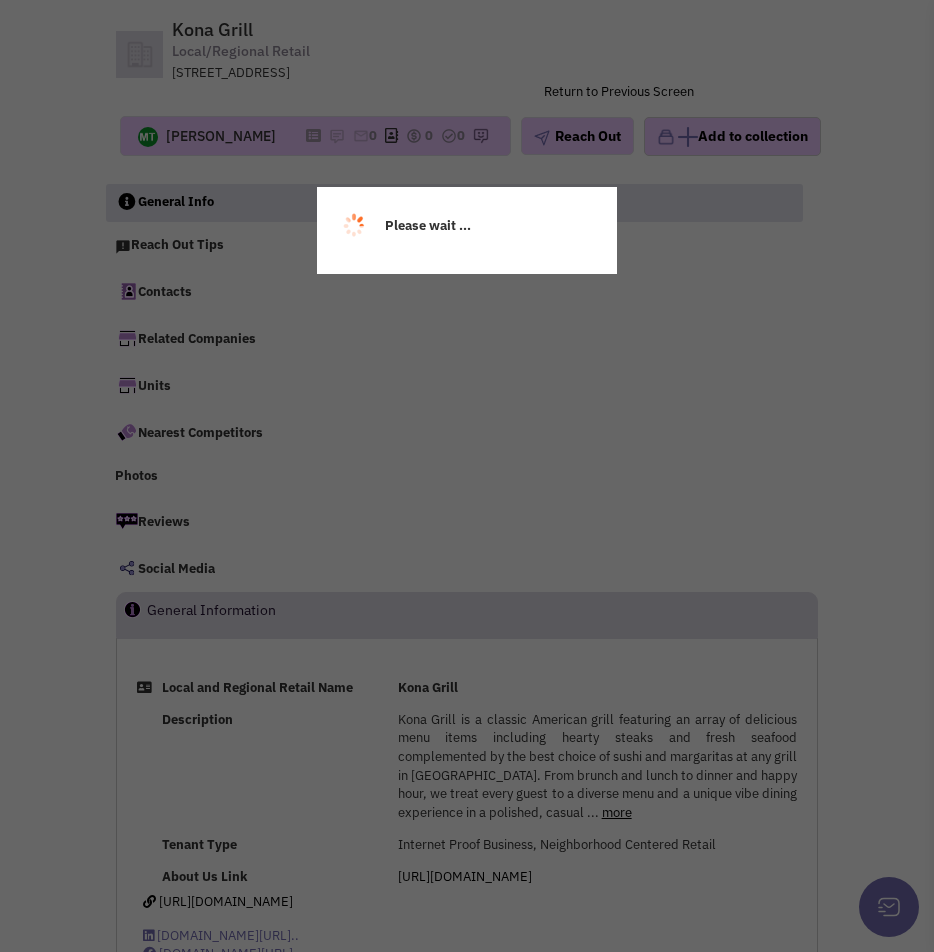 scroll, scrollTop: 153, scrollLeft: 0, axis: vertical 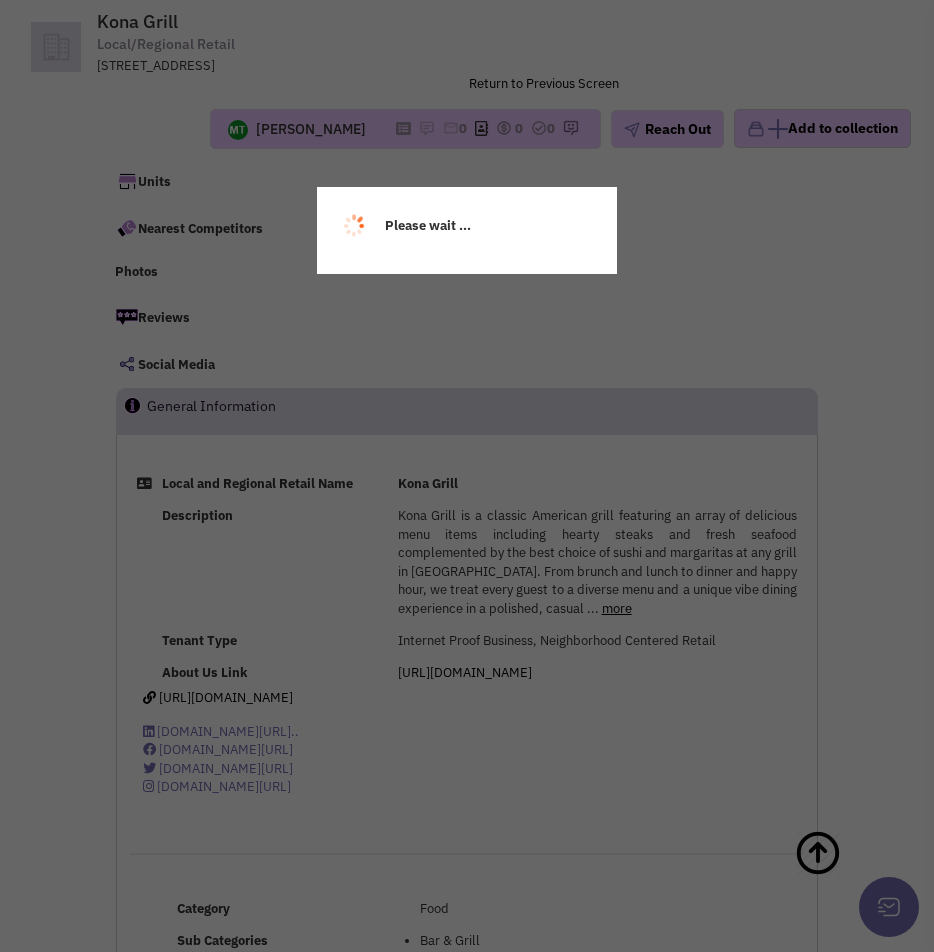 select 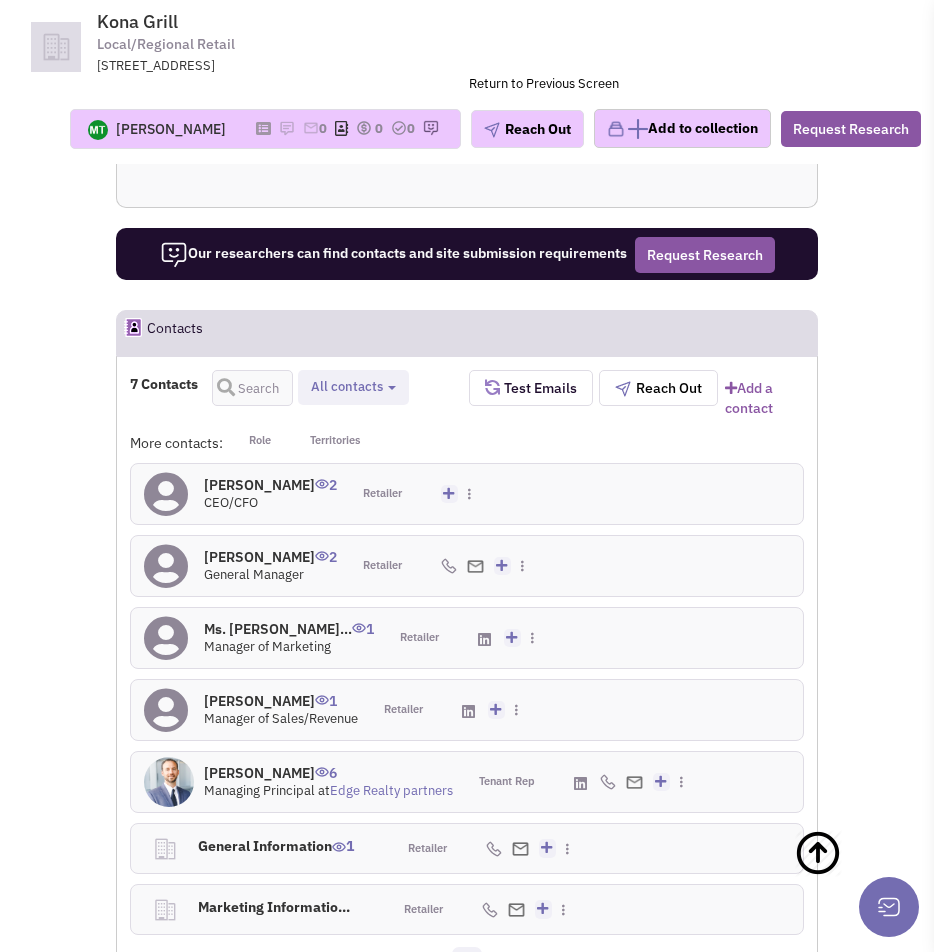 scroll, scrollTop: 2396, scrollLeft: 0, axis: vertical 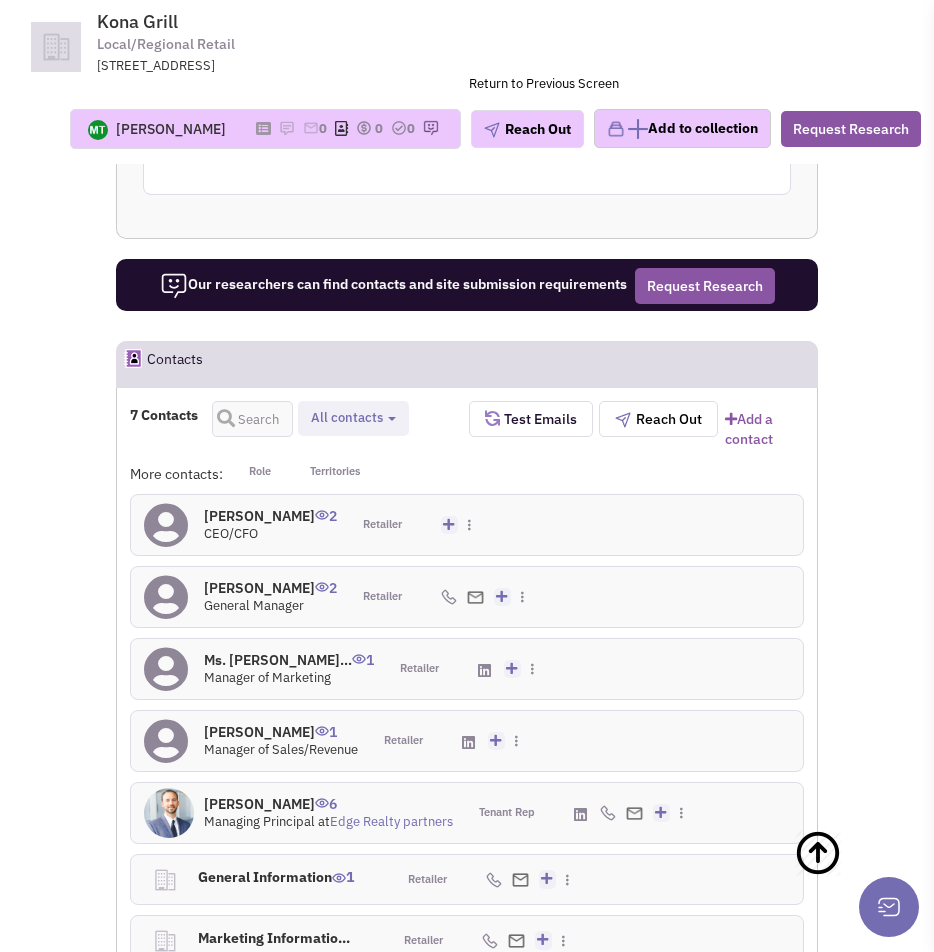 click on "Christi  Hing
2" at bounding box center (270, 516) 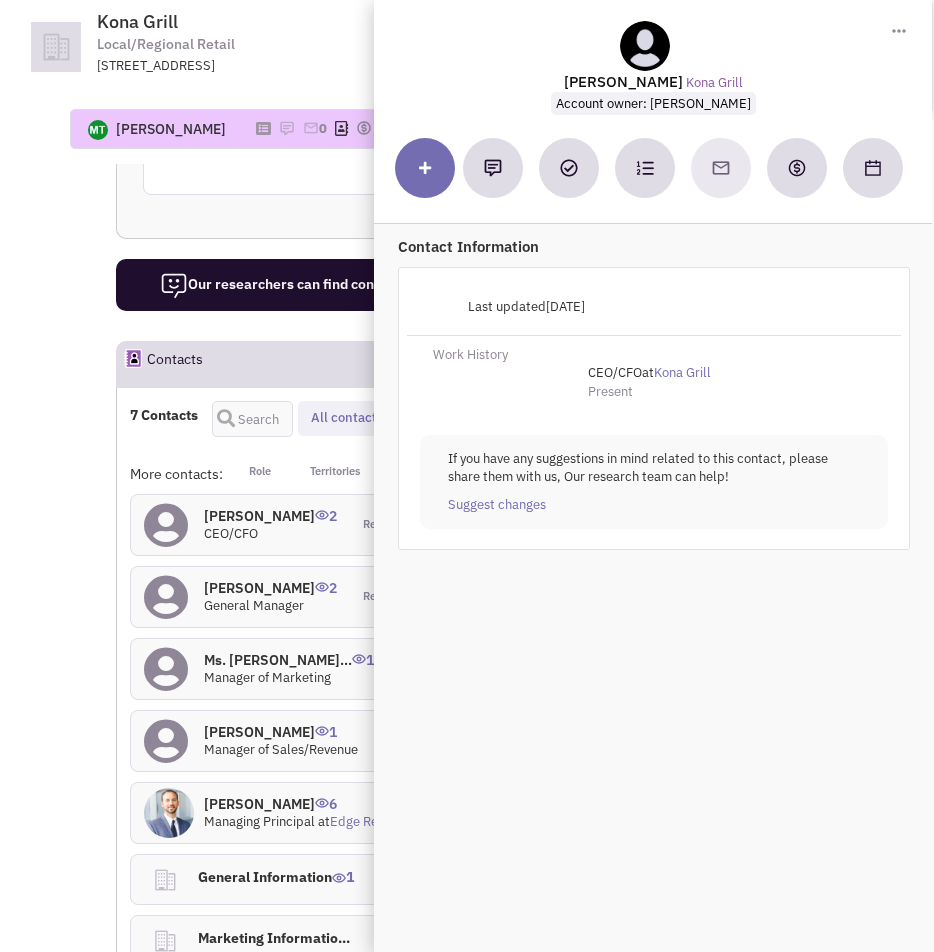 drag, startPoint x: 578, startPoint y: 80, endPoint x: 627, endPoint y: 81, distance: 49.010204 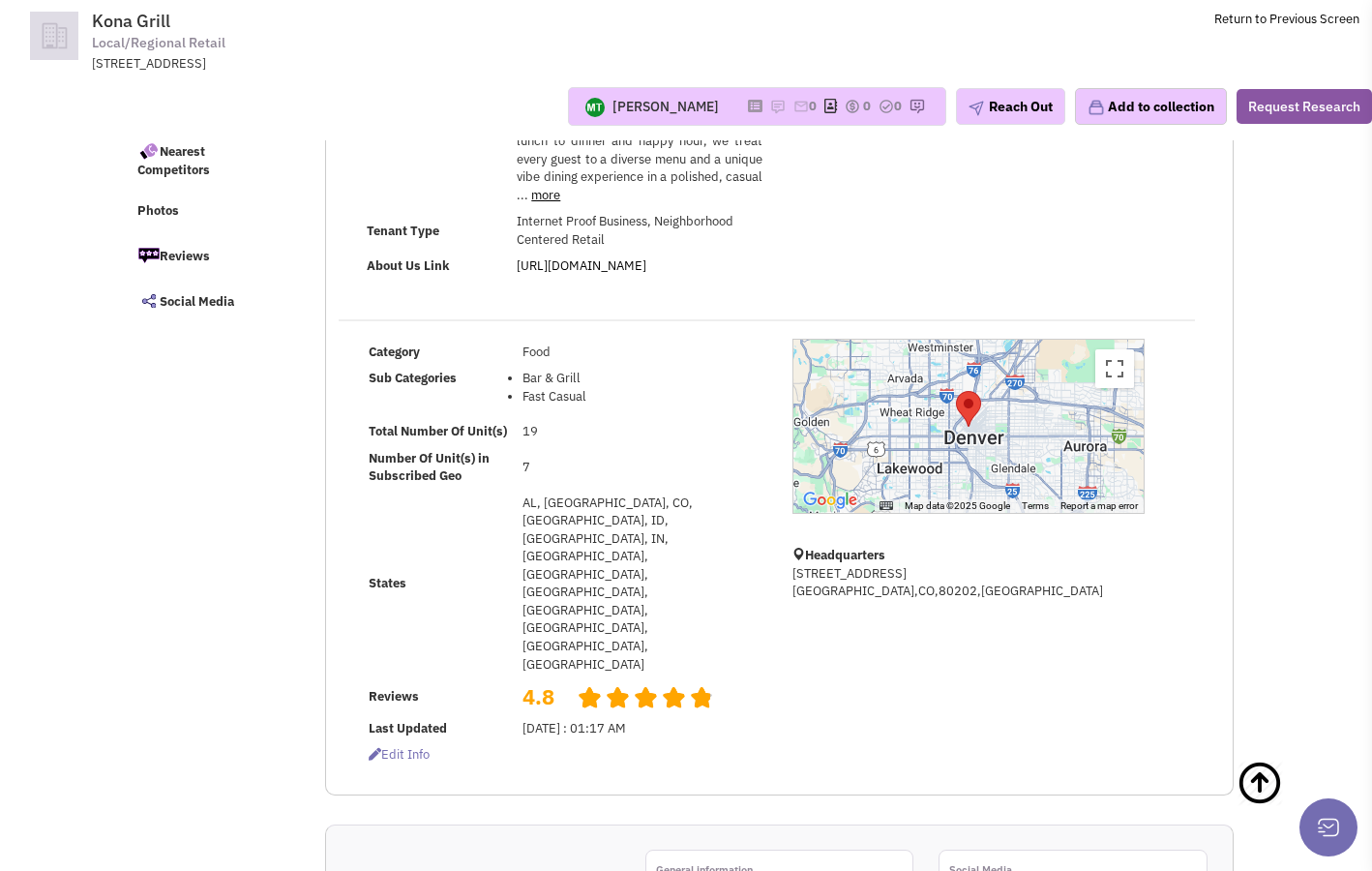 scroll, scrollTop: 0, scrollLeft: 0, axis: both 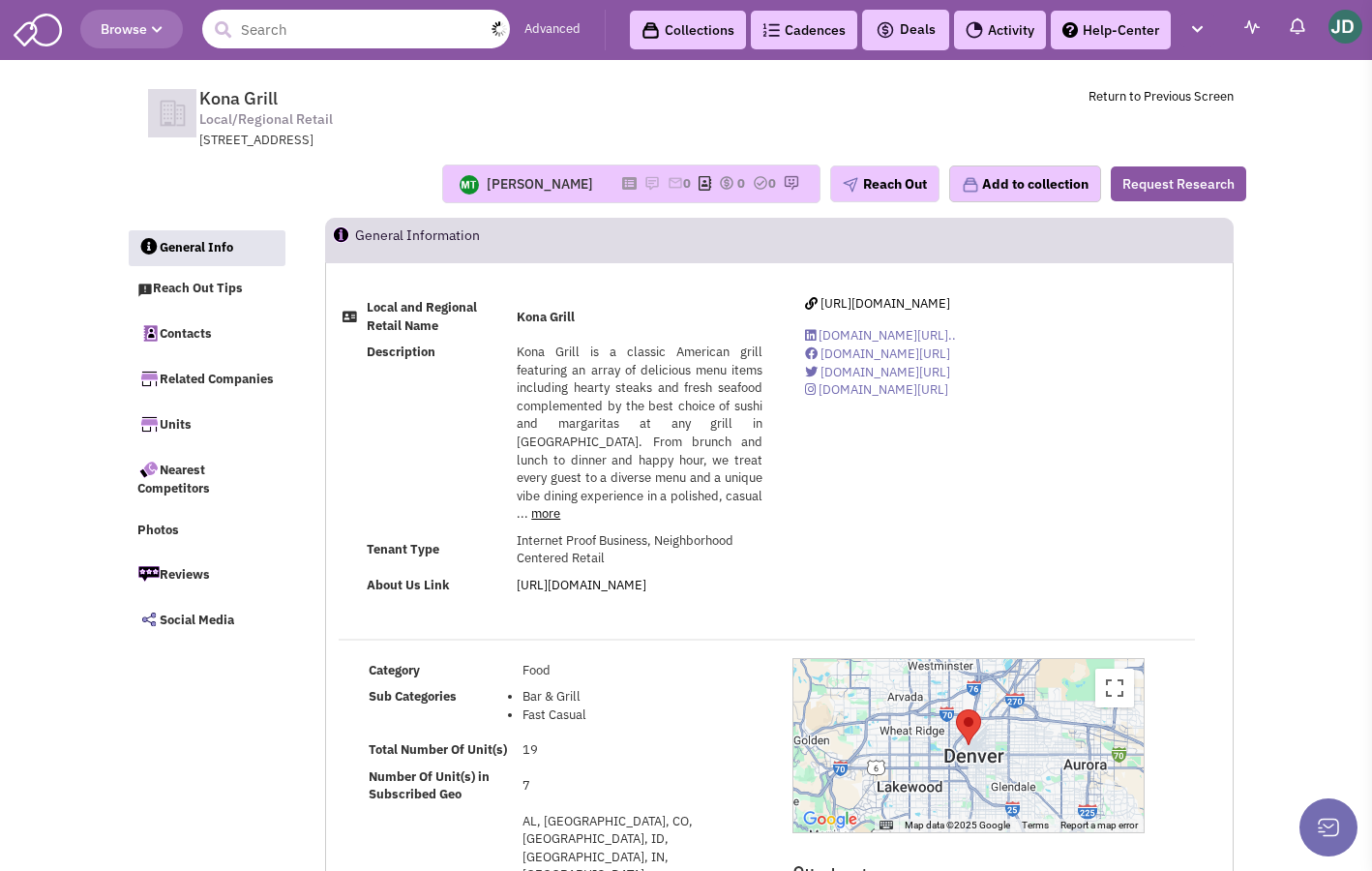 click at bounding box center (356, 29) 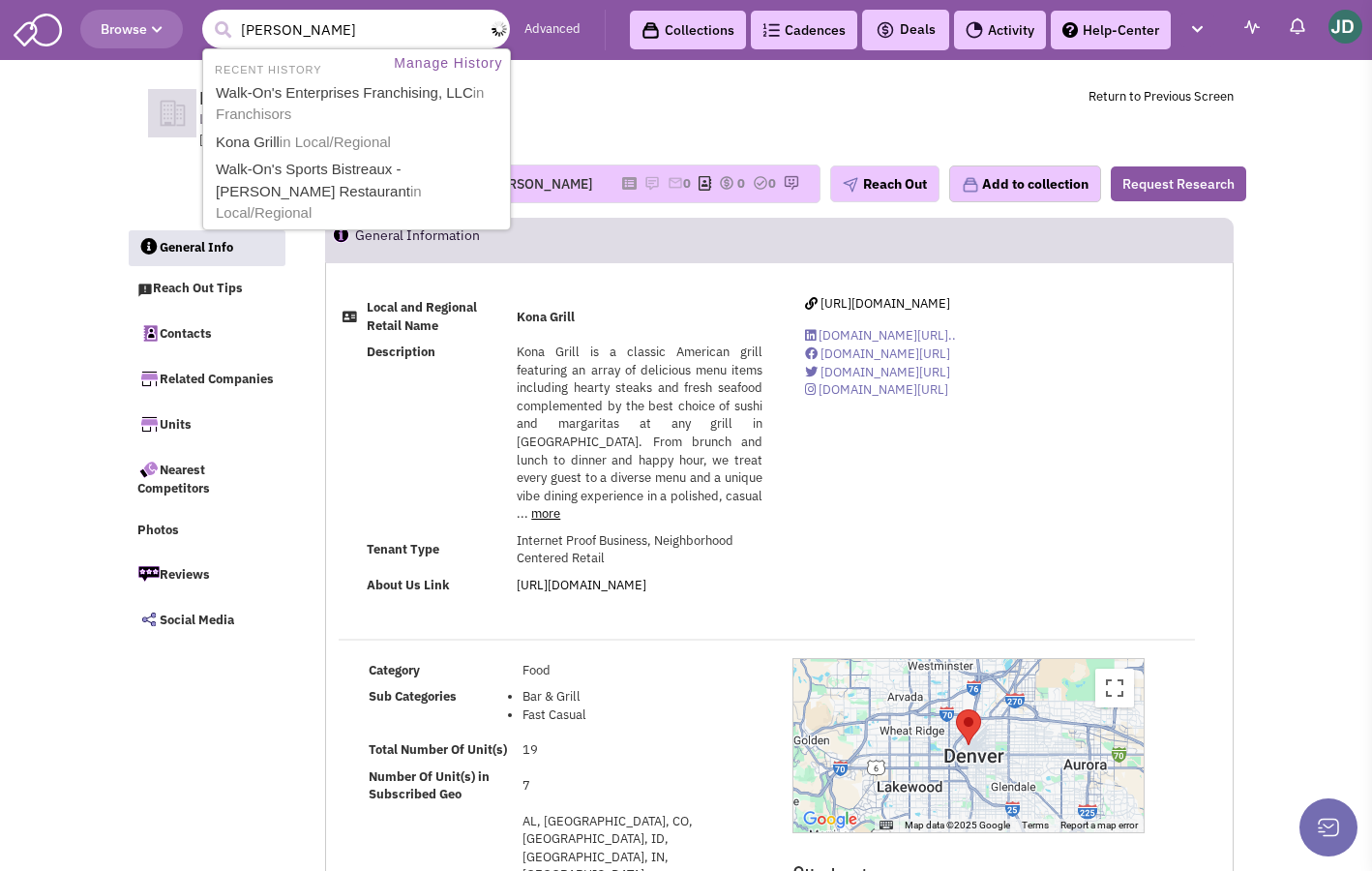 type on "sushi robata" 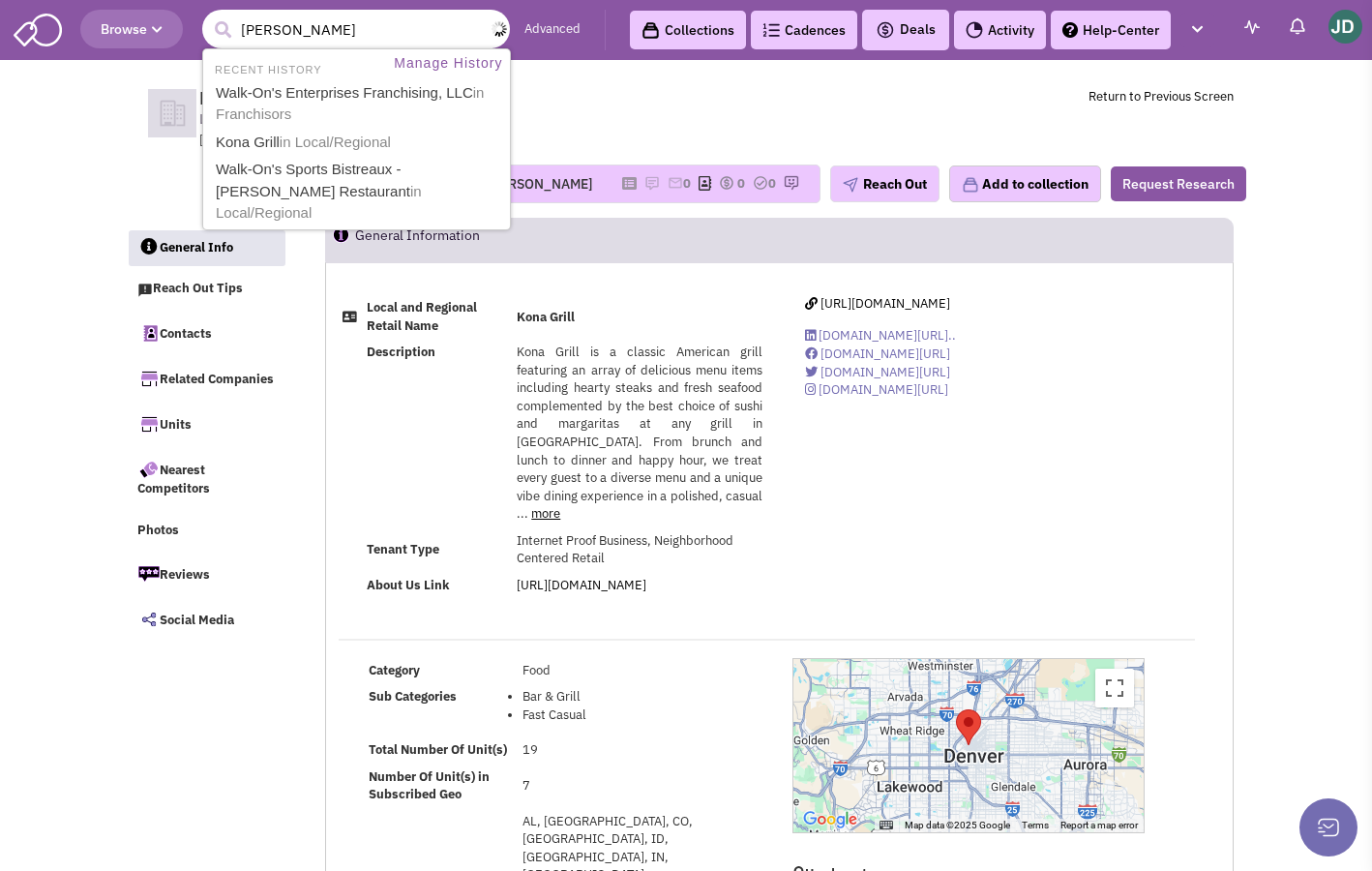 click at bounding box center [223, 30] 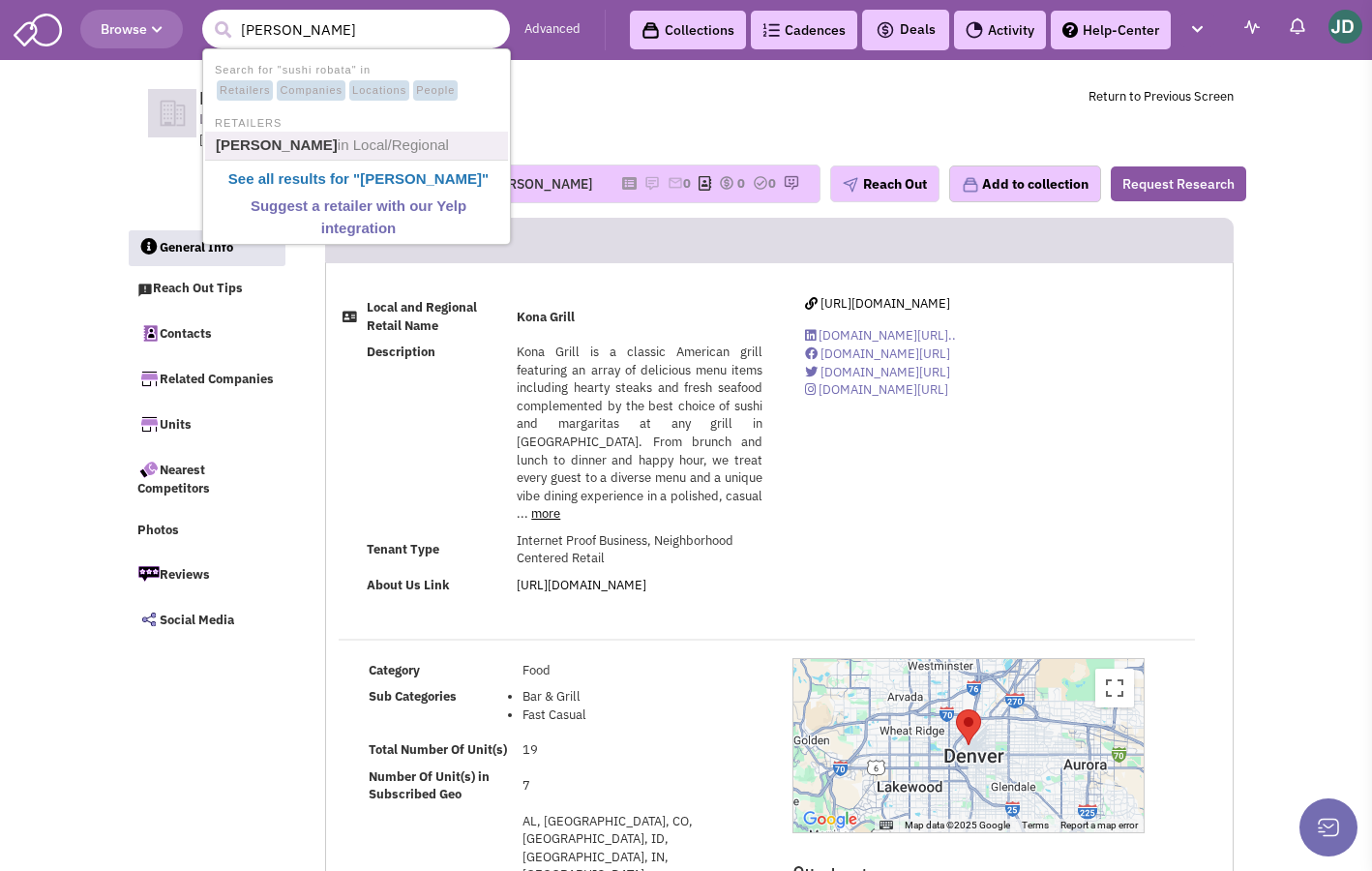 click on "in Local/Regional" at bounding box center (393, 144) 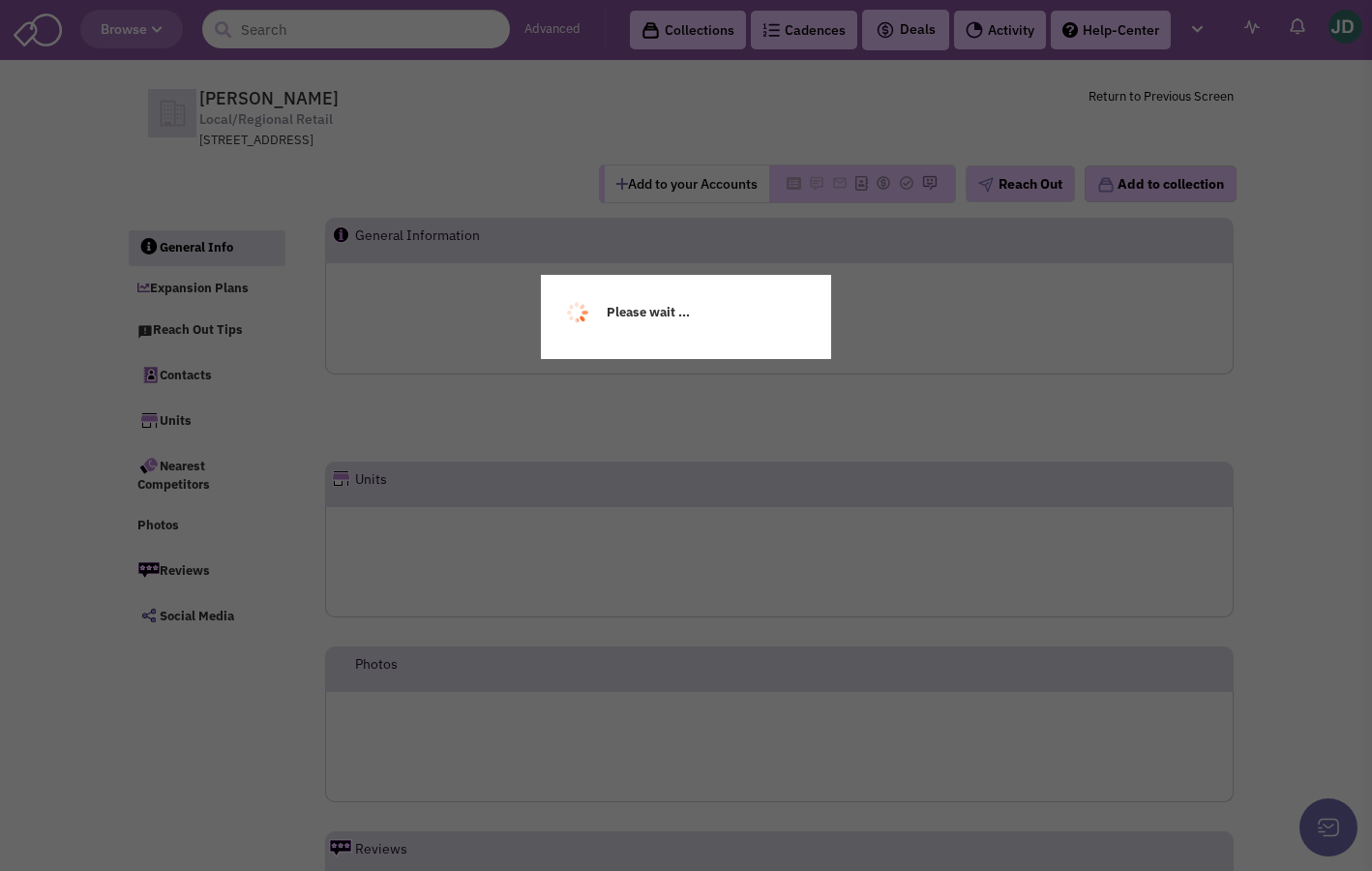 scroll, scrollTop: 0, scrollLeft: 0, axis: both 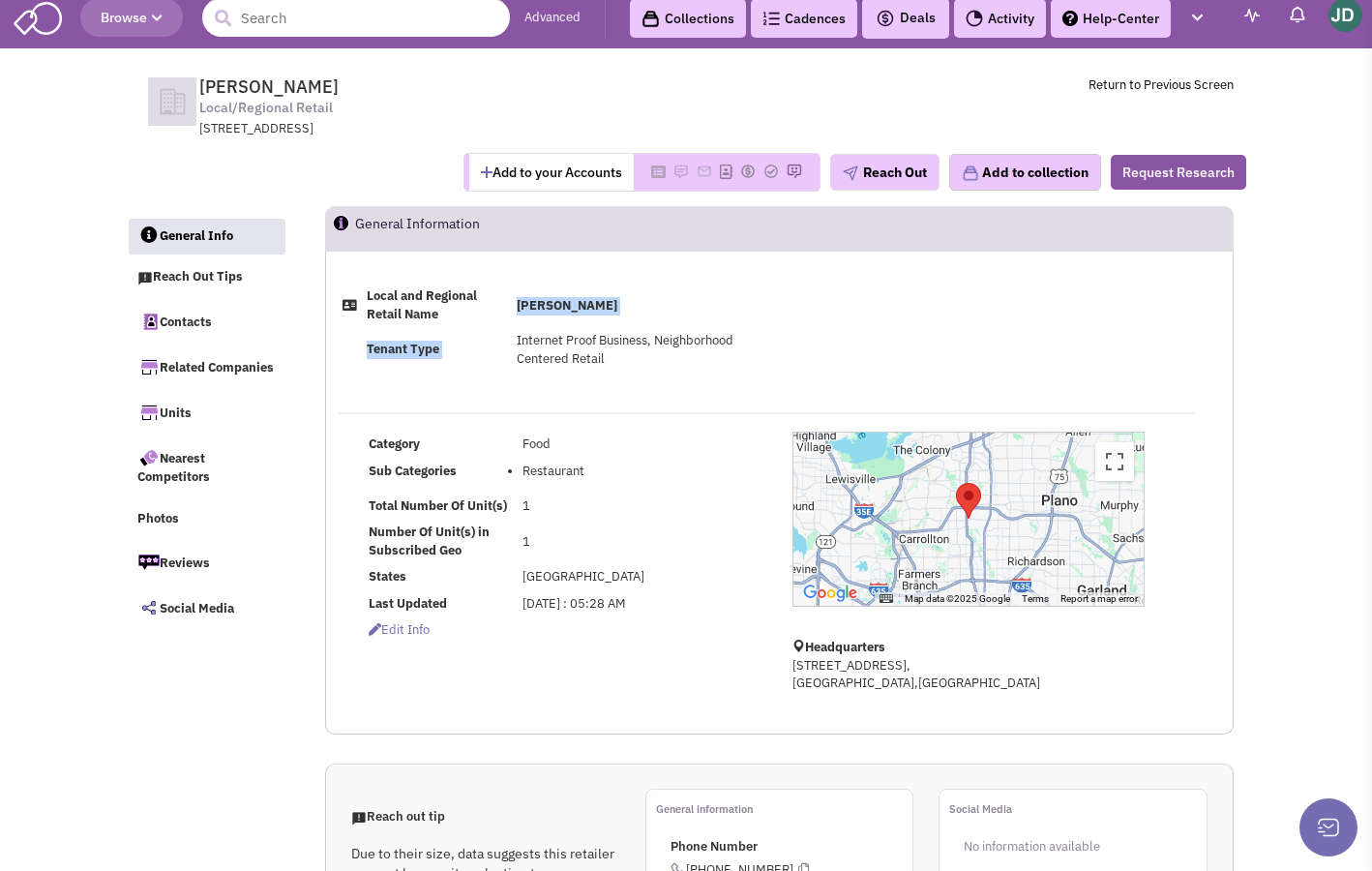 drag, startPoint x: 516, startPoint y: 302, endPoint x: 675, endPoint y: 329, distance: 161.2762 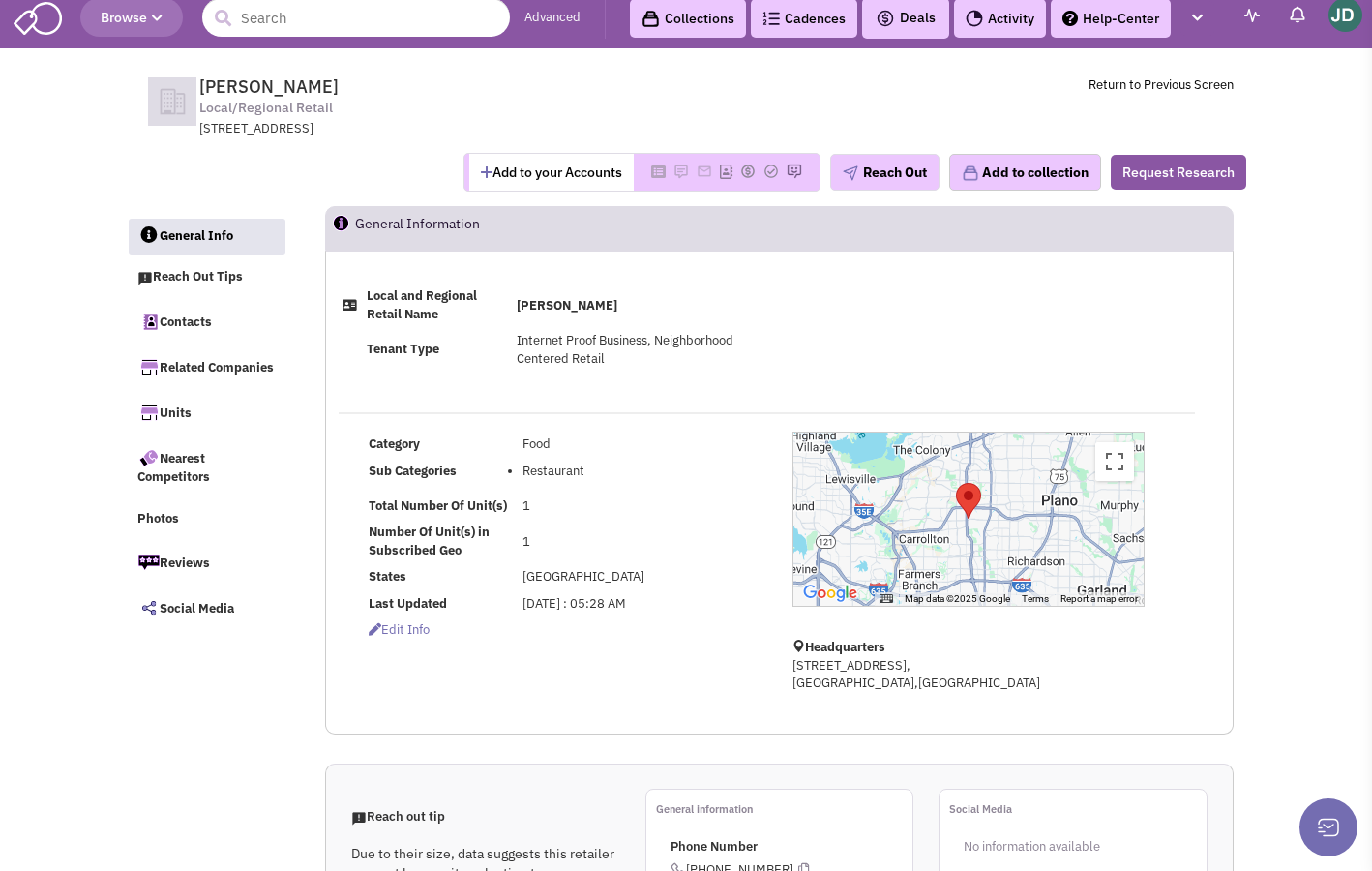 click on "[PERSON_NAME]" at bounding box center [640, 306] 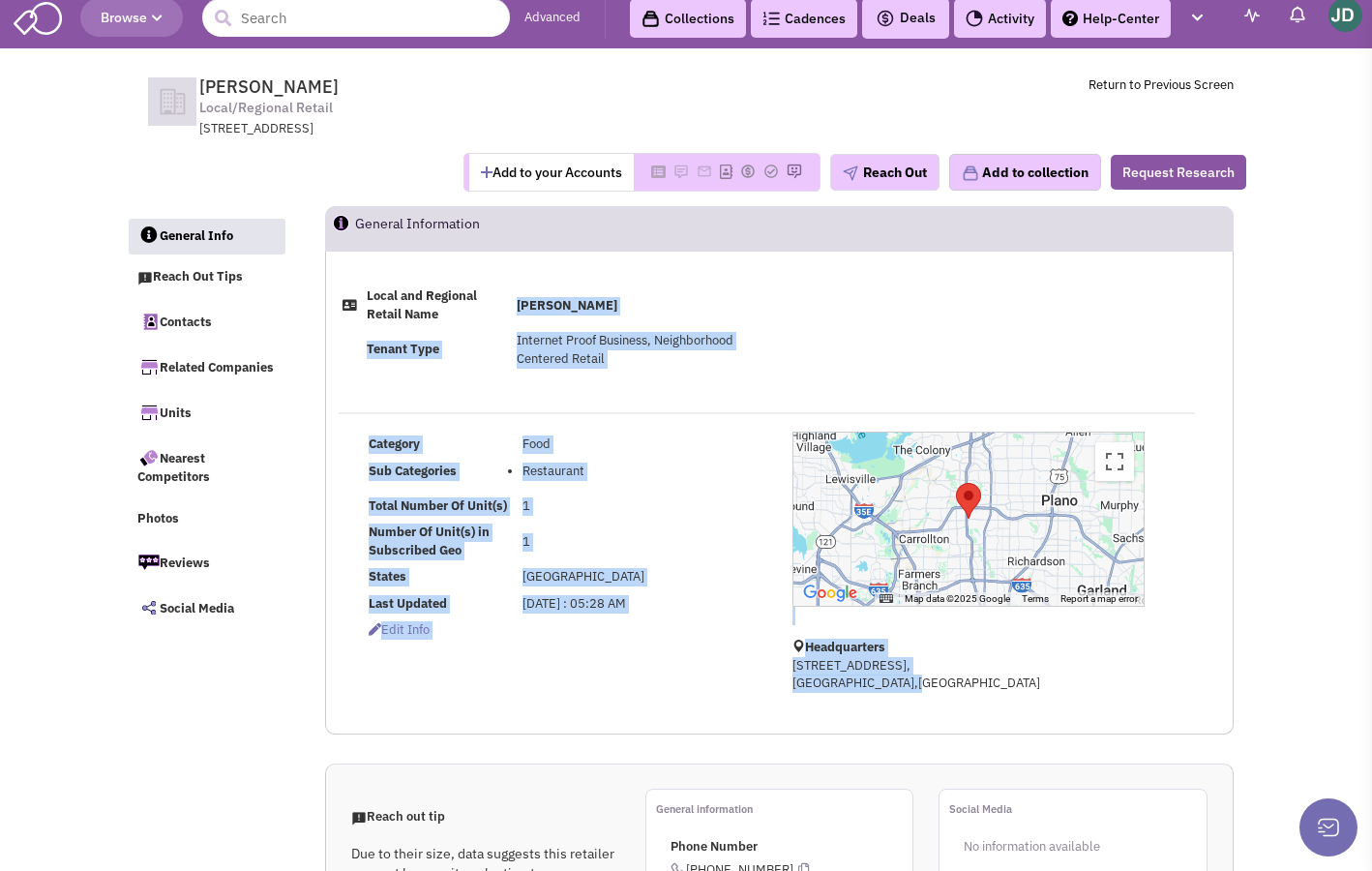 drag, startPoint x: 513, startPoint y: 297, endPoint x: 770, endPoint y: 695, distance: 473.76471 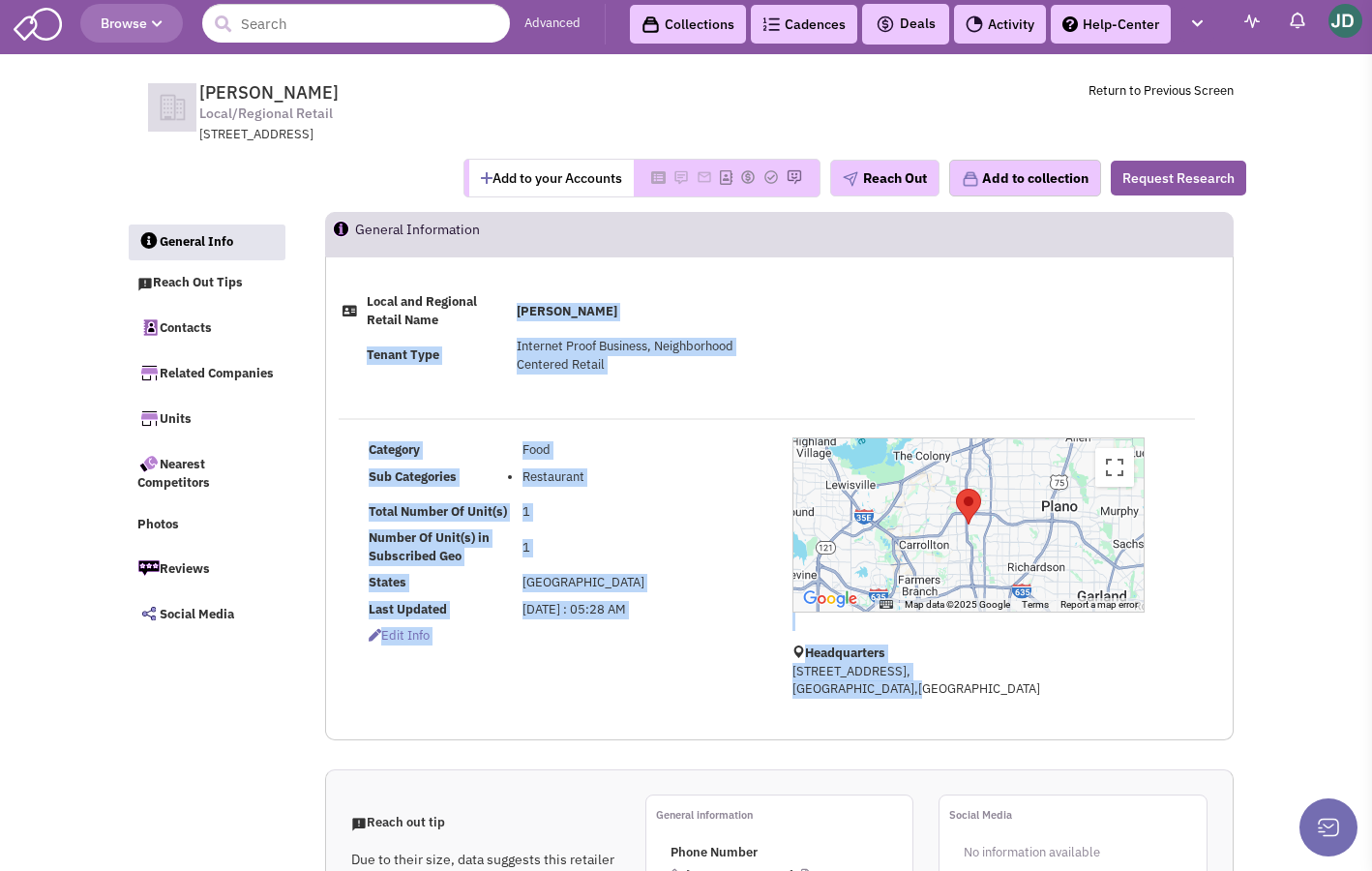 scroll, scrollTop: 0, scrollLeft: 0, axis: both 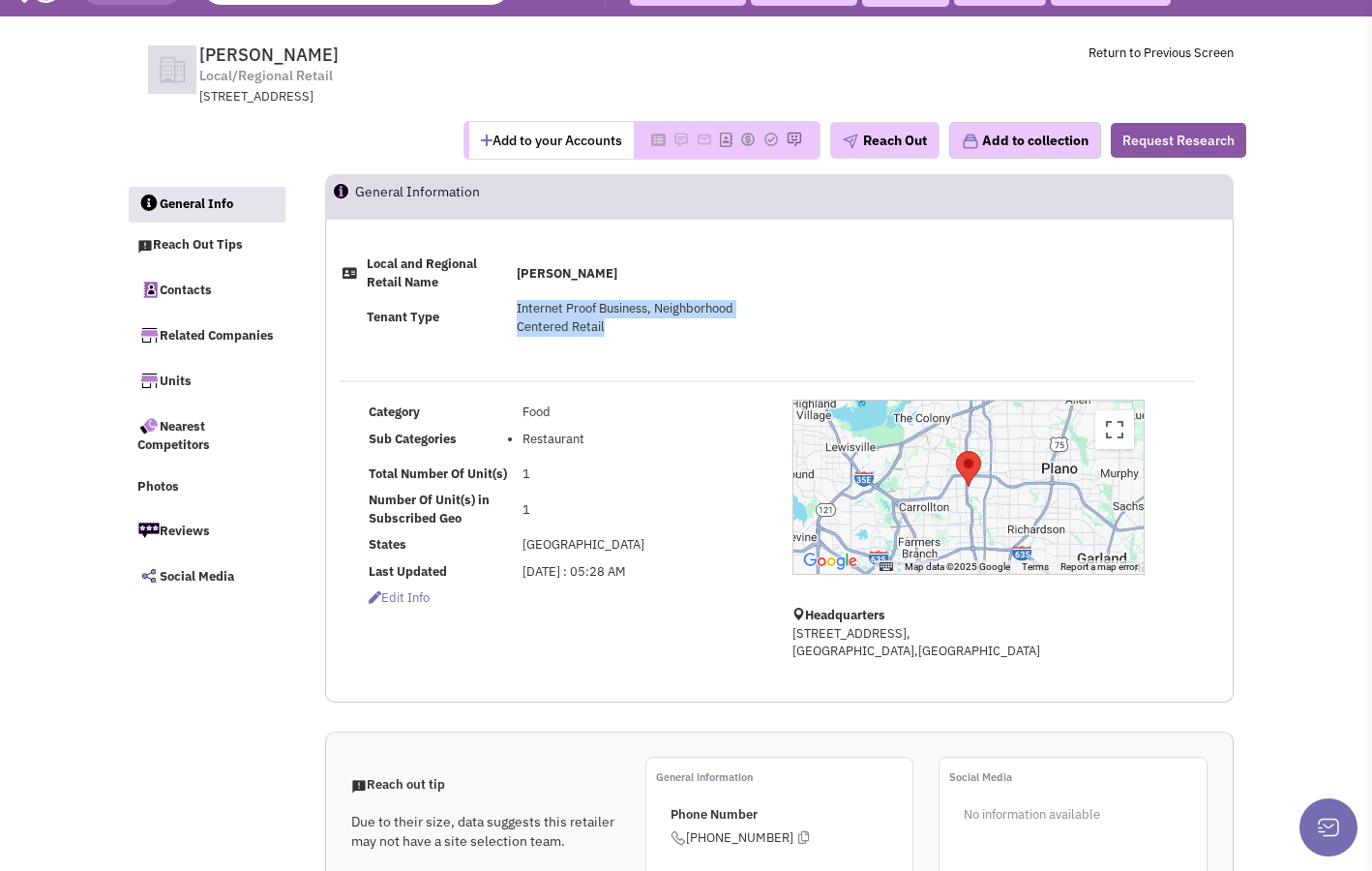 drag, startPoint x: 616, startPoint y: 297, endPoint x: 688, endPoint y: 375, distance: 106.15084 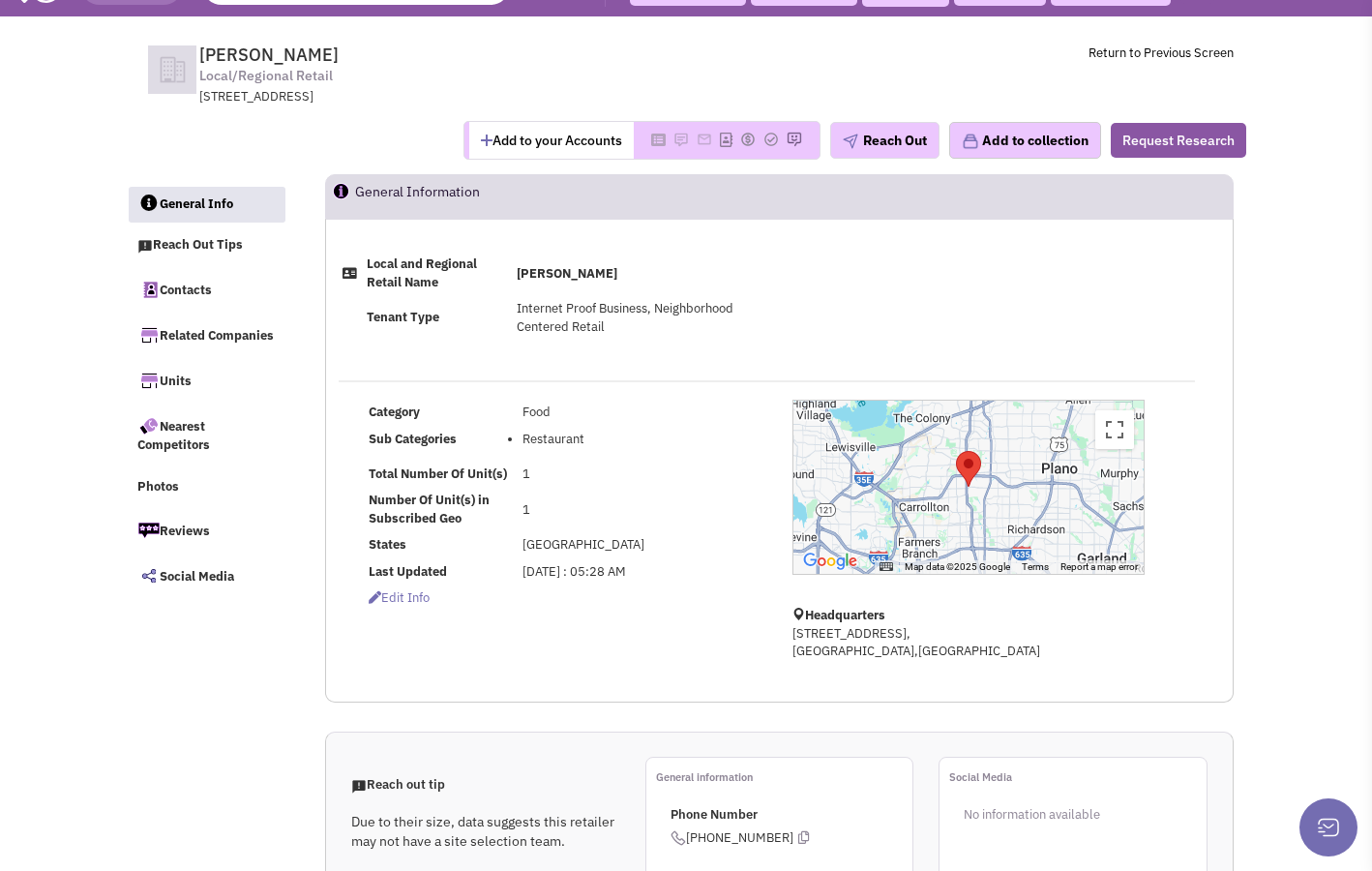 click on "Local and Regional Retail Name" at bounding box center (437, 274) 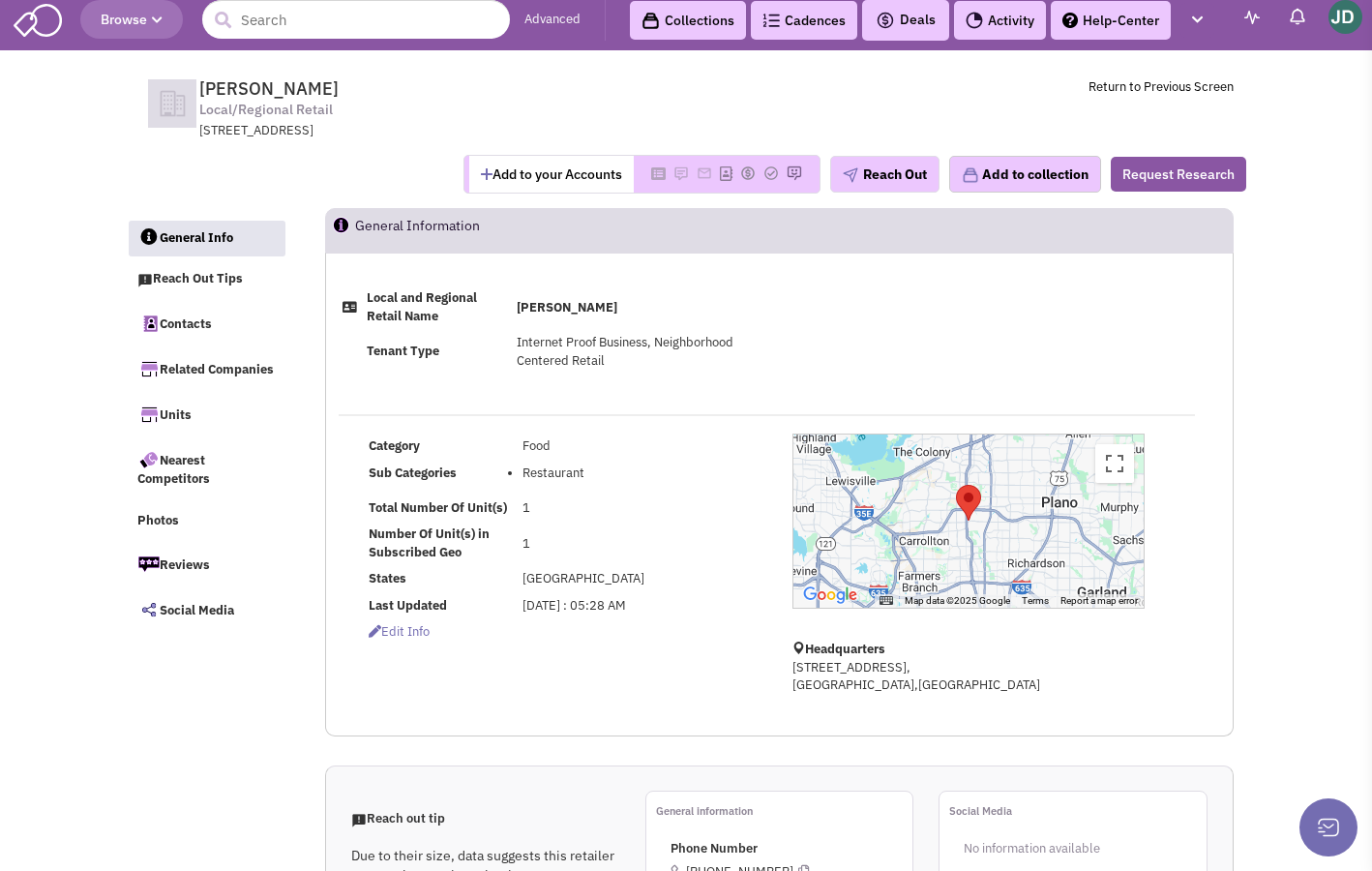 scroll, scrollTop: 0, scrollLeft: 0, axis: both 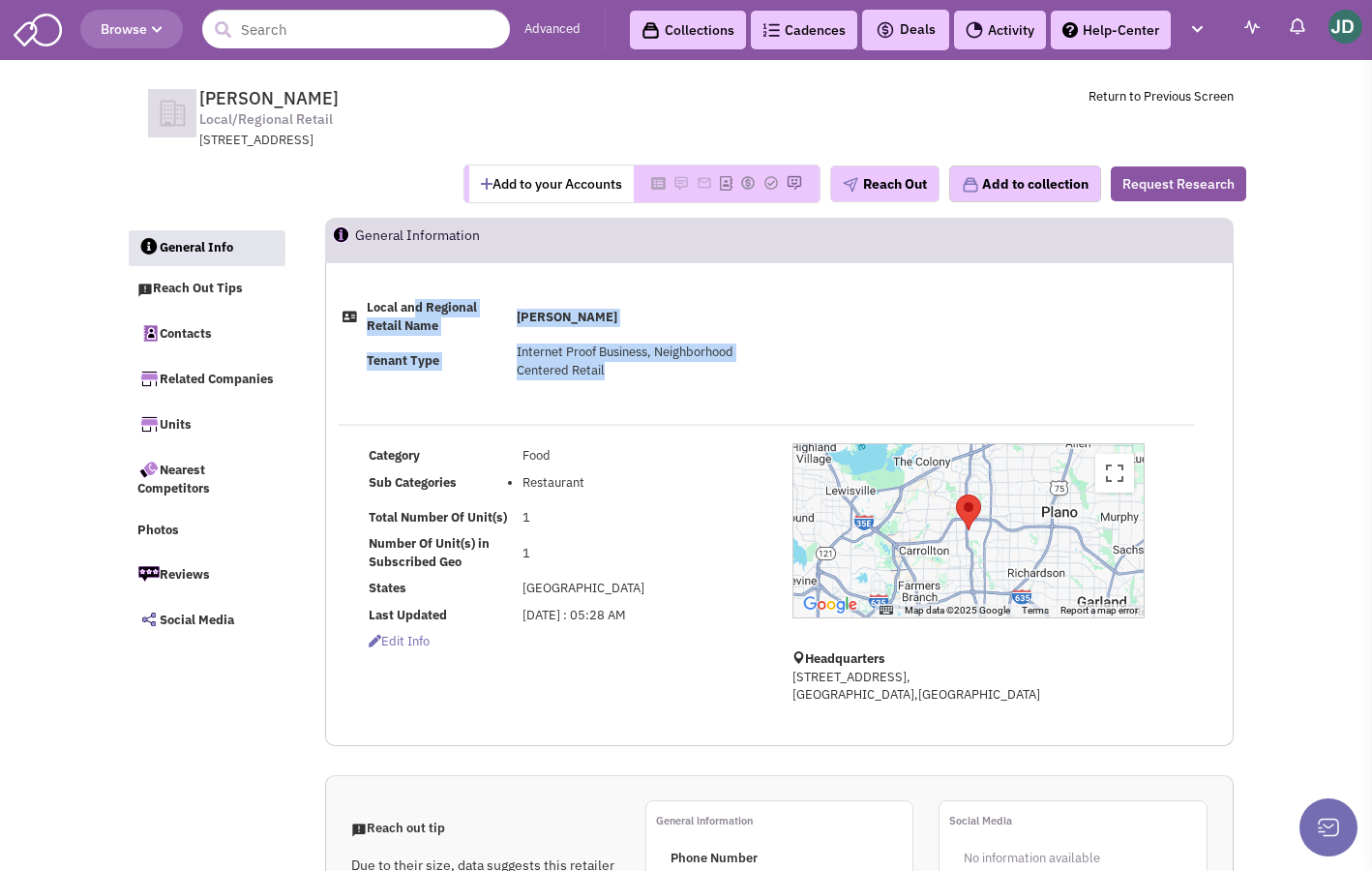 drag, startPoint x: 417, startPoint y: 319, endPoint x: 654, endPoint y: 403, distance: 251.44582 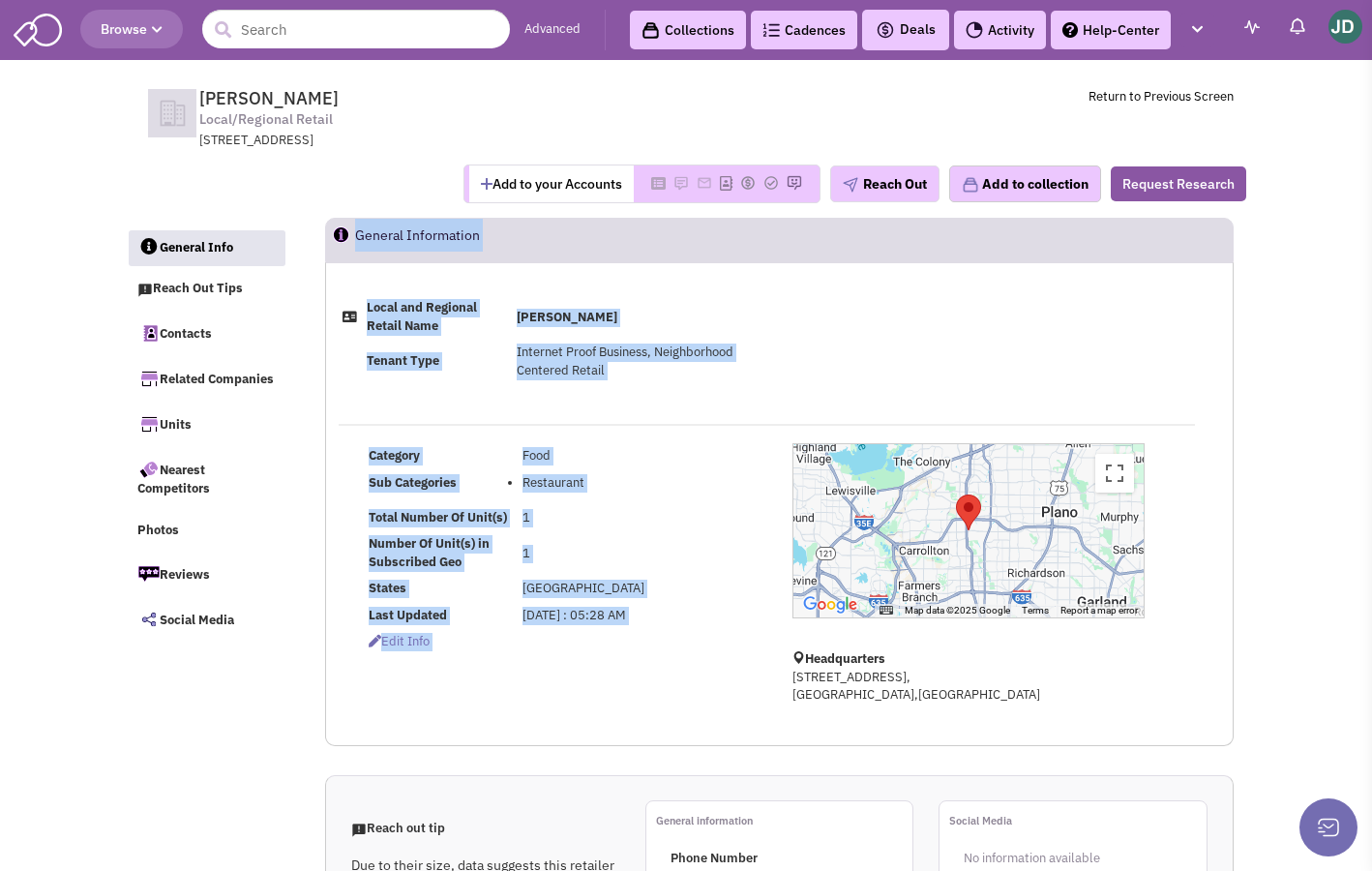 drag, startPoint x: 319, startPoint y: 297, endPoint x: 734, endPoint y: 632, distance: 533.33854 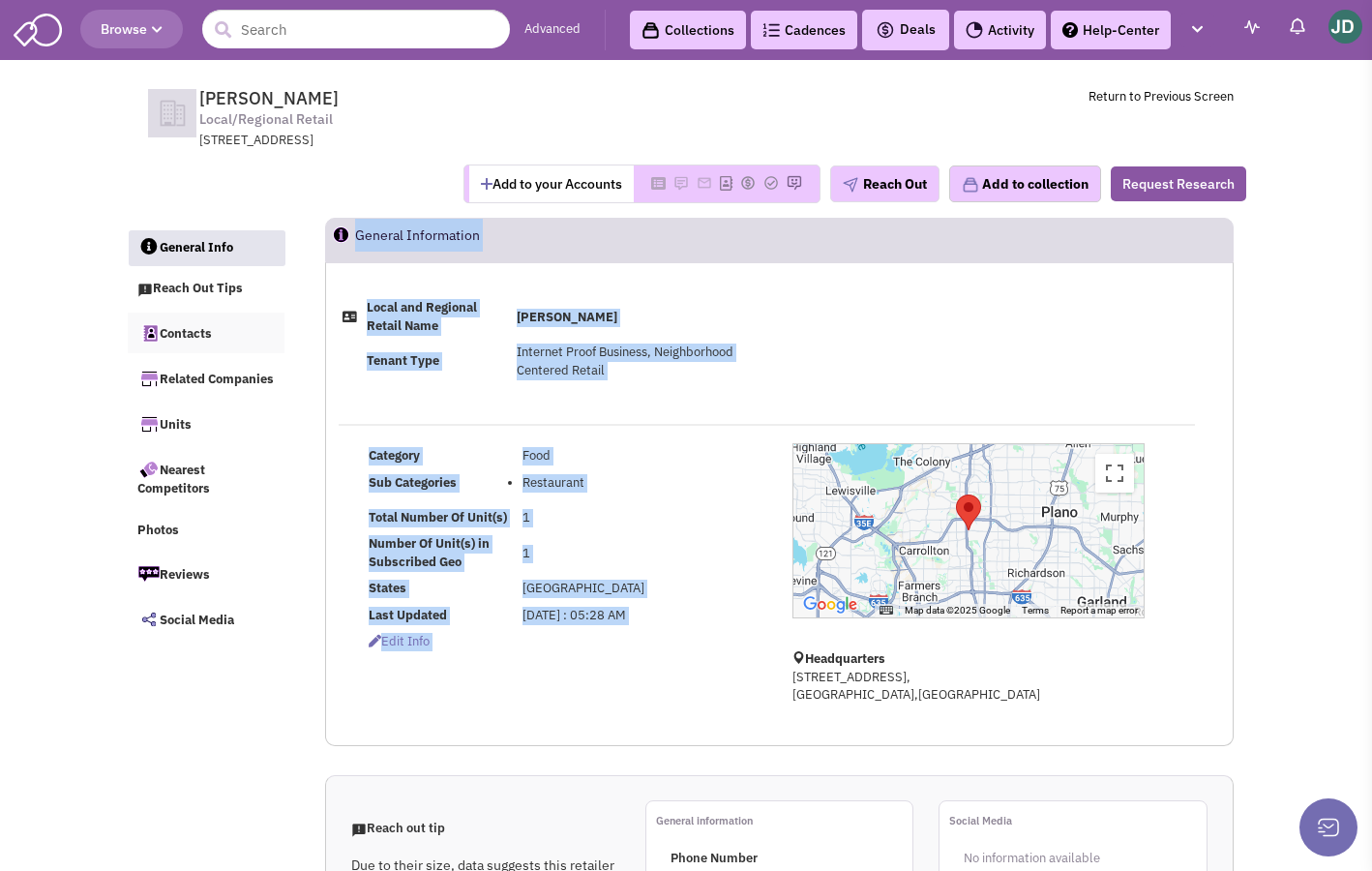 click on "Contacts" at bounding box center [206, 333] 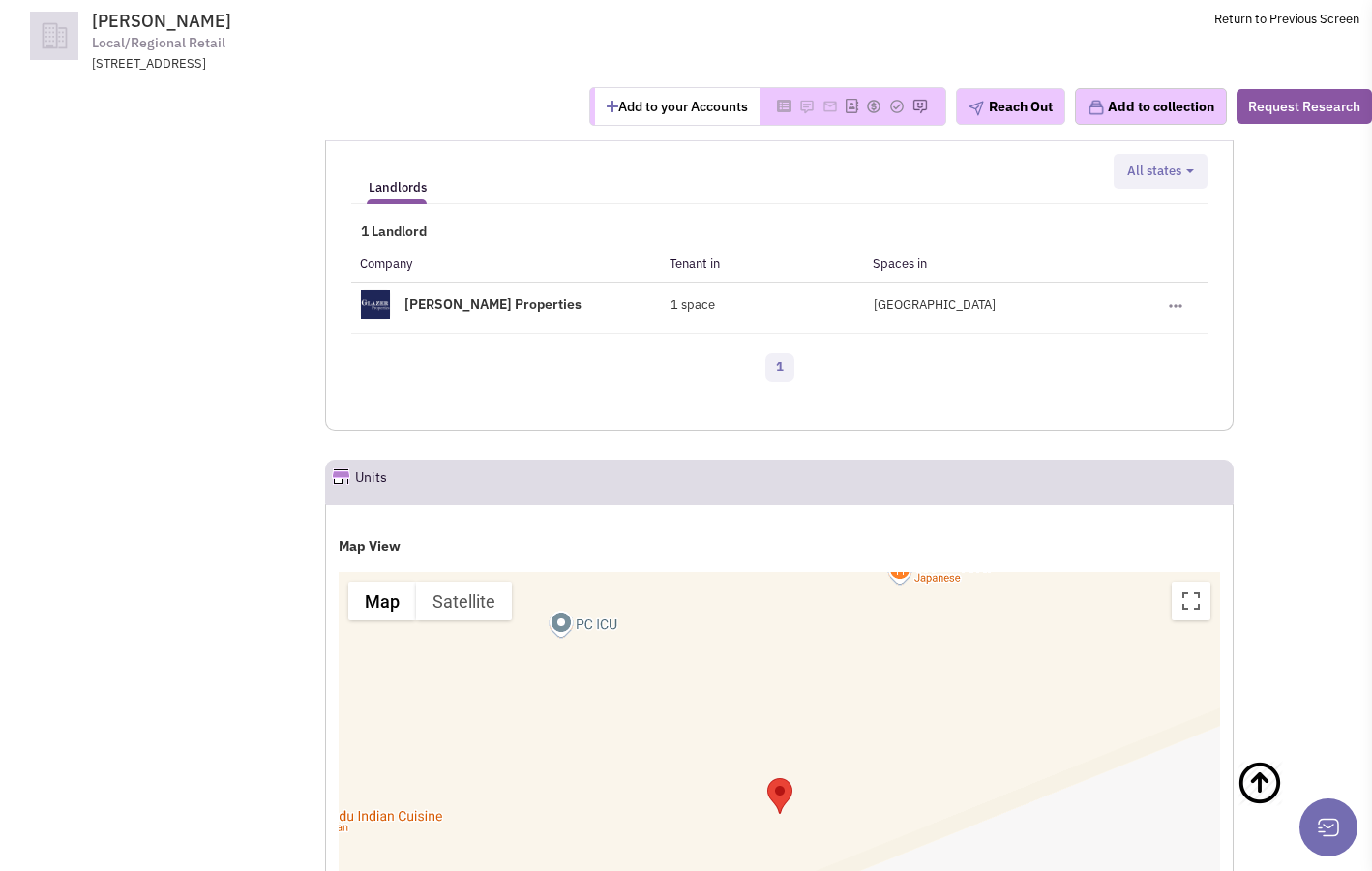 scroll, scrollTop: 1094, scrollLeft: 0, axis: vertical 